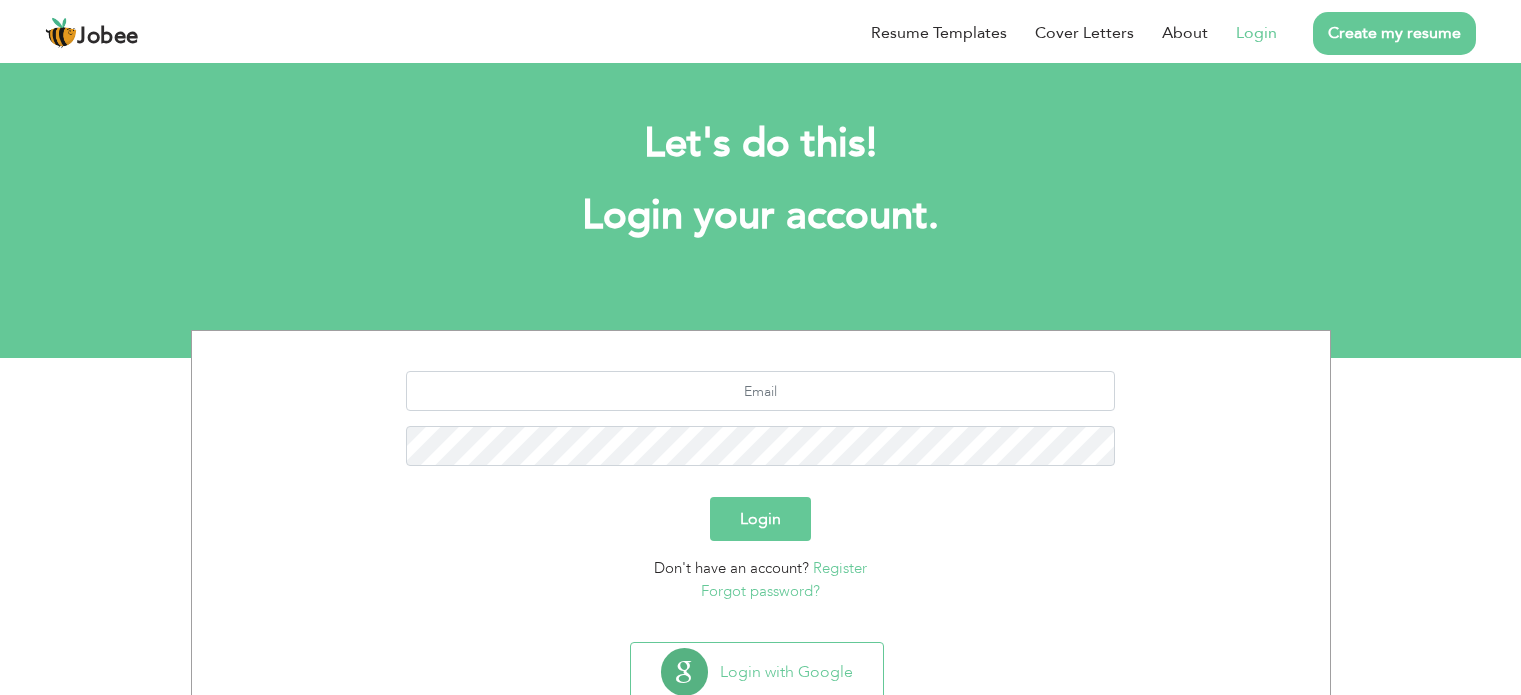scroll, scrollTop: 0, scrollLeft: 0, axis: both 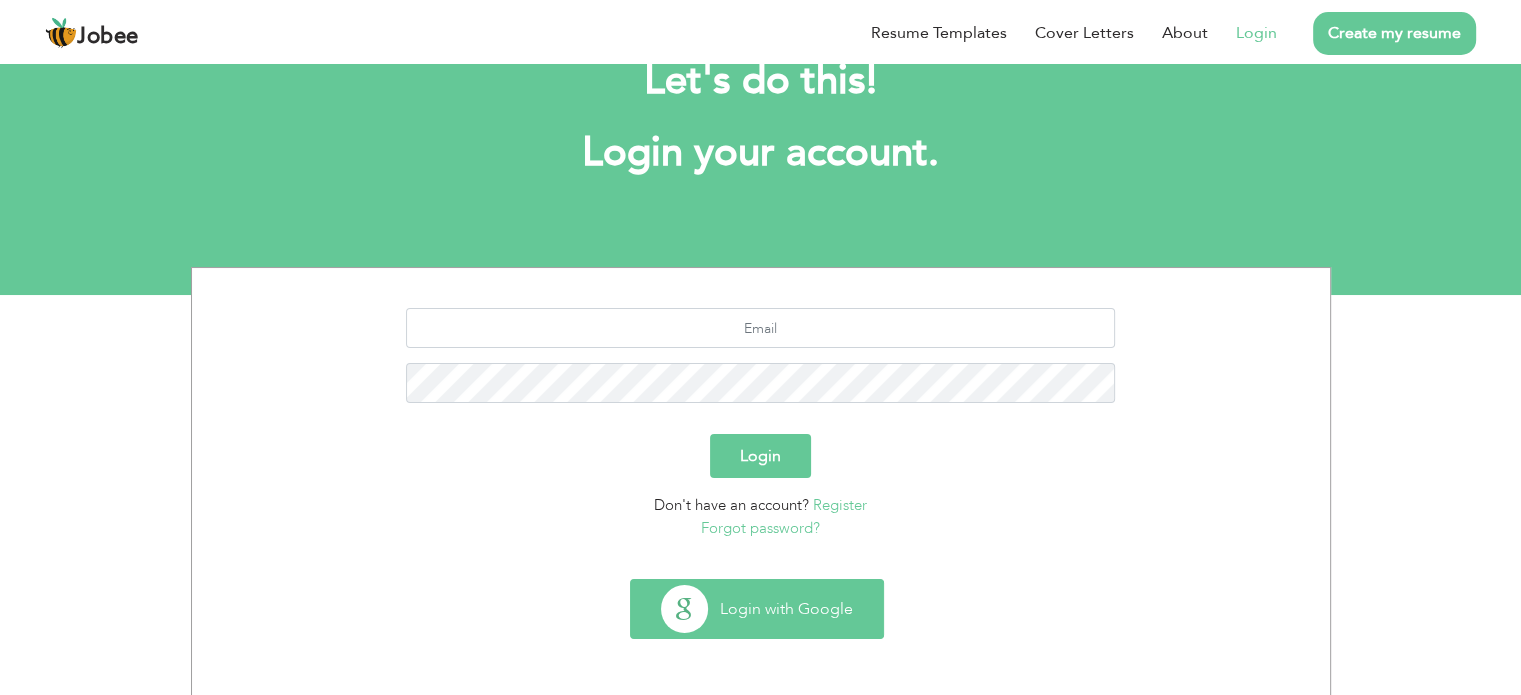 click on "Login with Google" at bounding box center [757, 609] 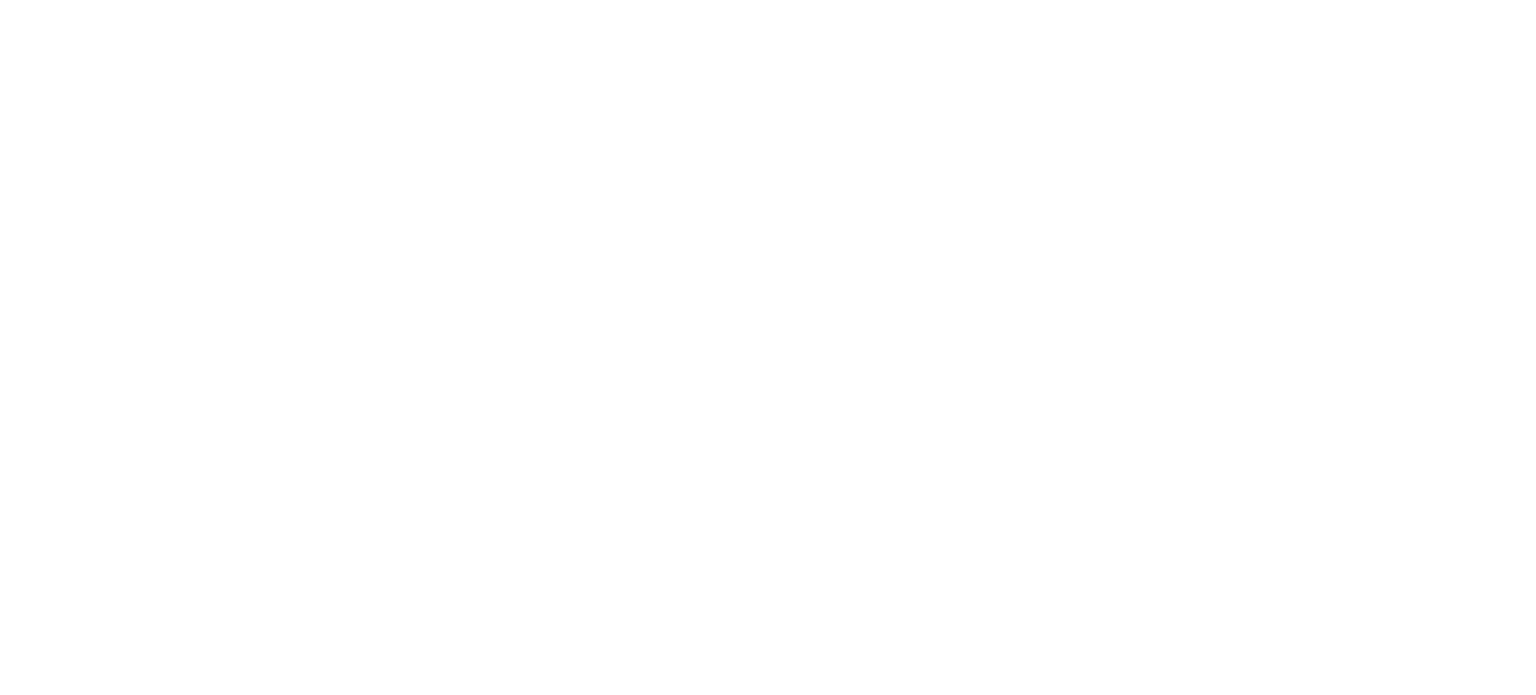 scroll, scrollTop: 0, scrollLeft: 0, axis: both 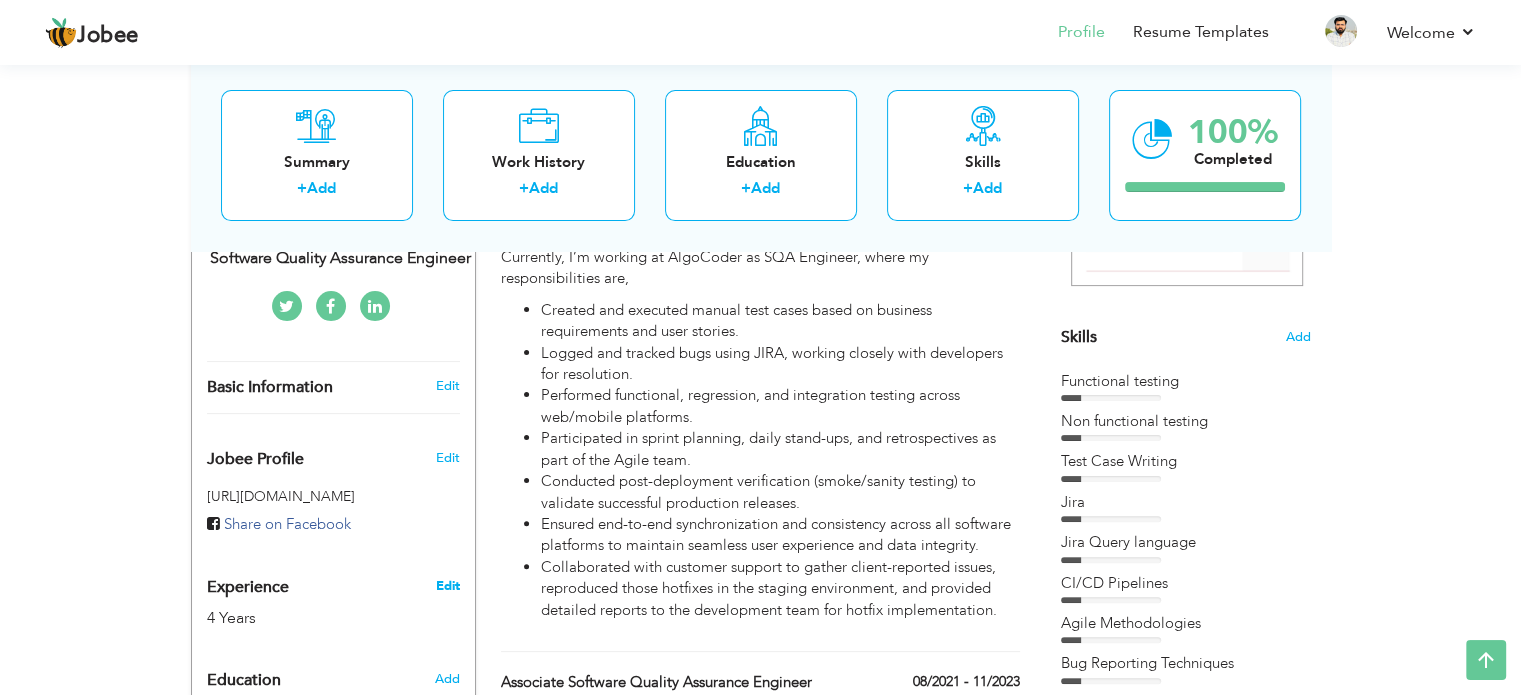 click on "Edit" at bounding box center [447, 586] 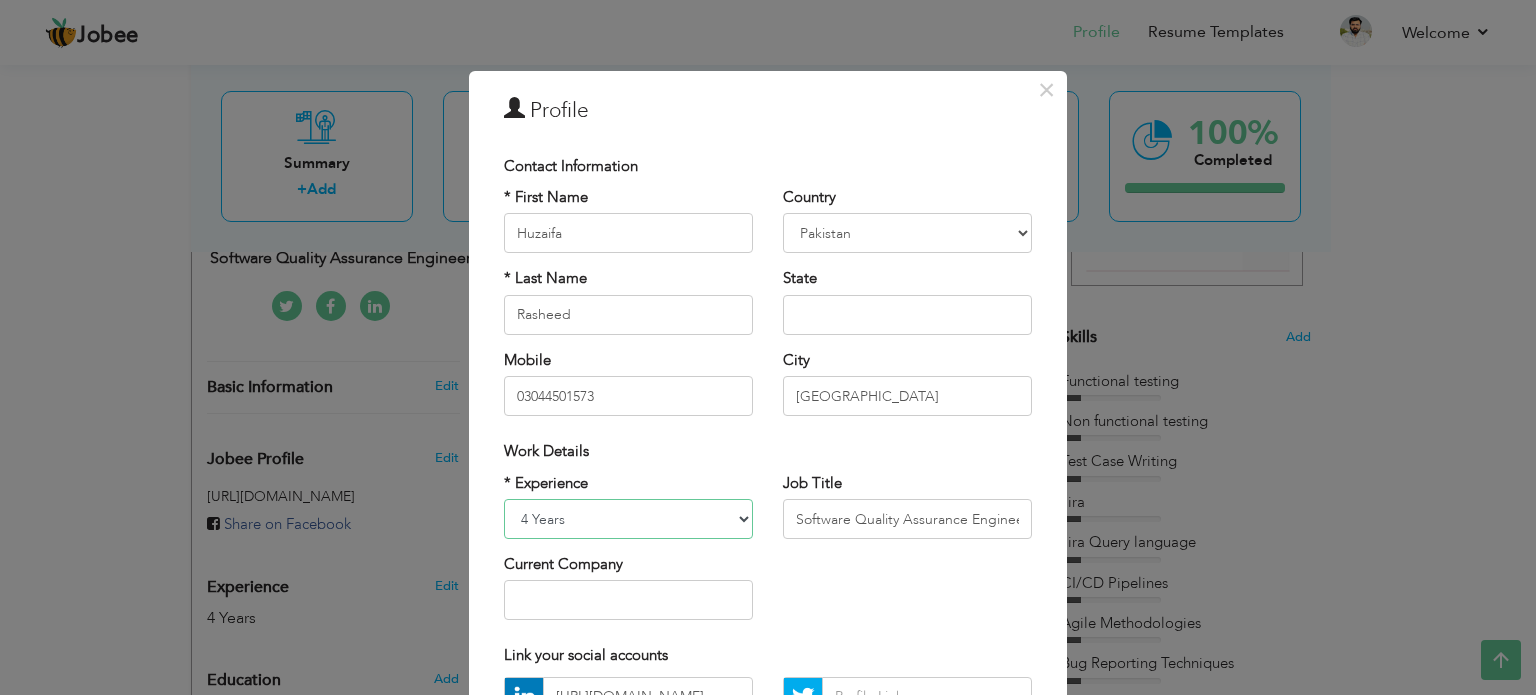 click on "Entry Level Less than 1 Year 1 Year 2 Years 3 Years 4 Years 5 Years 6 Years 7 Years 8 Years 9 Years 10 Years 11 Years 12 Years 13 Years 14 Years 15 Years 16 Years 17 Years 18 Years 19 Years 20 Years 21 Years 22 Years 23 Years 24 Years 25 Years 26 Years 27 Years 28 Years 29 Years 30 Years 31 Years 32 Years 33 Years 34 Years 35 Years More than 35 Years" at bounding box center [628, 519] 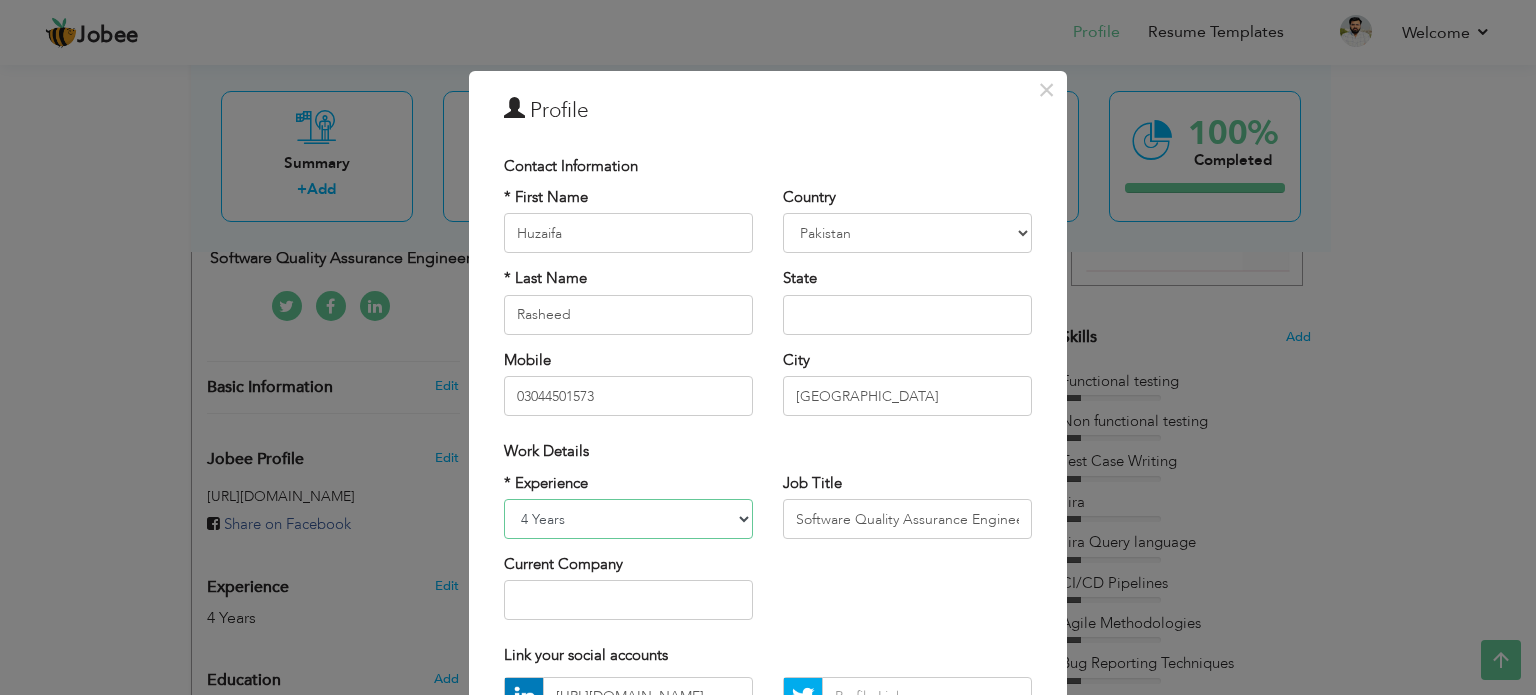select on "number:5" 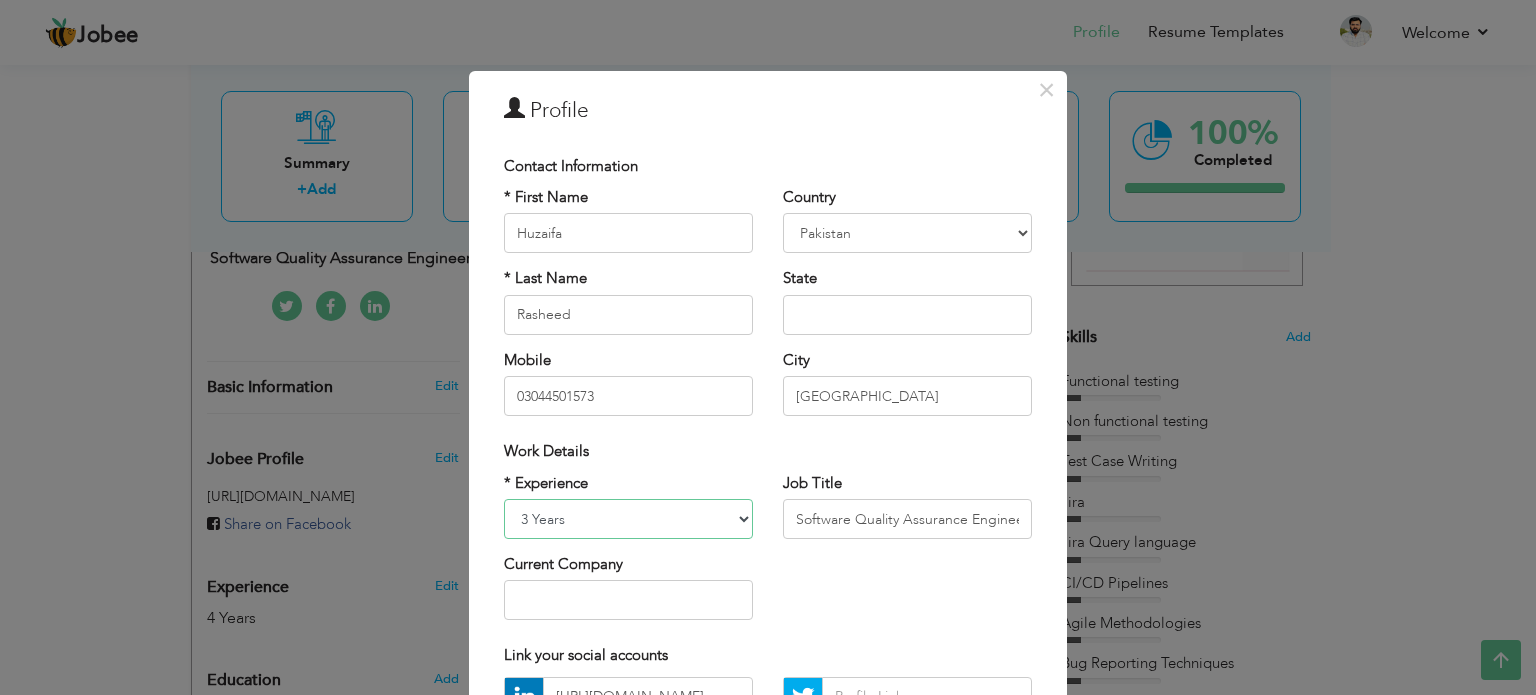 click on "Entry Level Less than 1 Year 1 Year 2 Years 3 Years 4 Years 5 Years 6 Years 7 Years 8 Years 9 Years 10 Years 11 Years 12 Years 13 Years 14 Years 15 Years 16 Years 17 Years 18 Years 19 Years 20 Years 21 Years 22 Years 23 Years 24 Years 25 Years 26 Years 27 Years 28 Years 29 Years 30 Years 31 Years 32 Years 33 Years 34 Years 35 Years More than 35 Years" at bounding box center [628, 519] 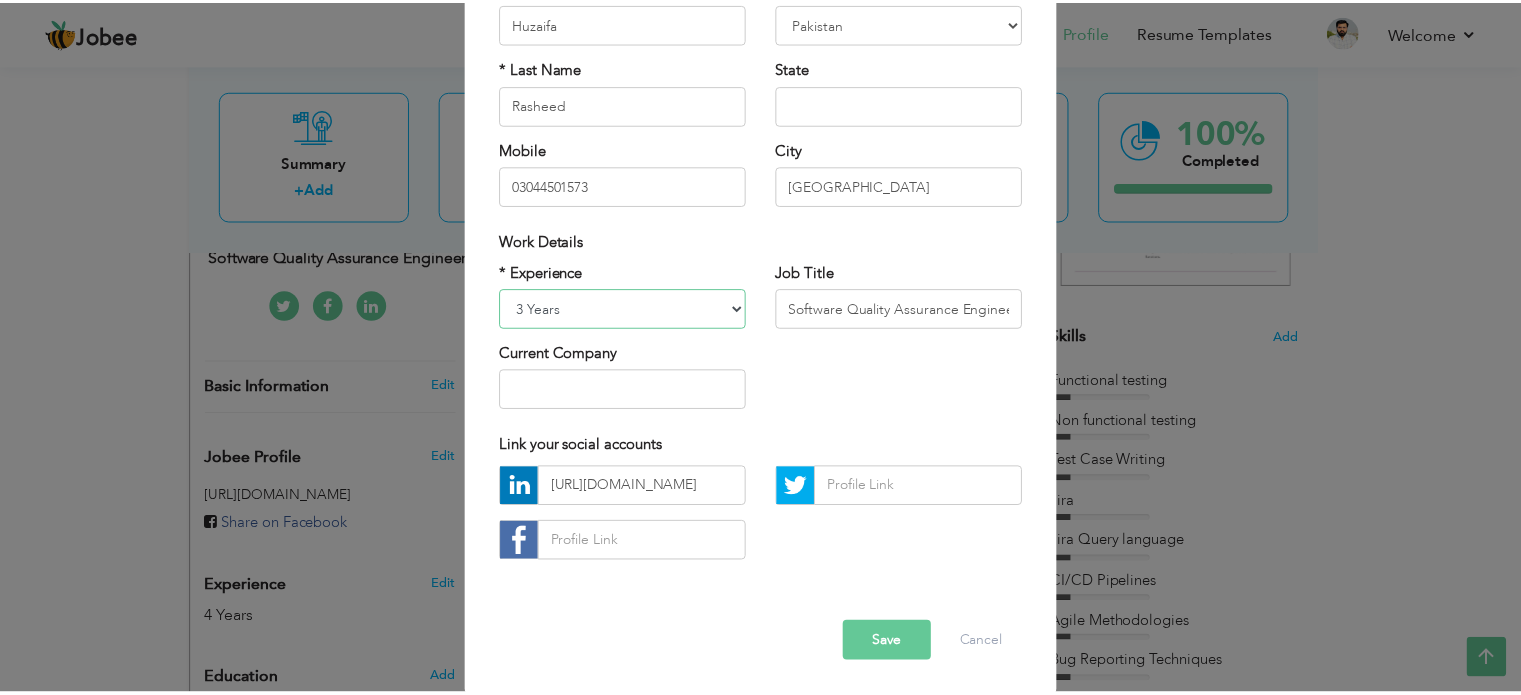 scroll, scrollTop: 211, scrollLeft: 0, axis: vertical 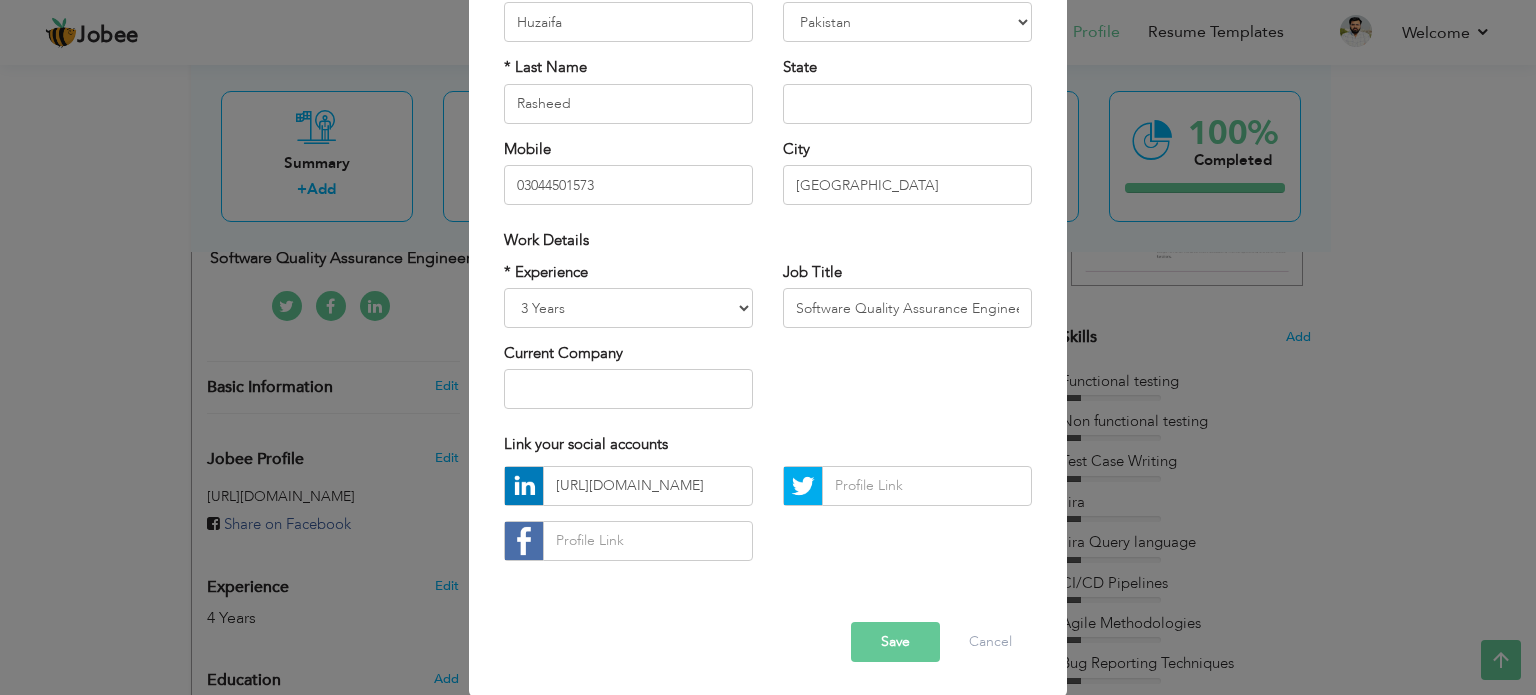 click on "Save" at bounding box center (895, 642) 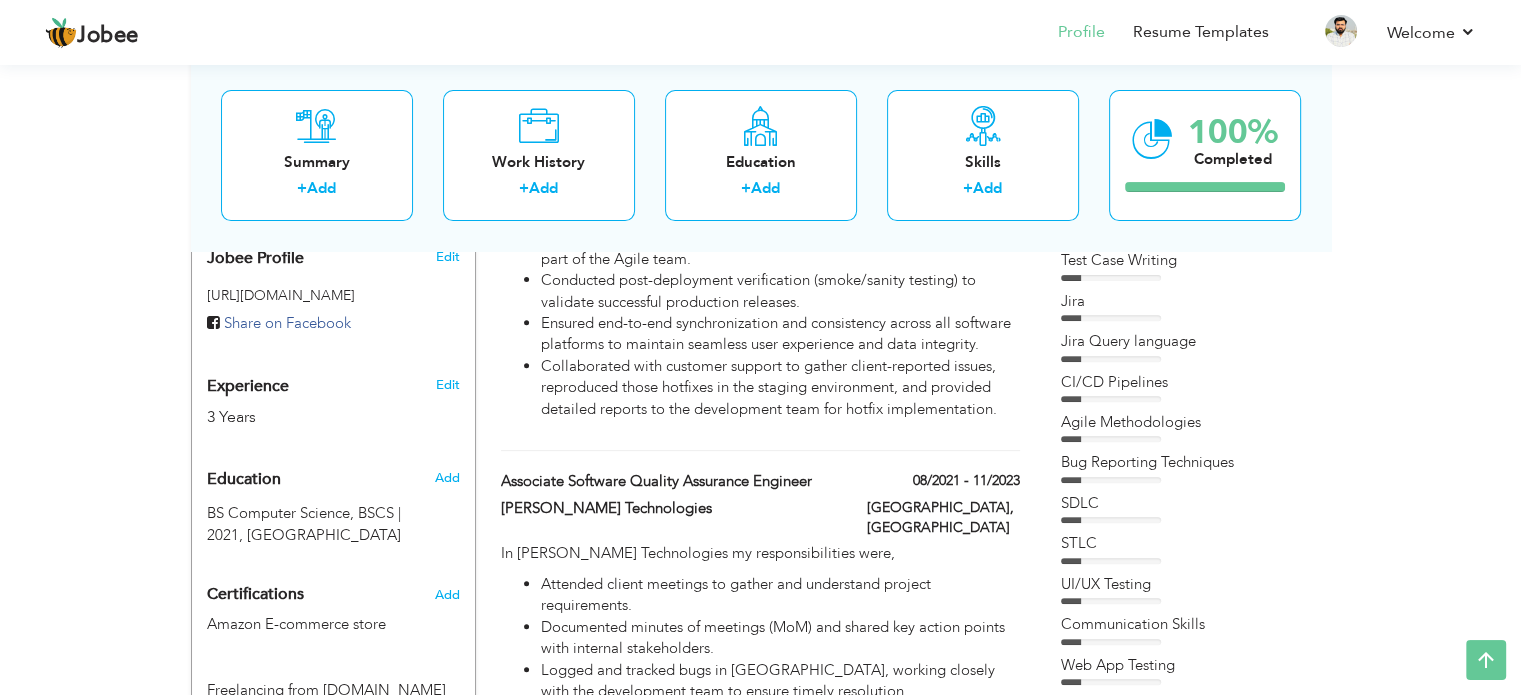 scroll, scrollTop: 750, scrollLeft: 0, axis: vertical 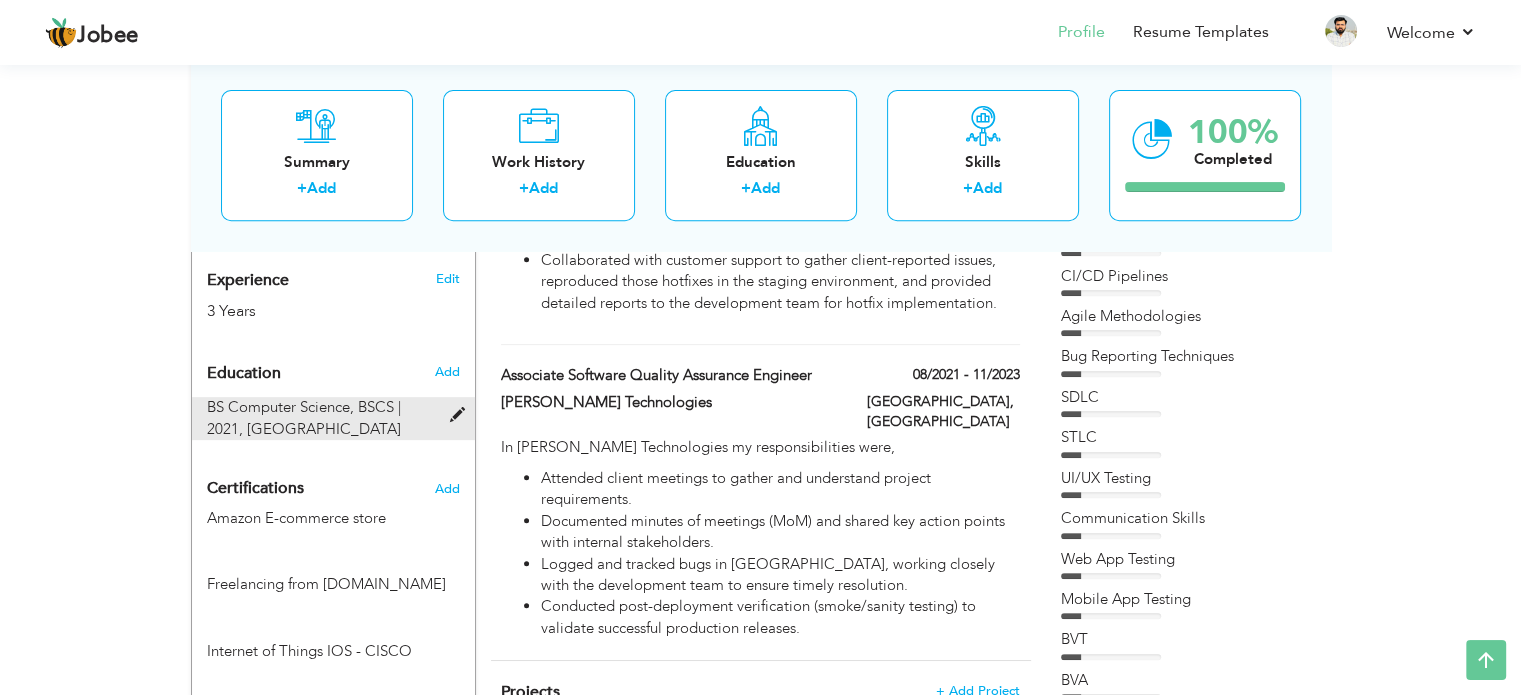 click at bounding box center [461, 415] 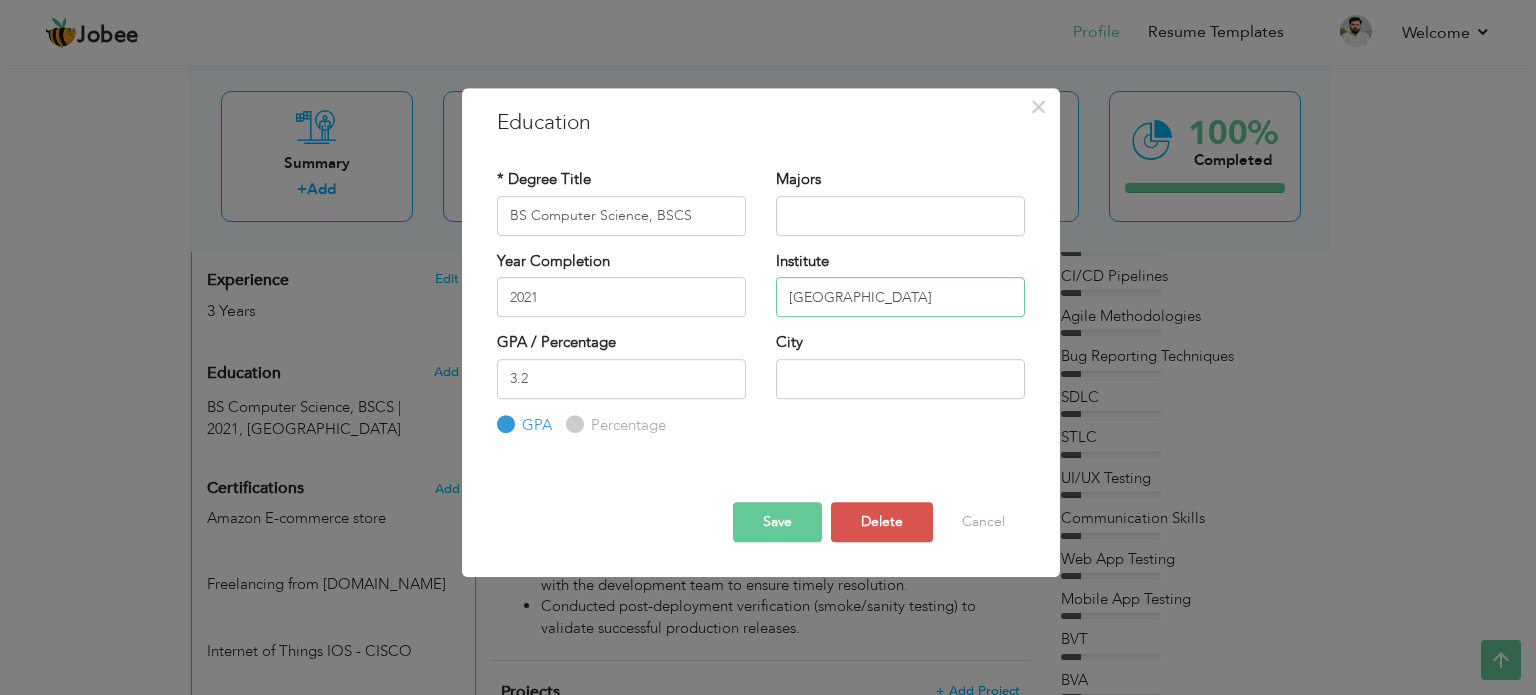 click on "University of Okara" at bounding box center (900, 297) 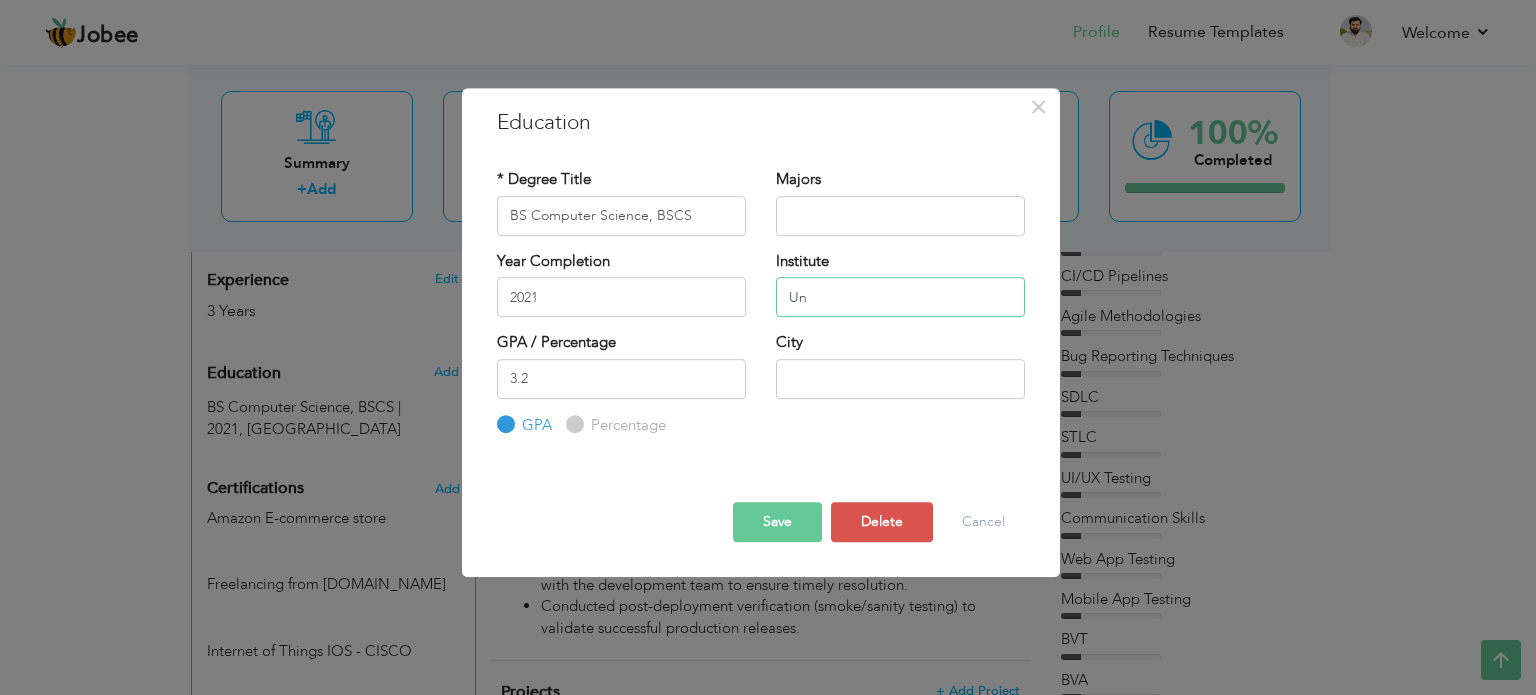 type on "U" 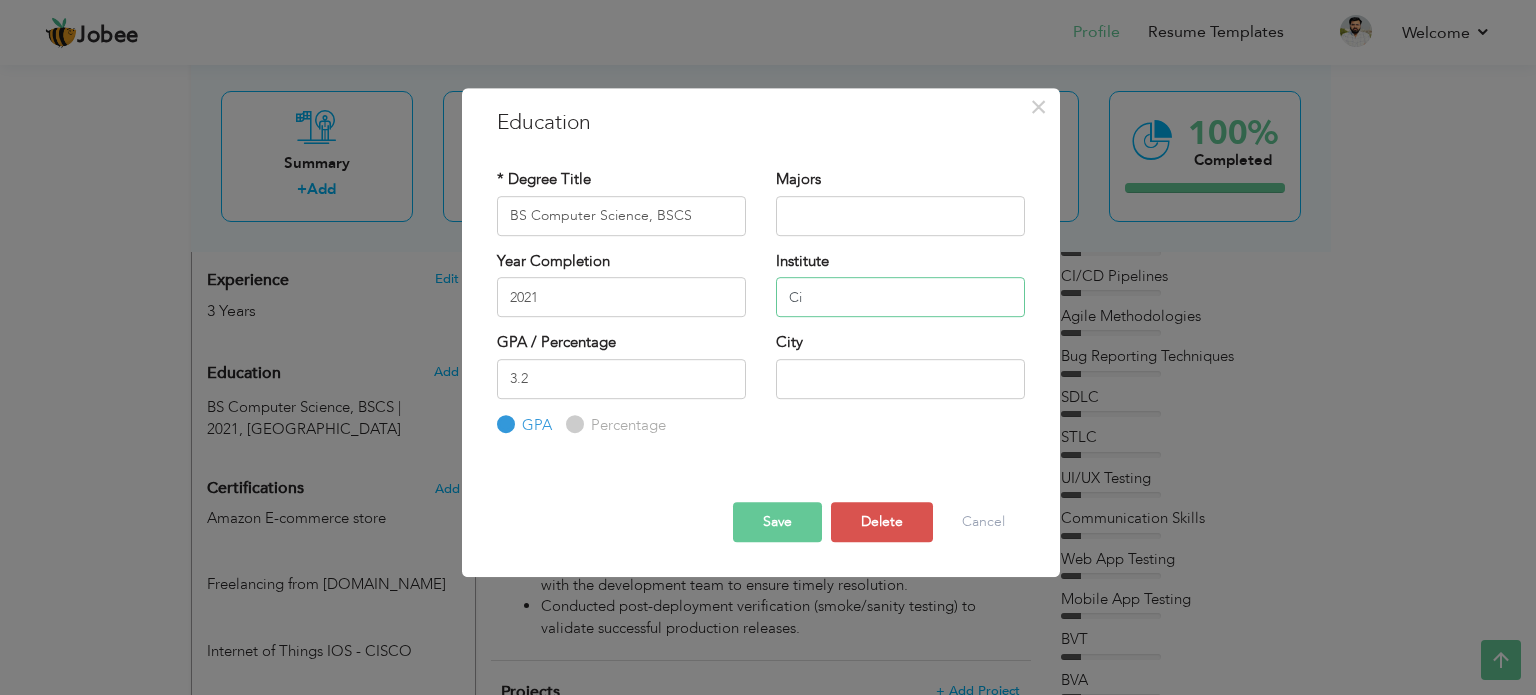 type on "C" 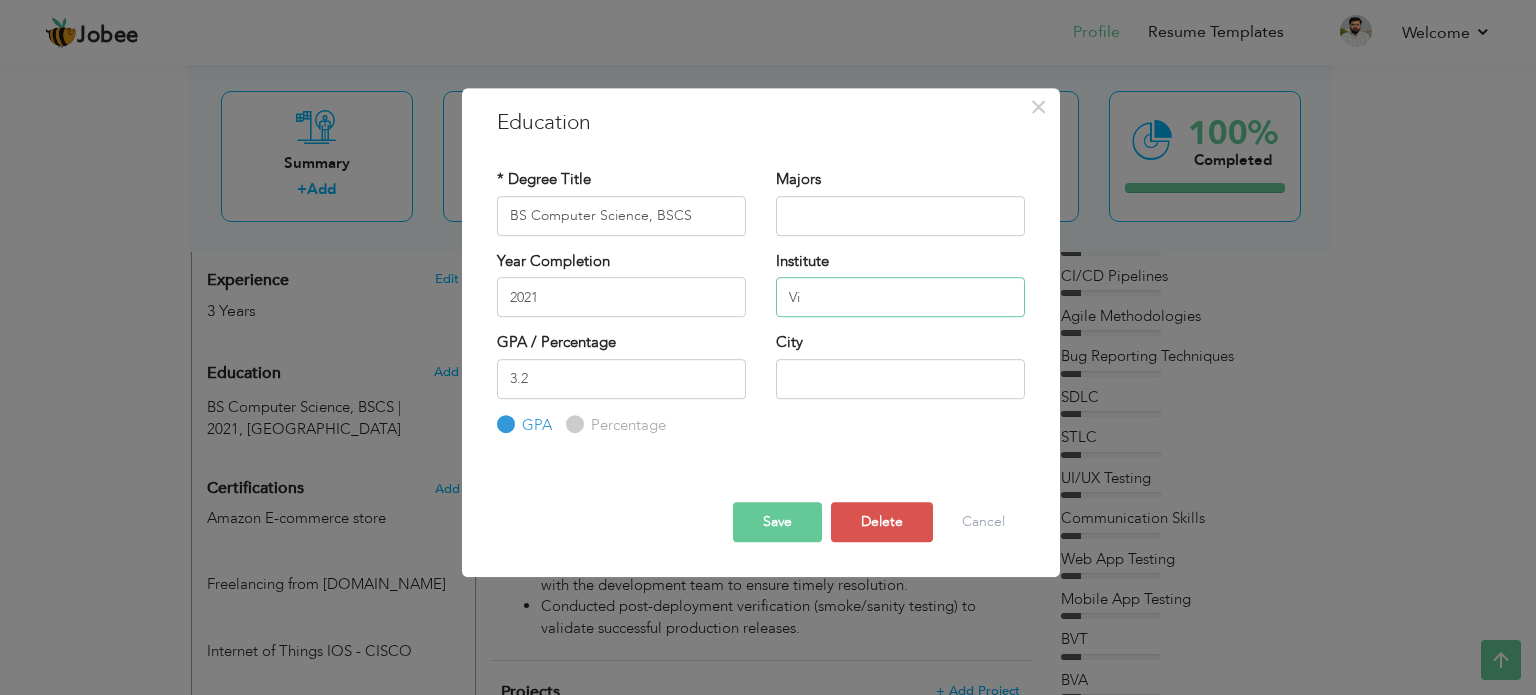type on "V" 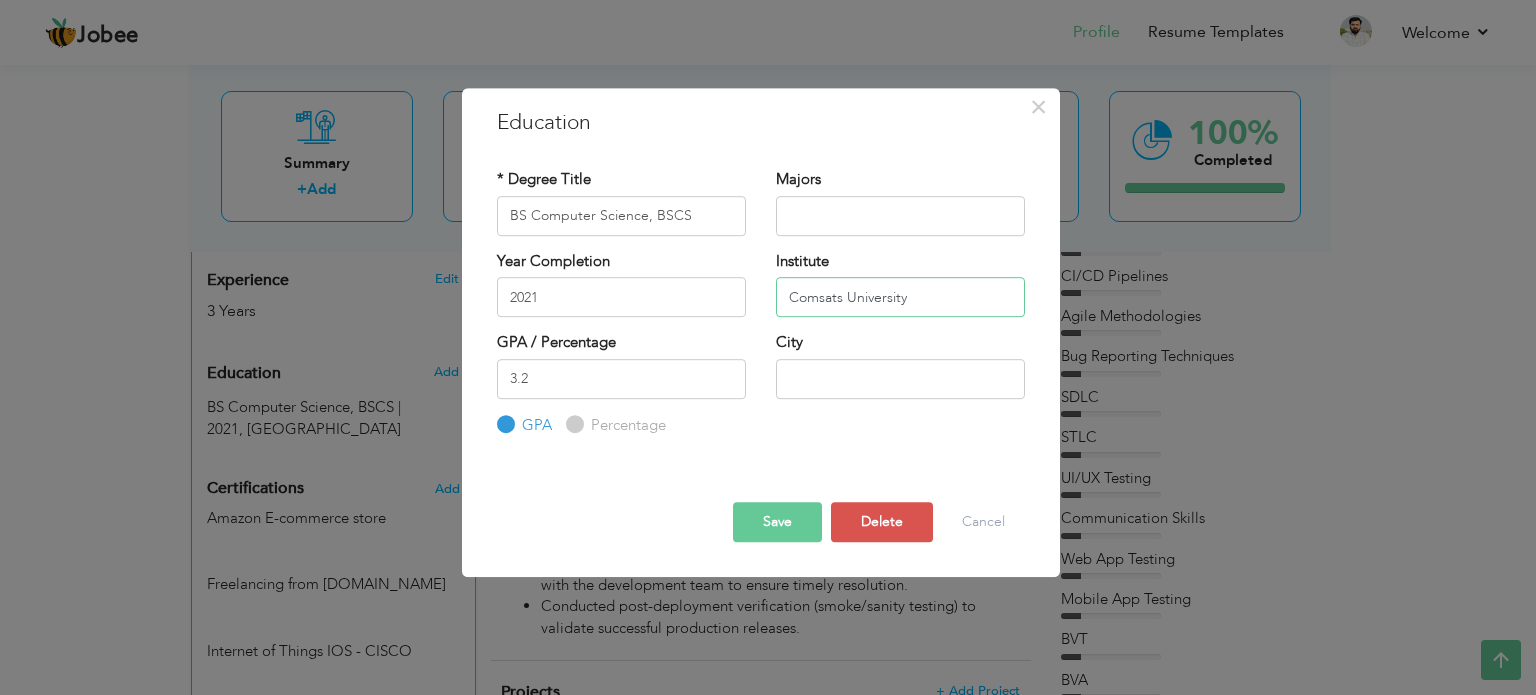 type on "Comsats University" 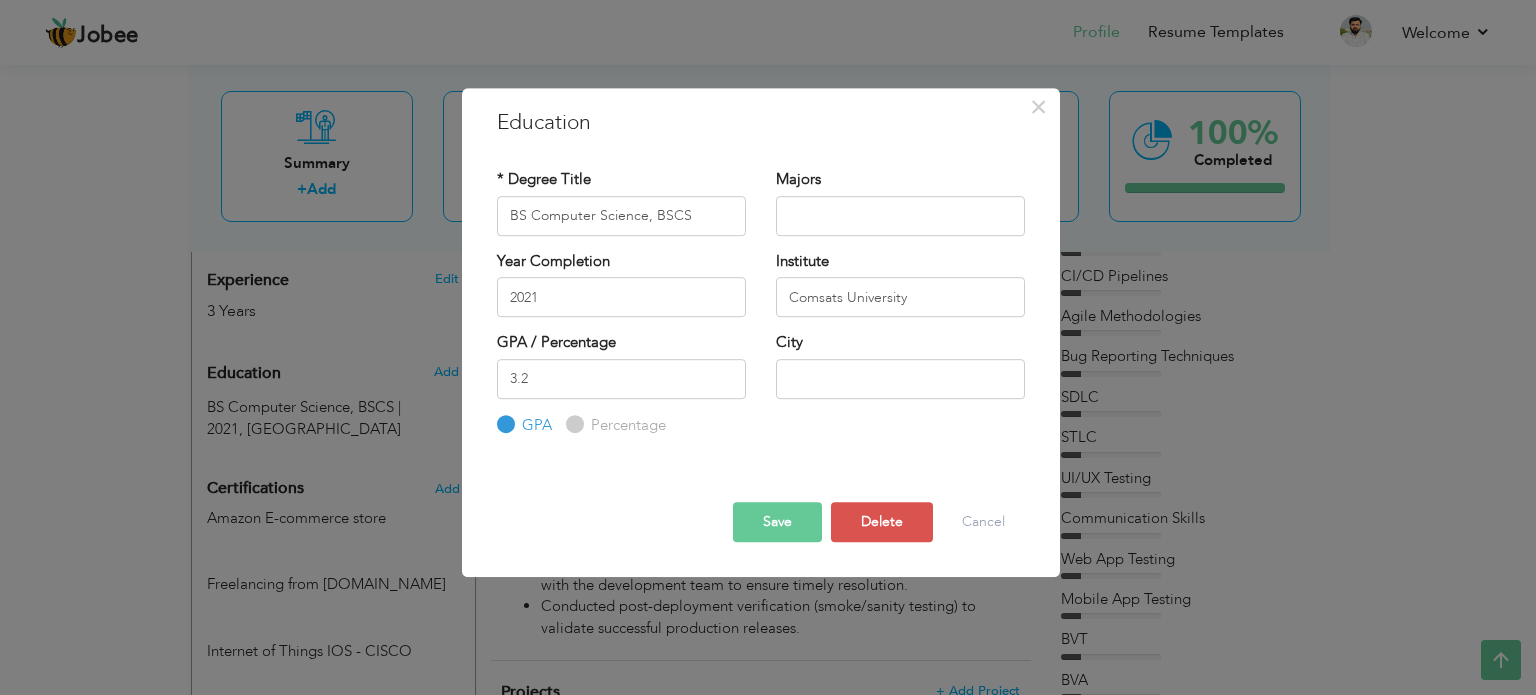 click on "Save" at bounding box center (777, 522) 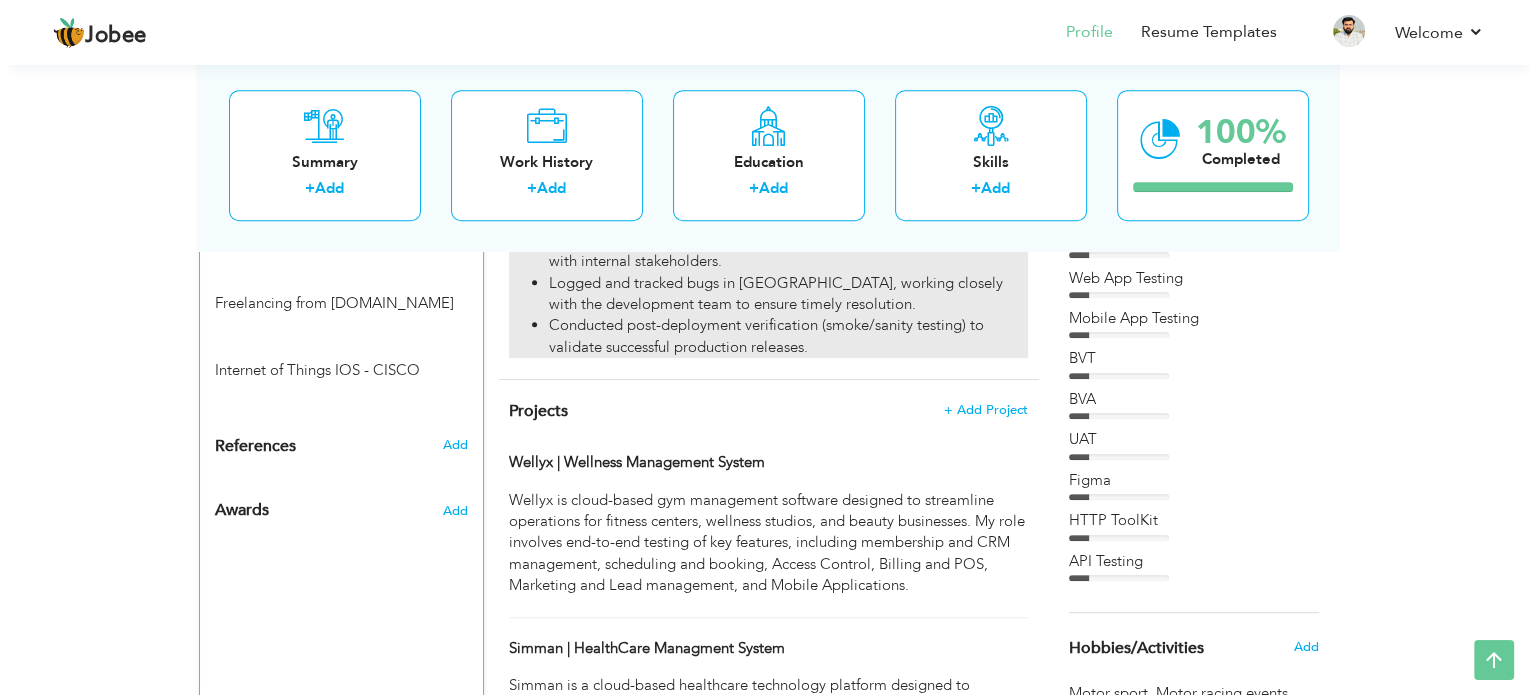 scroll, scrollTop: 1032, scrollLeft: 0, axis: vertical 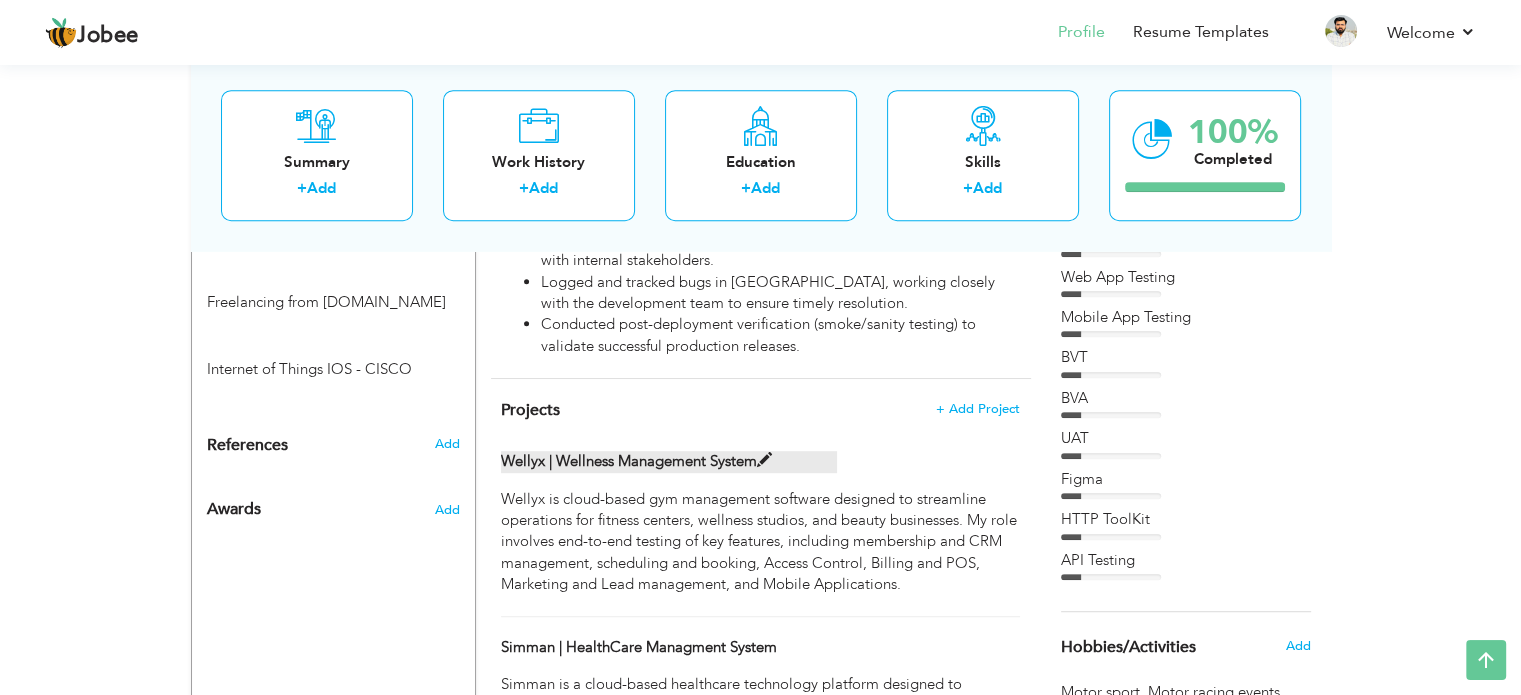 click on "Wellyx | Wellness  Management System" at bounding box center [669, 461] 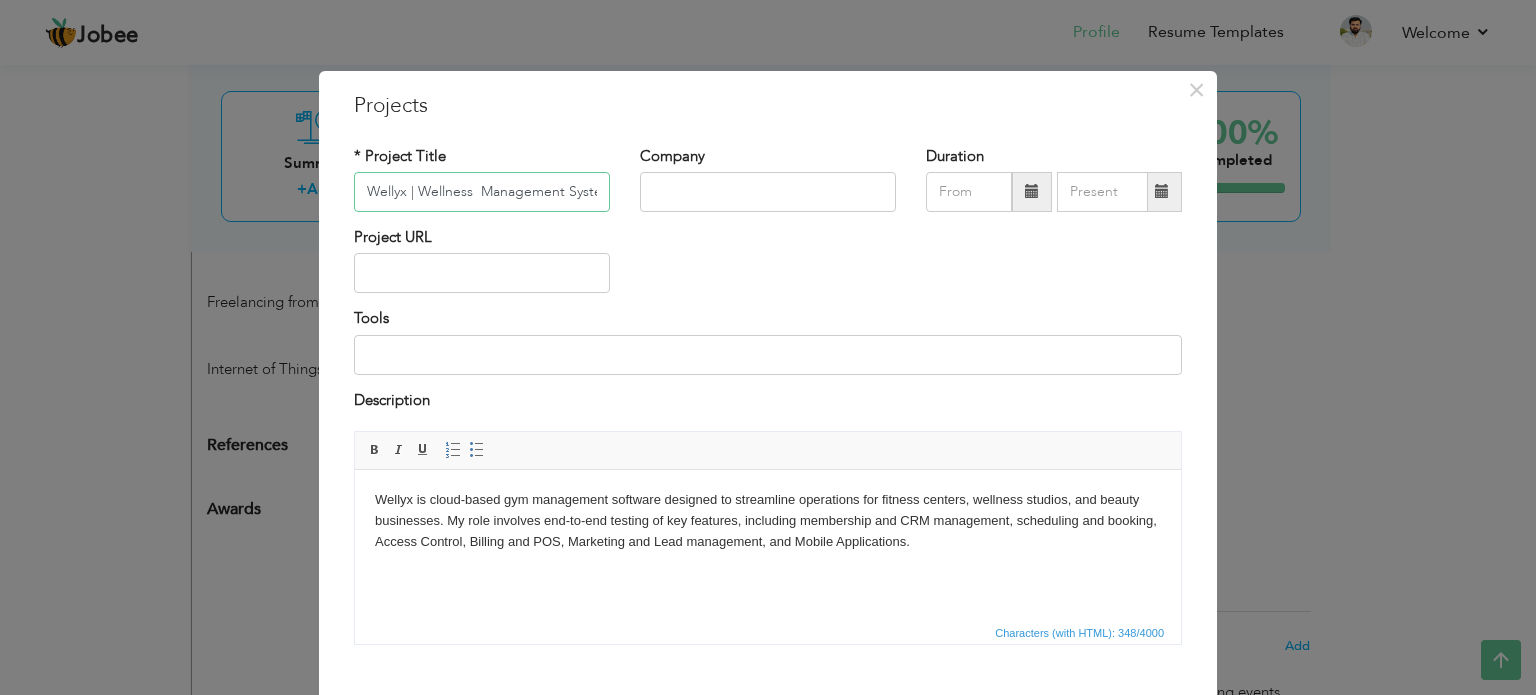 scroll, scrollTop: 0, scrollLeft: 14, axis: horizontal 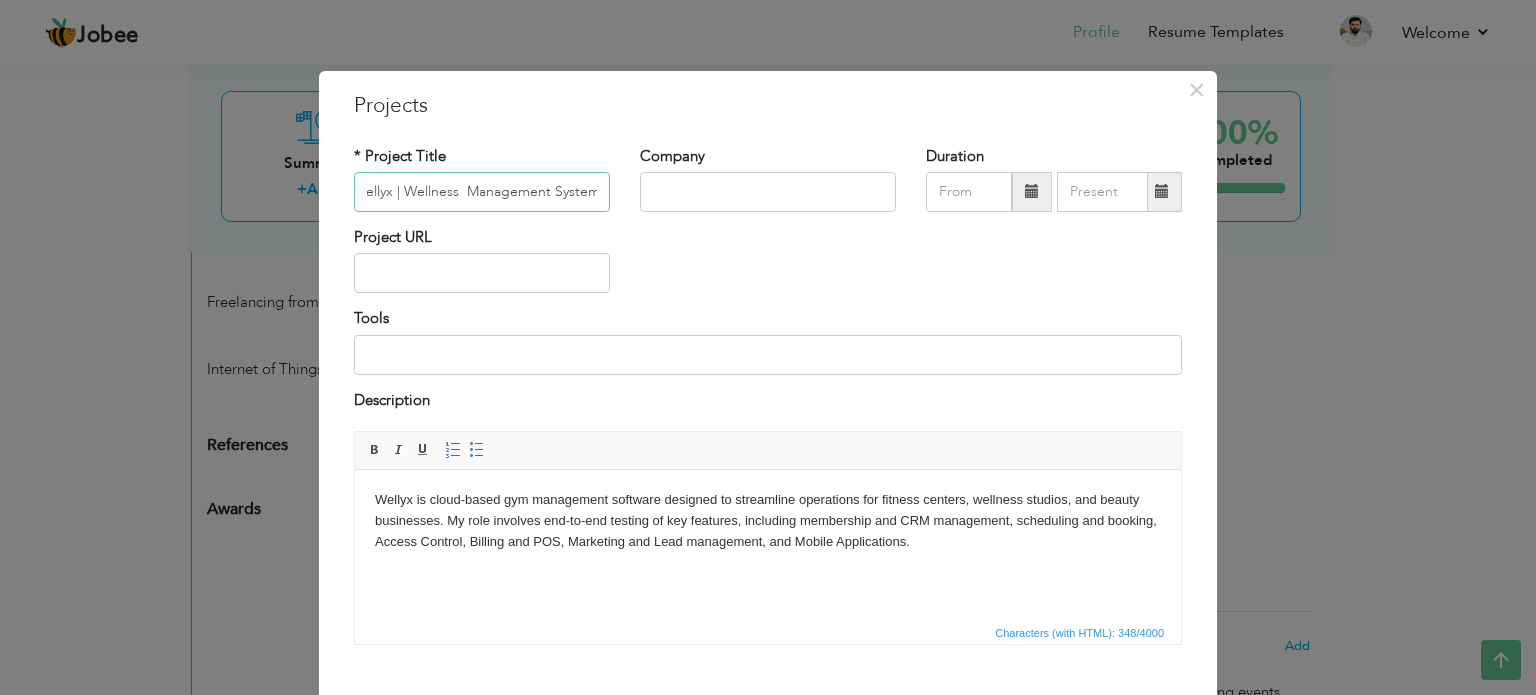 click on "Wellyx | Wellness  Management System" at bounding box center [482, 192] 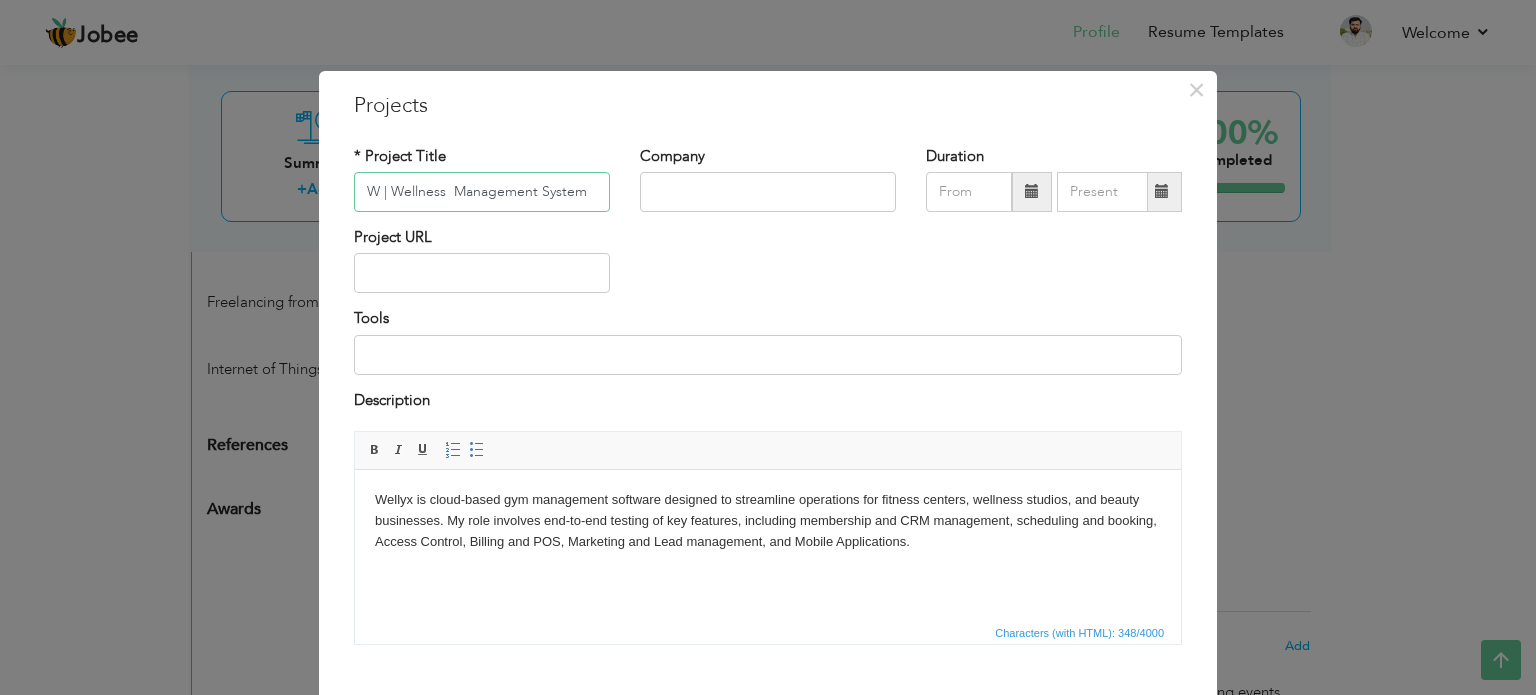scroll, scrollTop: 0, scrollLeft: 0, axis: both 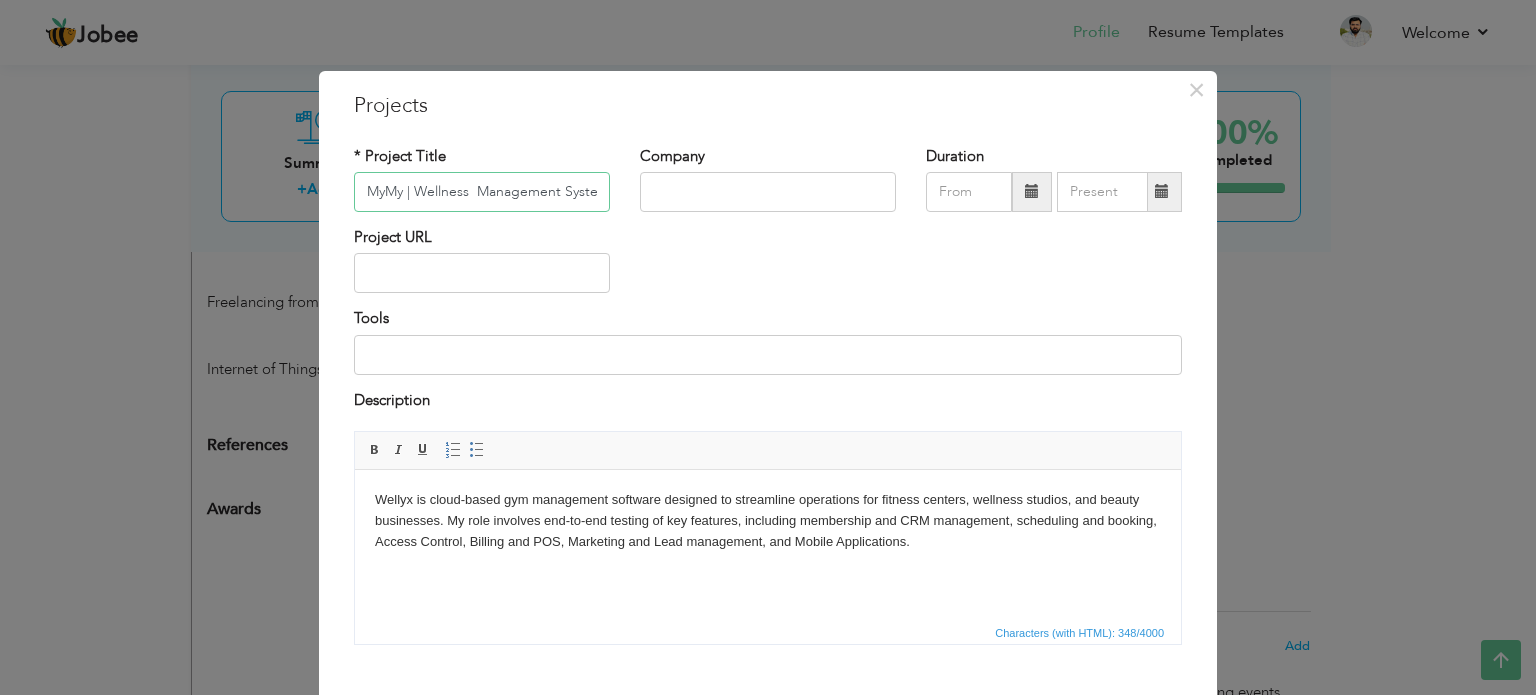 type on "MyMy | Wellness  Management System" 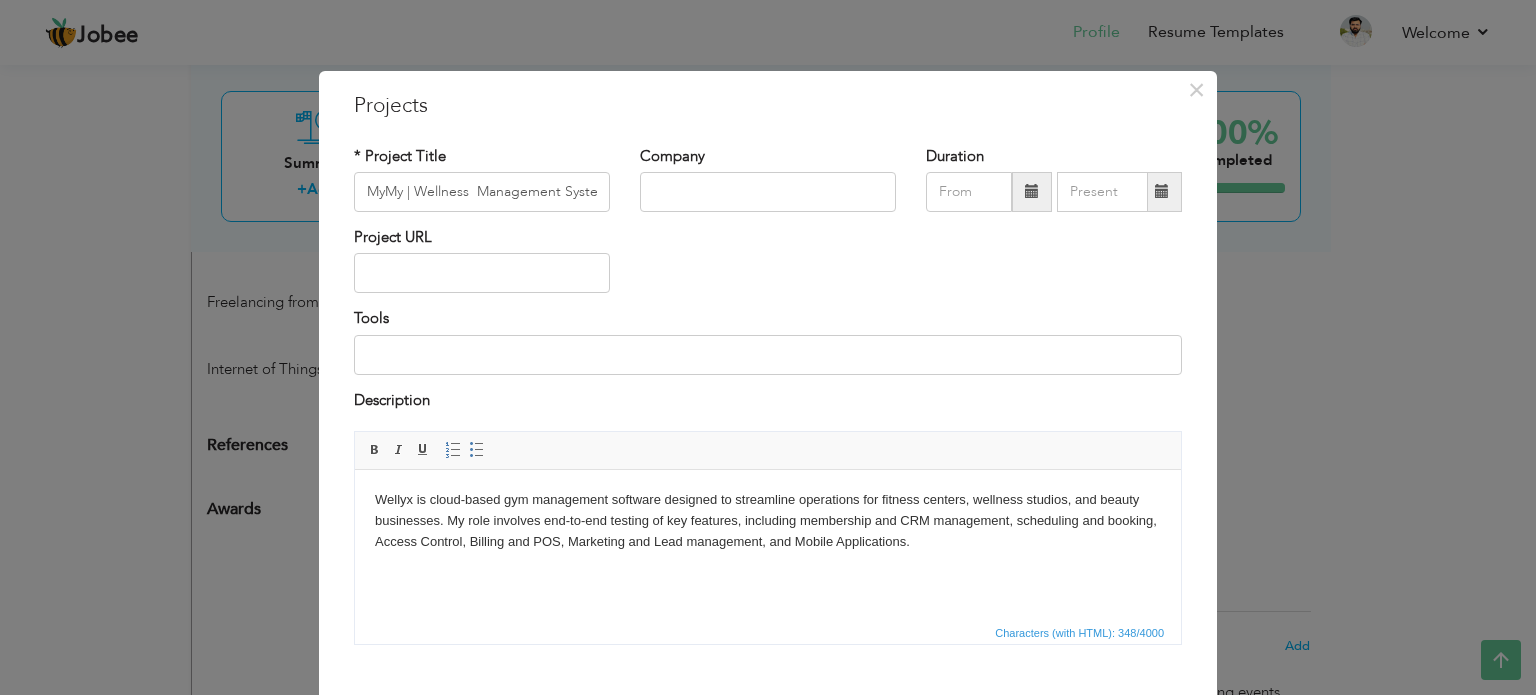 click on "Wellyx is cloud-based gym management software designed to streamline operations for fitness centers, wellness studios, and beauty businesses. My role involves end-to-end testing of key features, including membership and CRM management, scheduling and booking, Access Control, Billing and POS, Marketing and Lead management, and Mobile Applications." at bounding box center (768, 521) 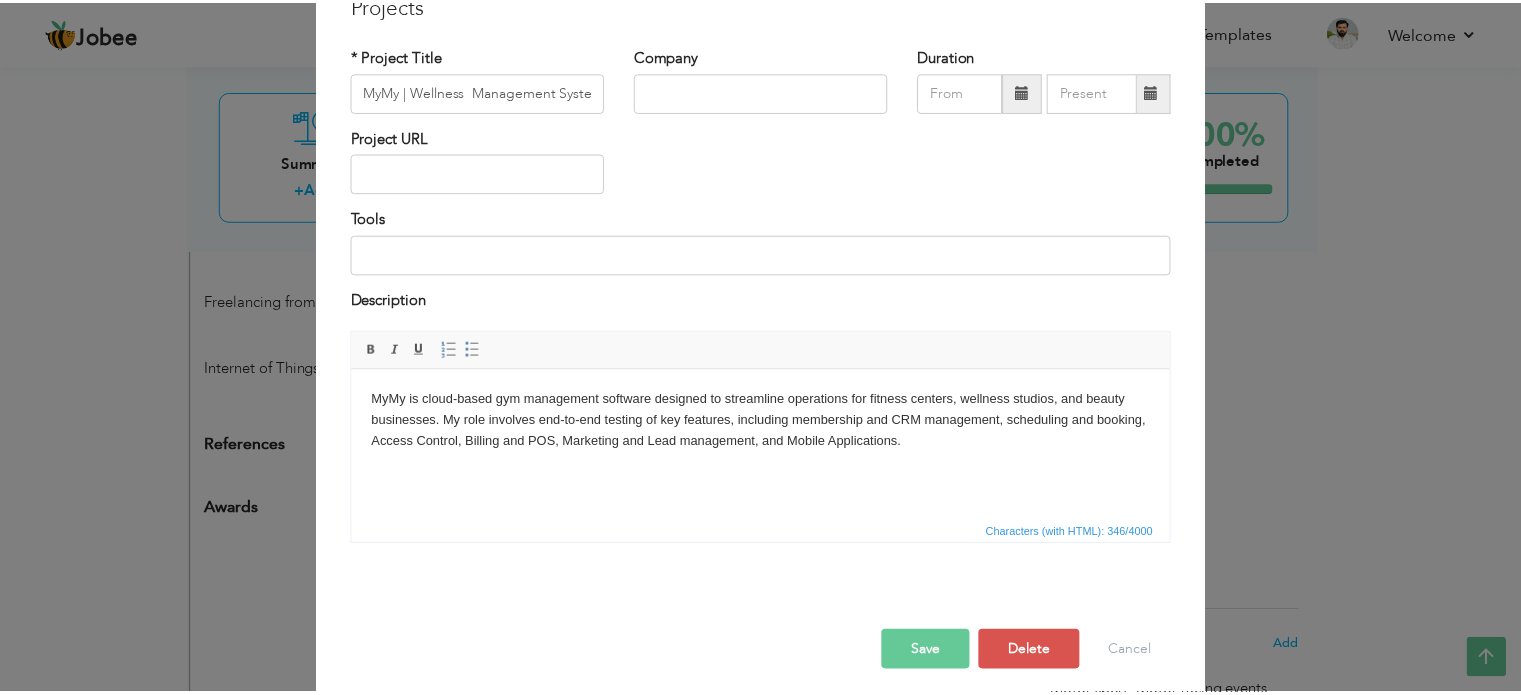 scroll, scrollTop: 111, scrollLeft: 0, axis: vertical 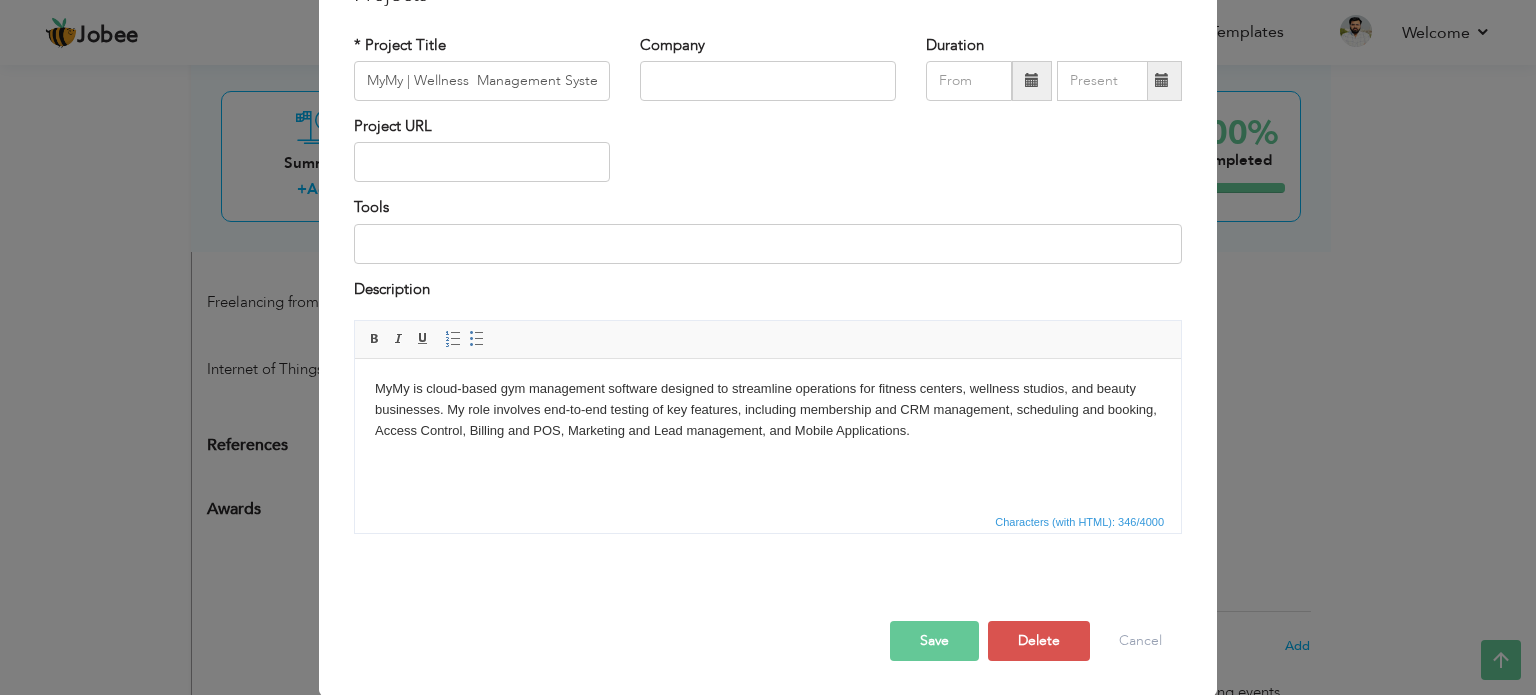 click on "Save" at bounding box center [934, 641] 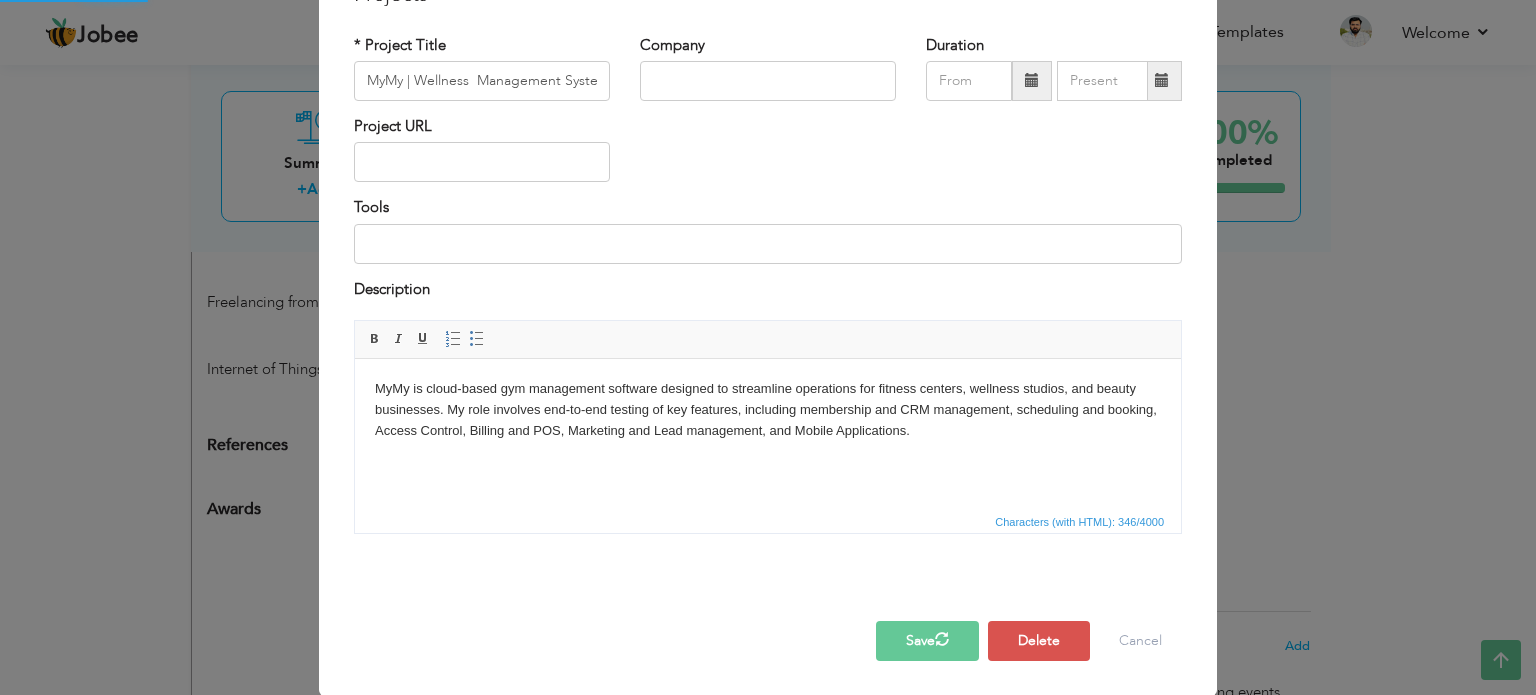 click on "Save" at bounding box center (927, 641) 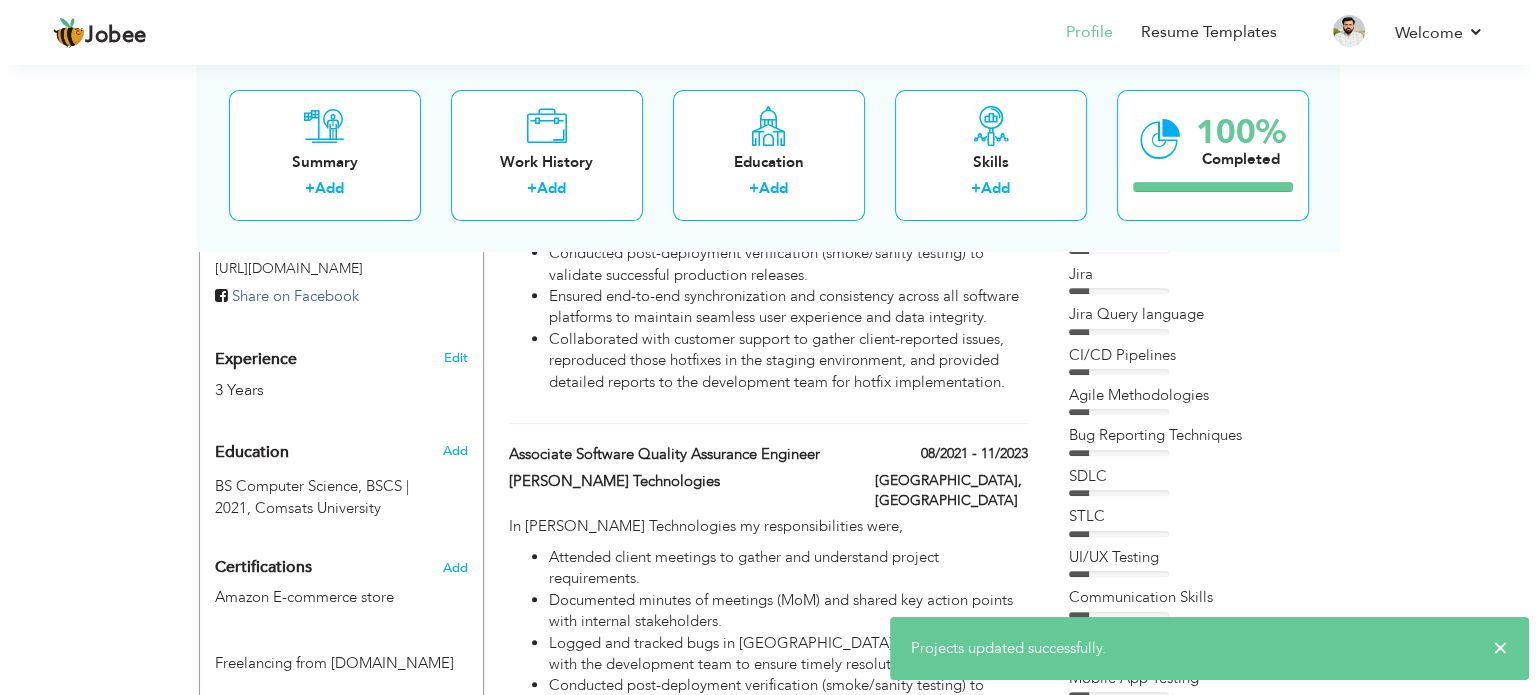 scroll, scrollTop: 670, scrollLeft: 0, axis: vertical 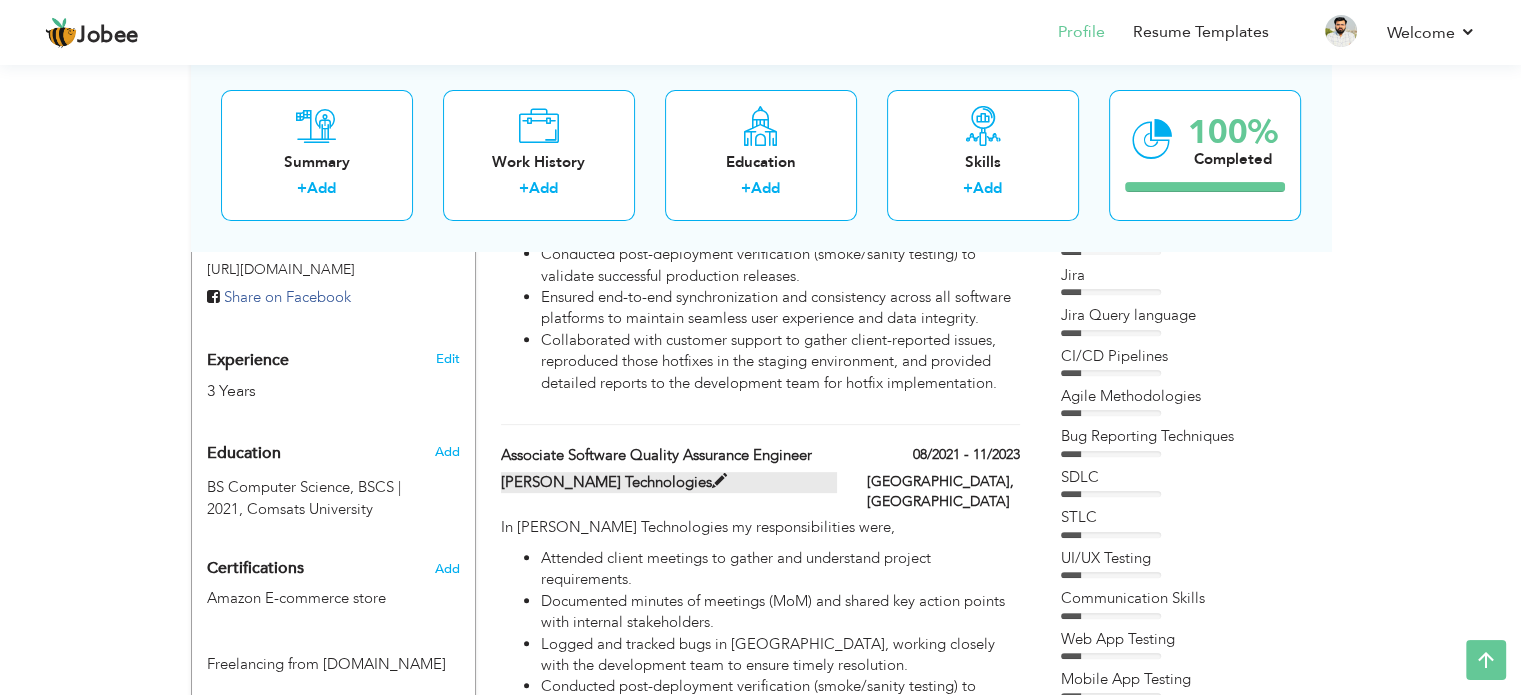 click on "Rex Technologies" at bounding box center [669, 482] 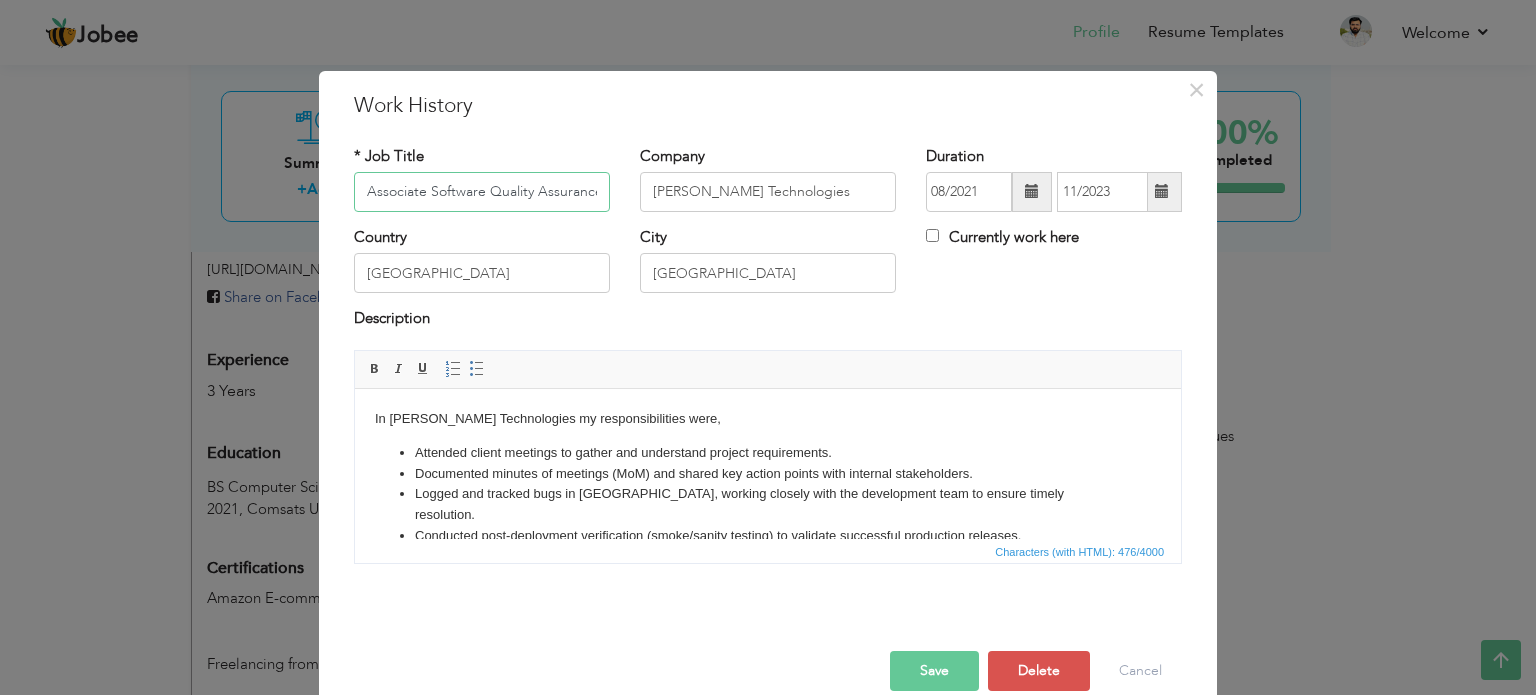 scroll, scrollTop: 0, scrollLeft: 62, axis: horizontal 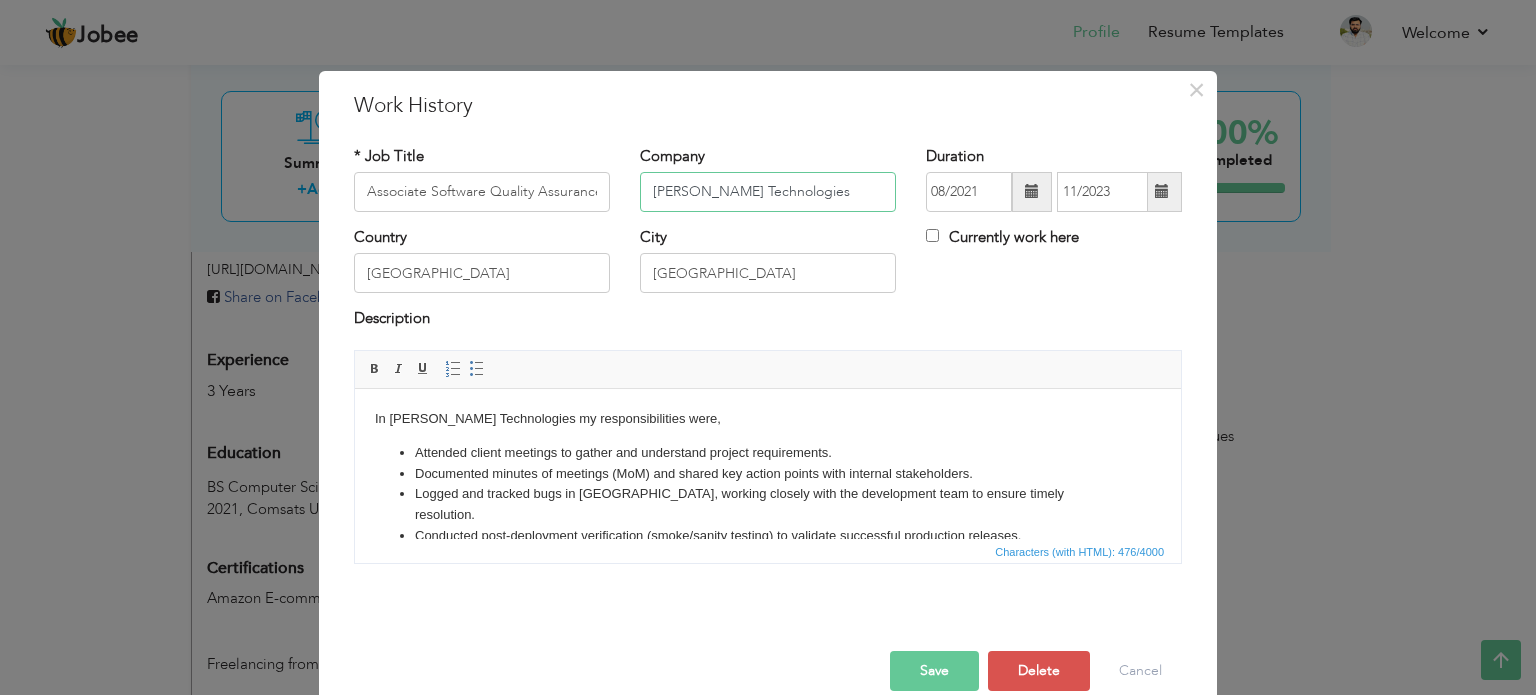 click on "Rex Technologies" at bounding box center (768, 192) 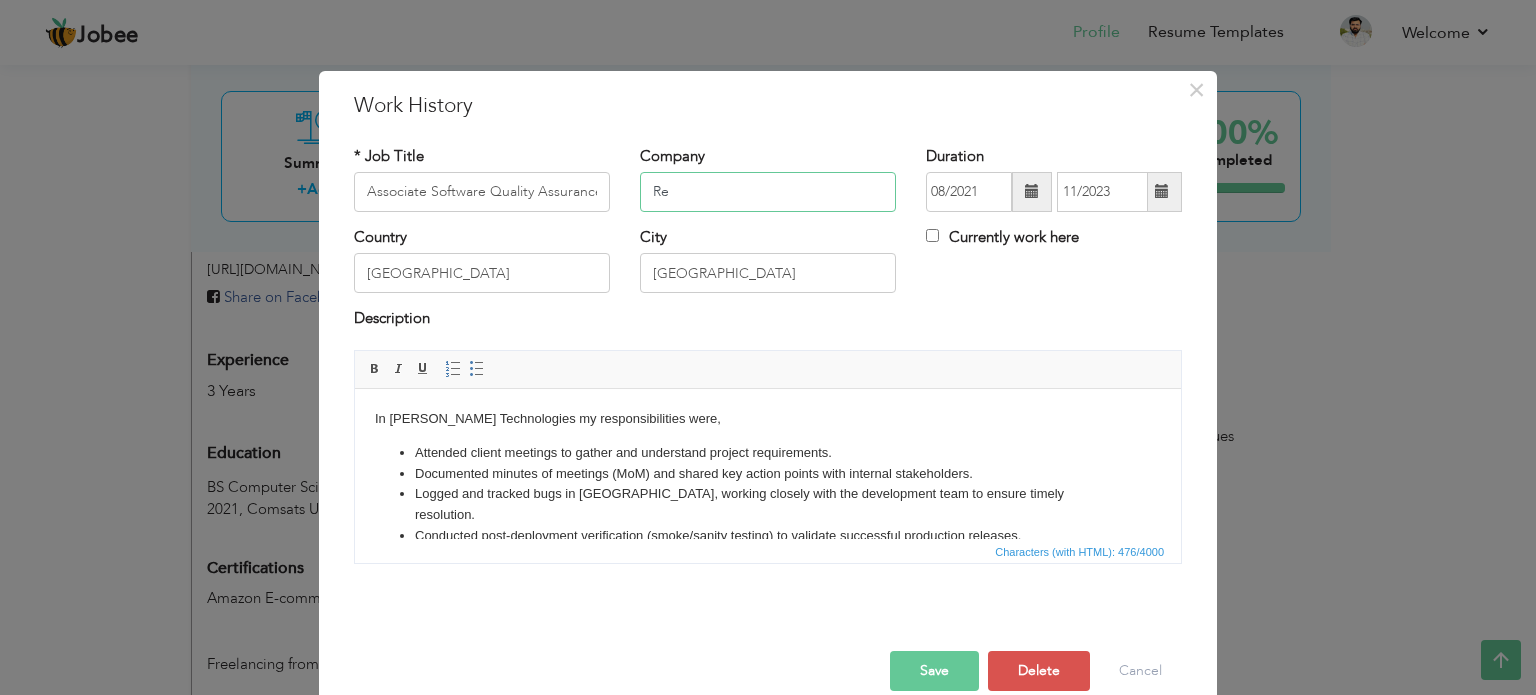 type on "R" 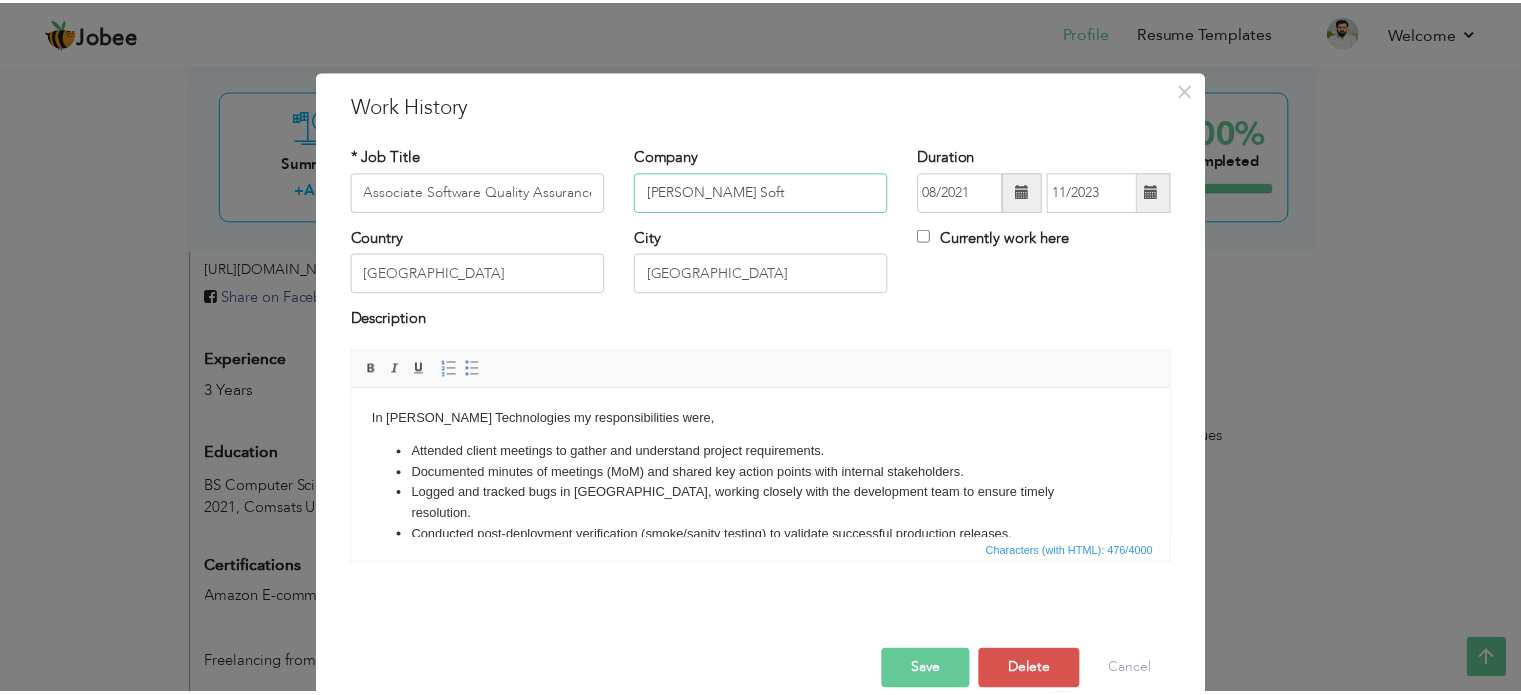 scroll, scrollTop: 29, scrollLeft: 0, axis: vertical 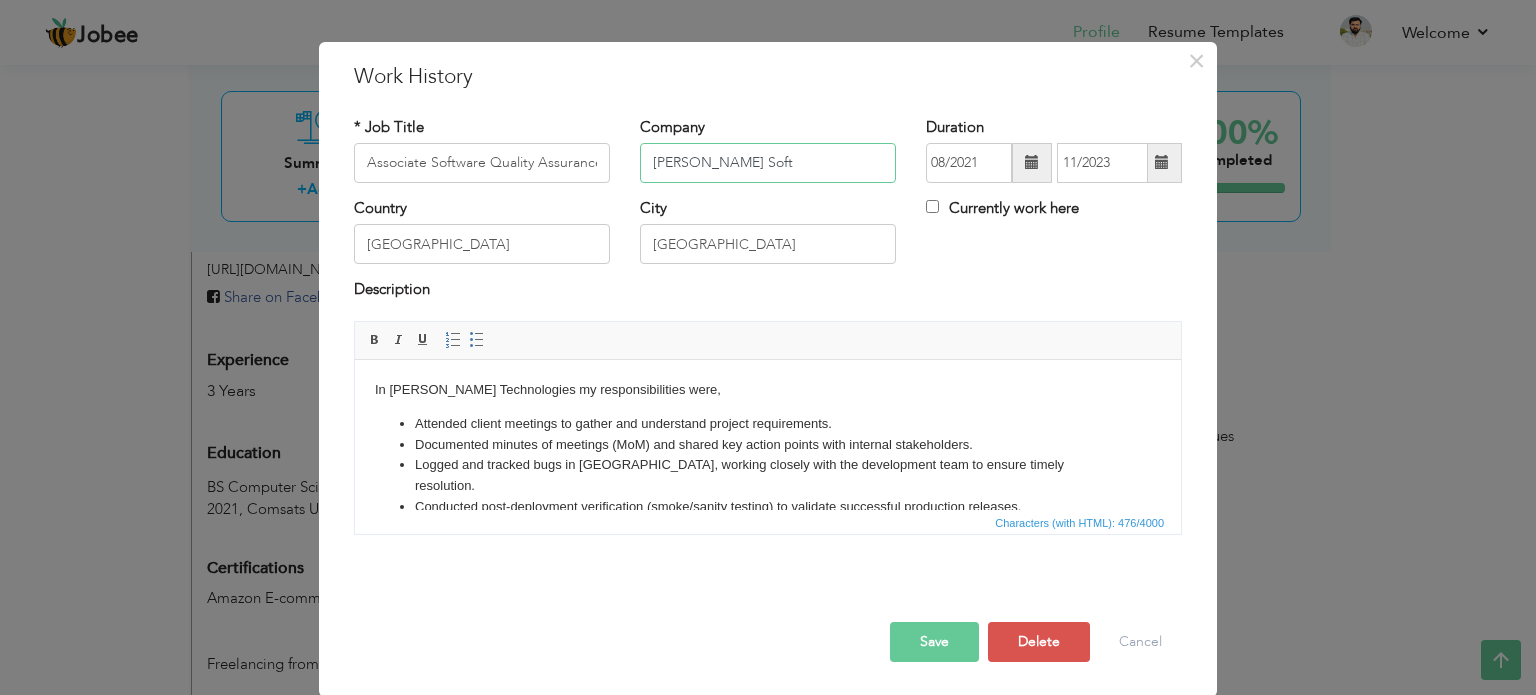 type on "[PERSON_NAME] Soft" 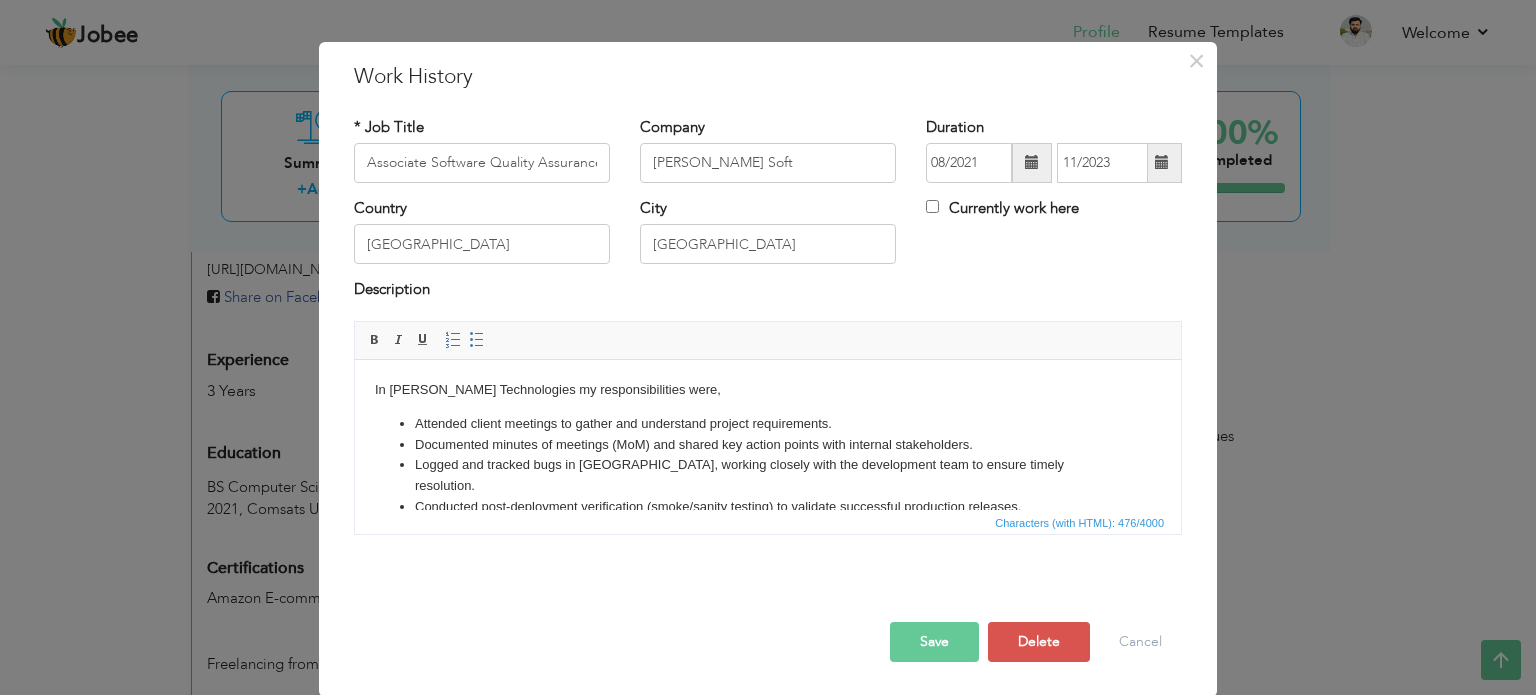 click at bounding box center [1032, 162] 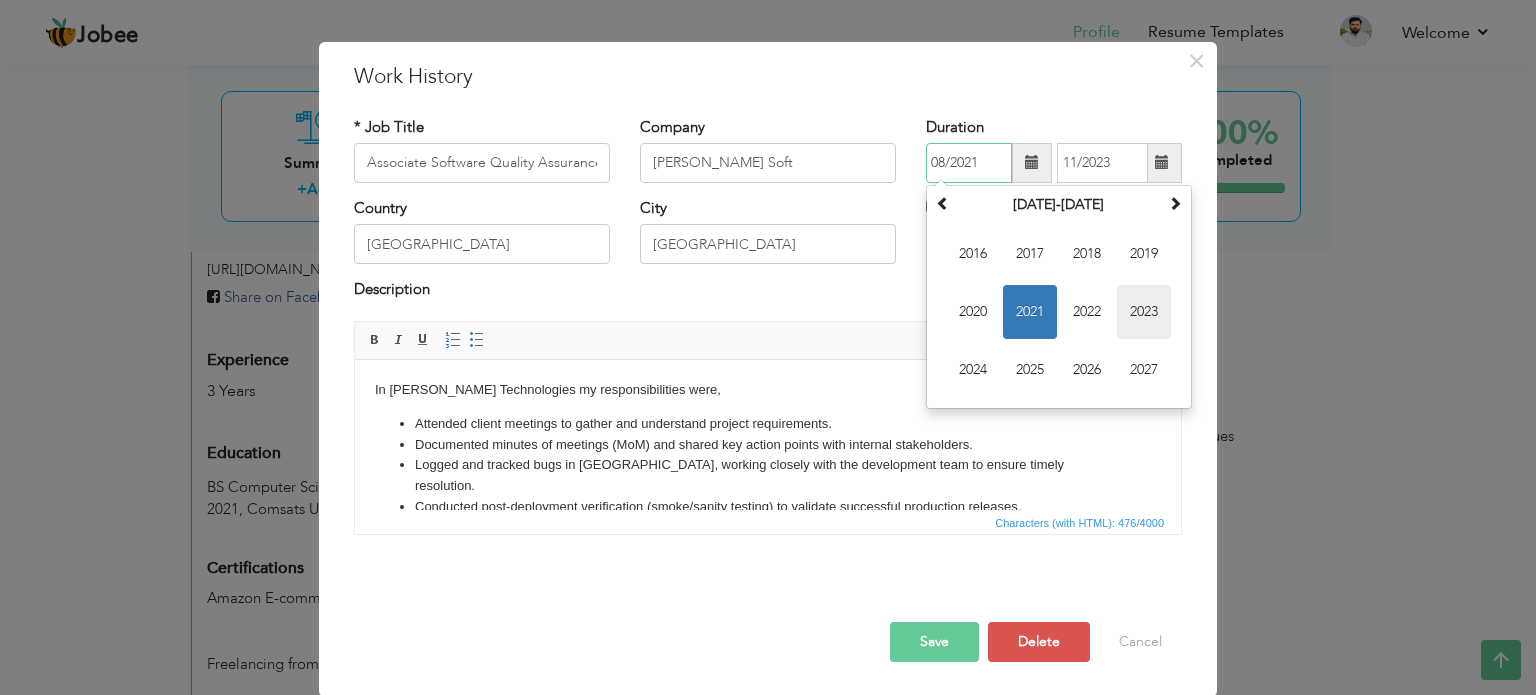 click on "2023" at bounding box center [1144, 312] 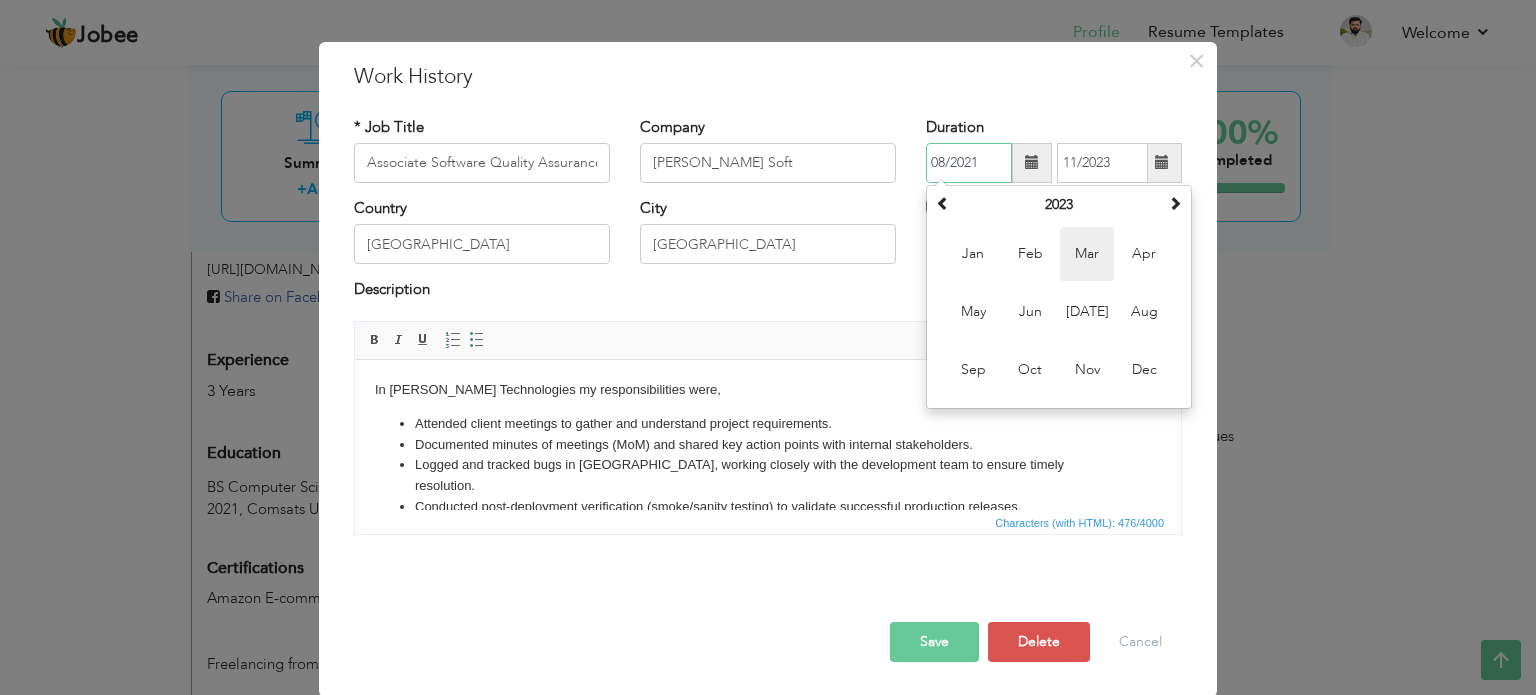 click on "Mar" at bounding box center (1087, 254) 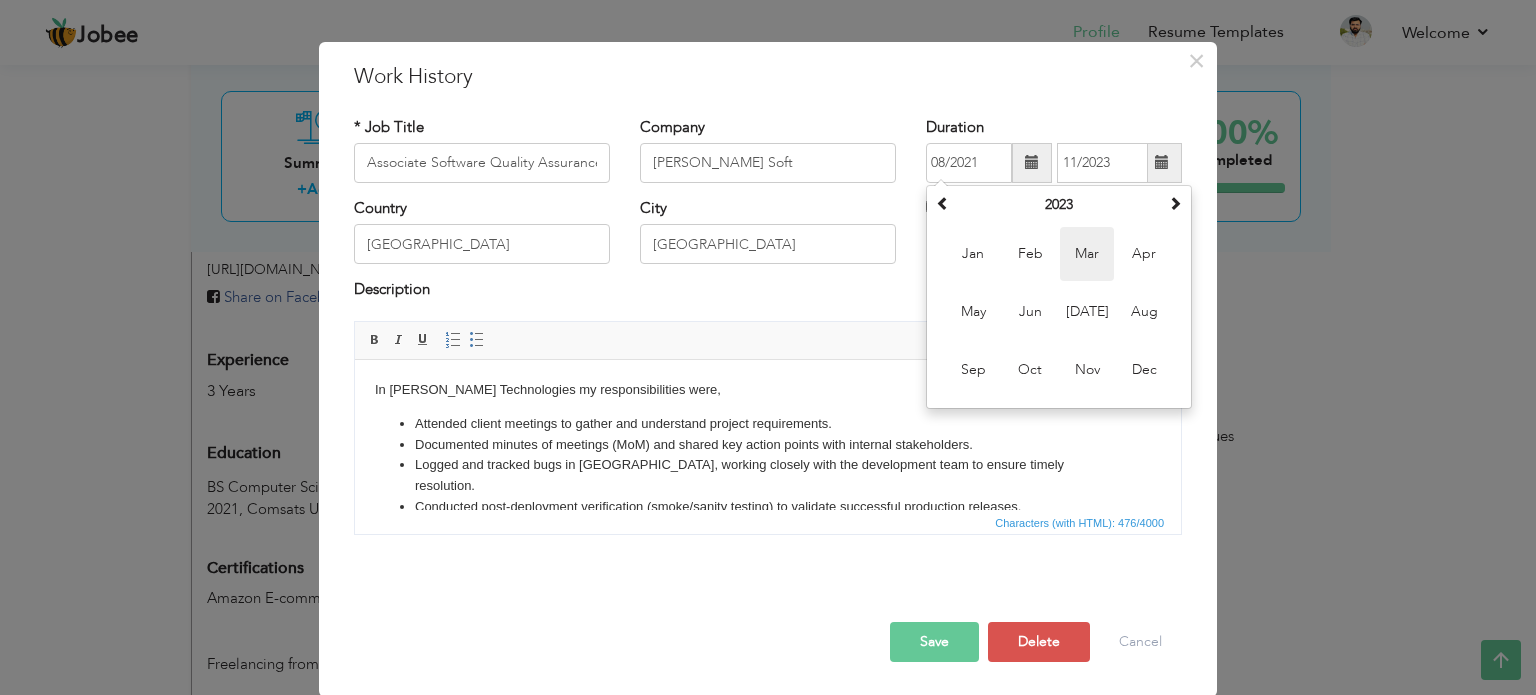 type on "03/2023" 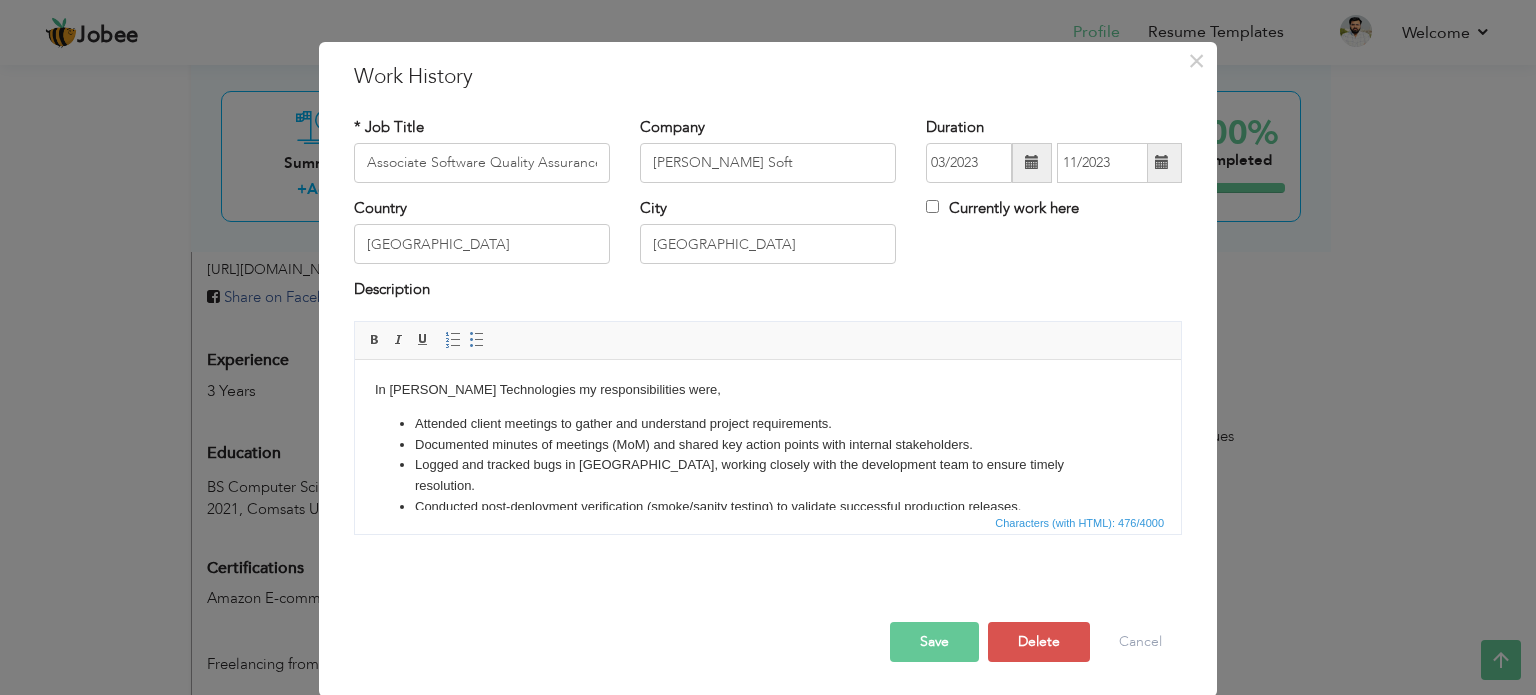 click on "Save" at bounding box center (934, 642) 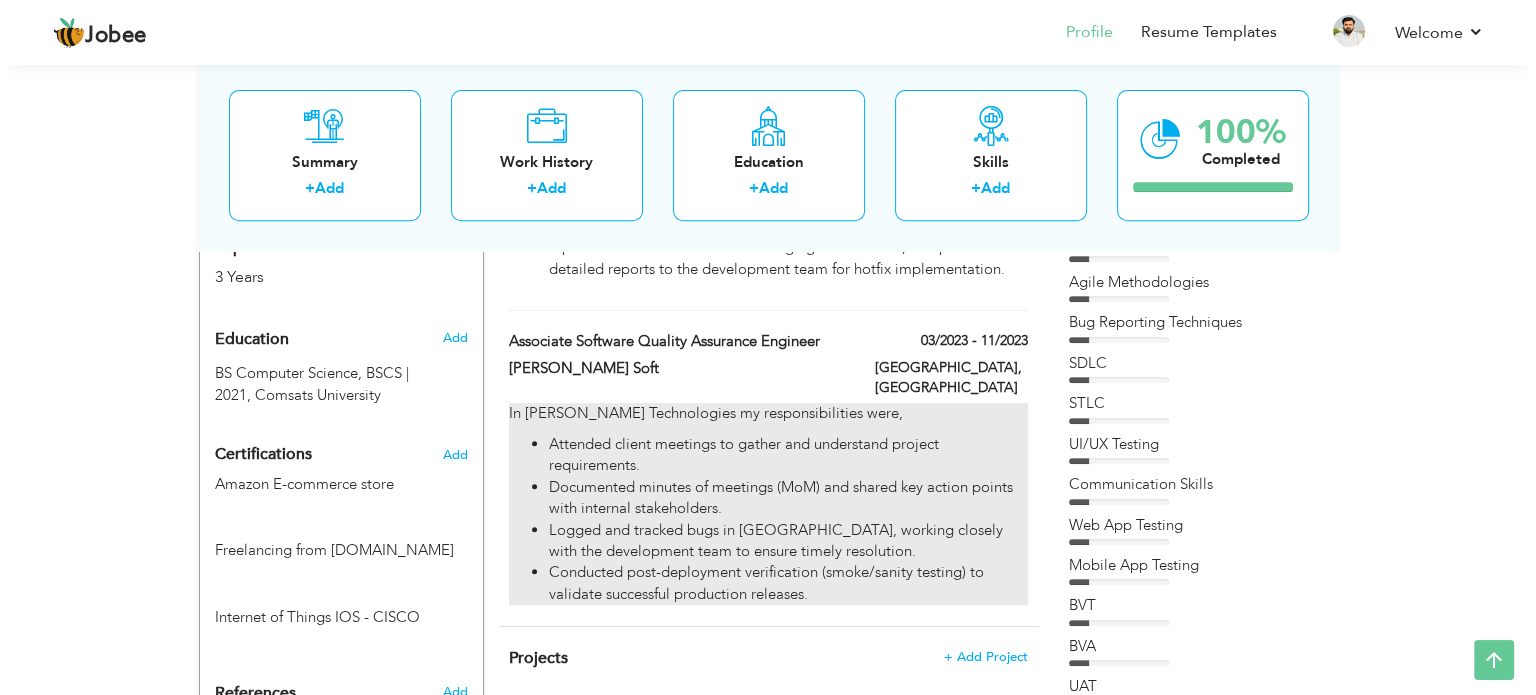 scroll, scrollTop: 796, scrollLeft: 0, axis: vertical 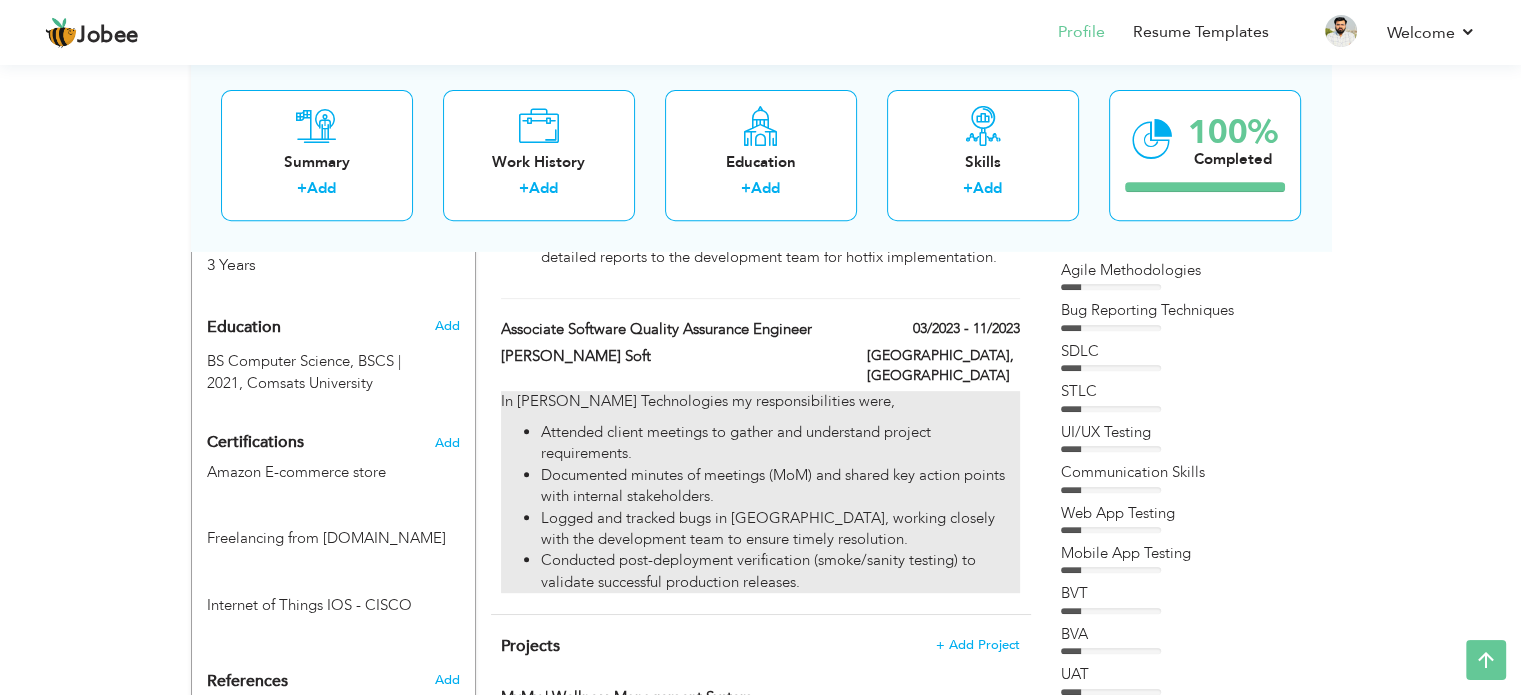 click on "In Rex Technologies my responsibilities were," at bounding box center [760, 401] 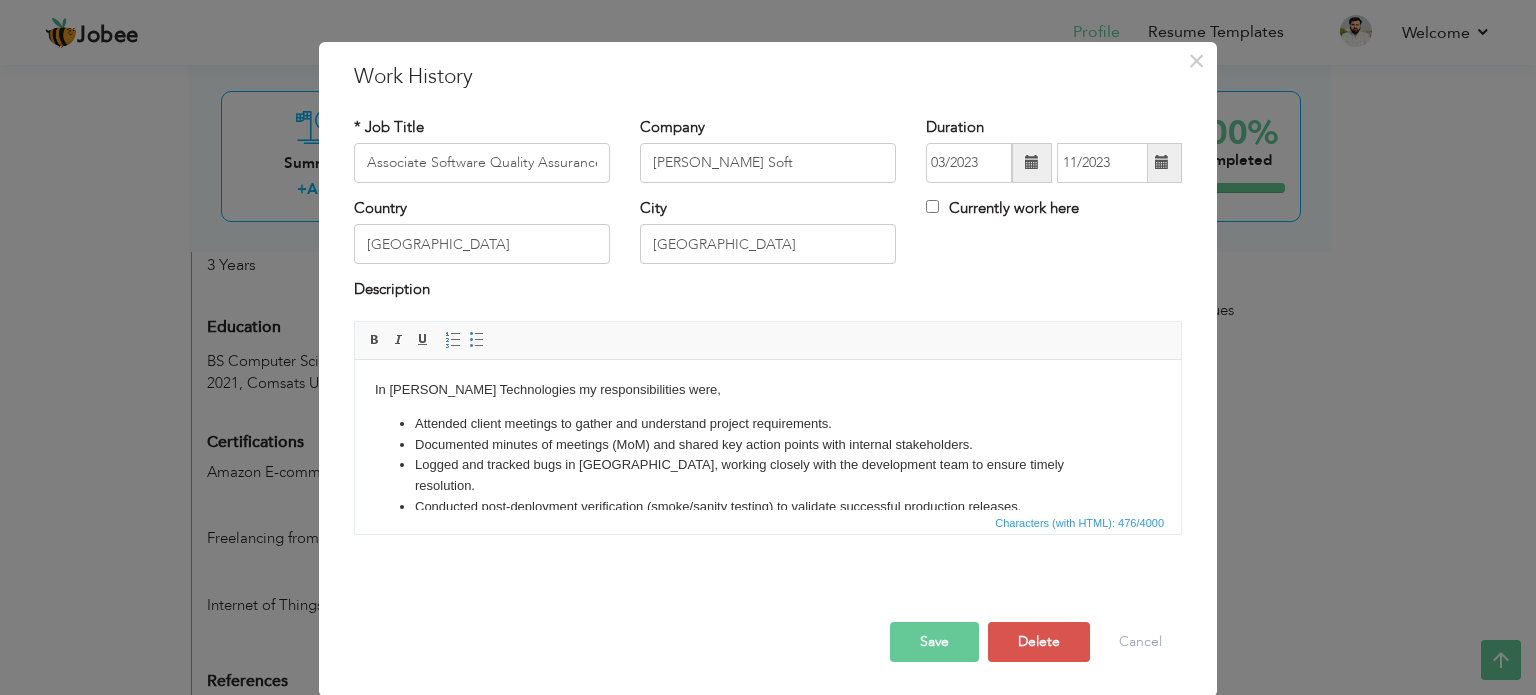 scroll, scrollTop: 0, scrollLeft: 0, axis: both 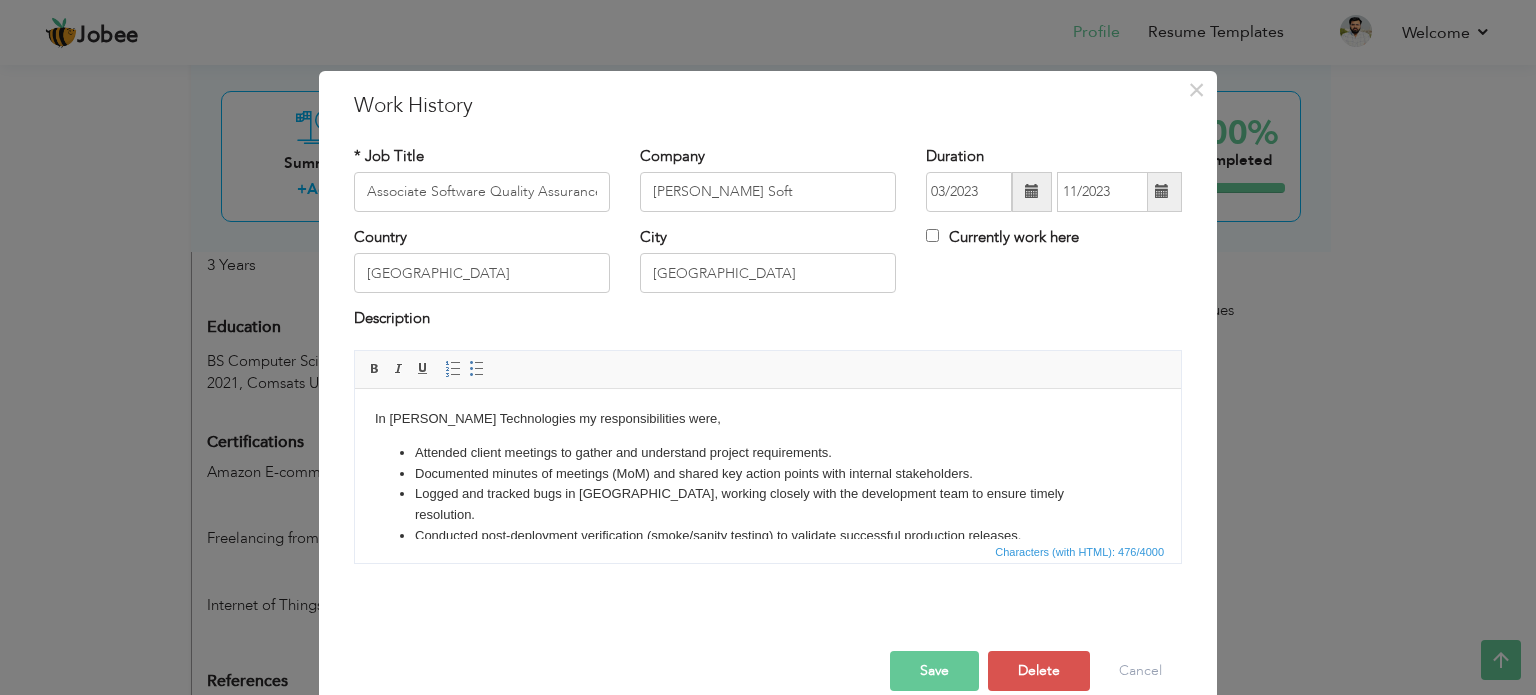 click on "In Rex Technologies my responsibilities were," at bounding box center [768, 418] 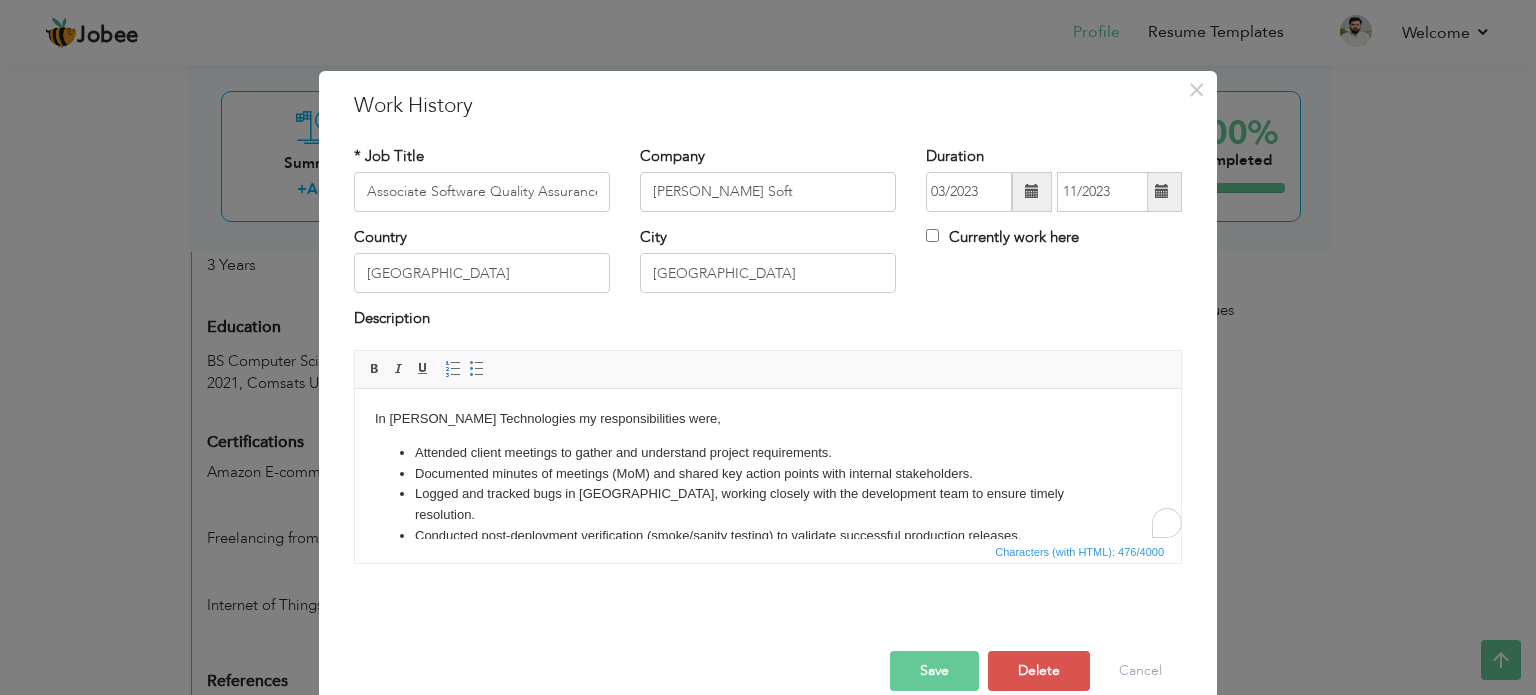type 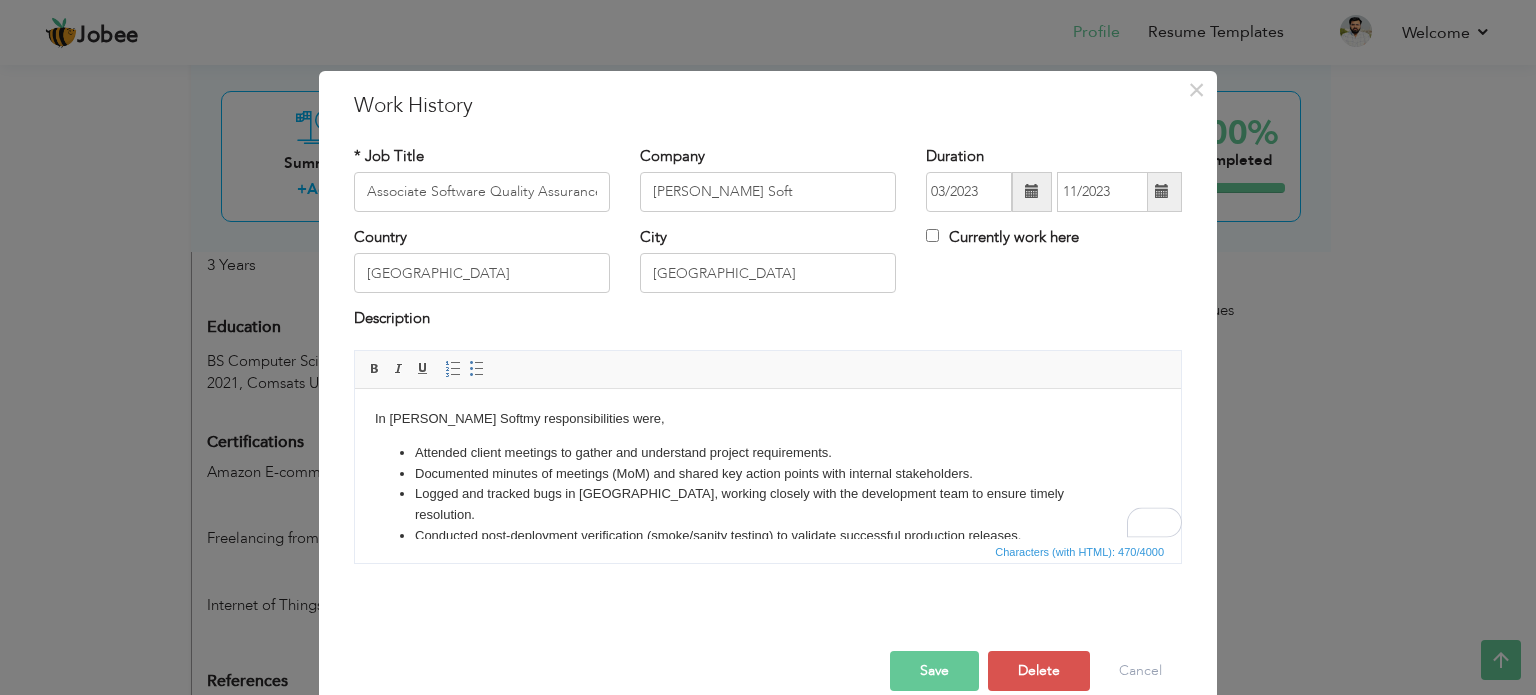click on "Save" at bounding box center (934, 671) 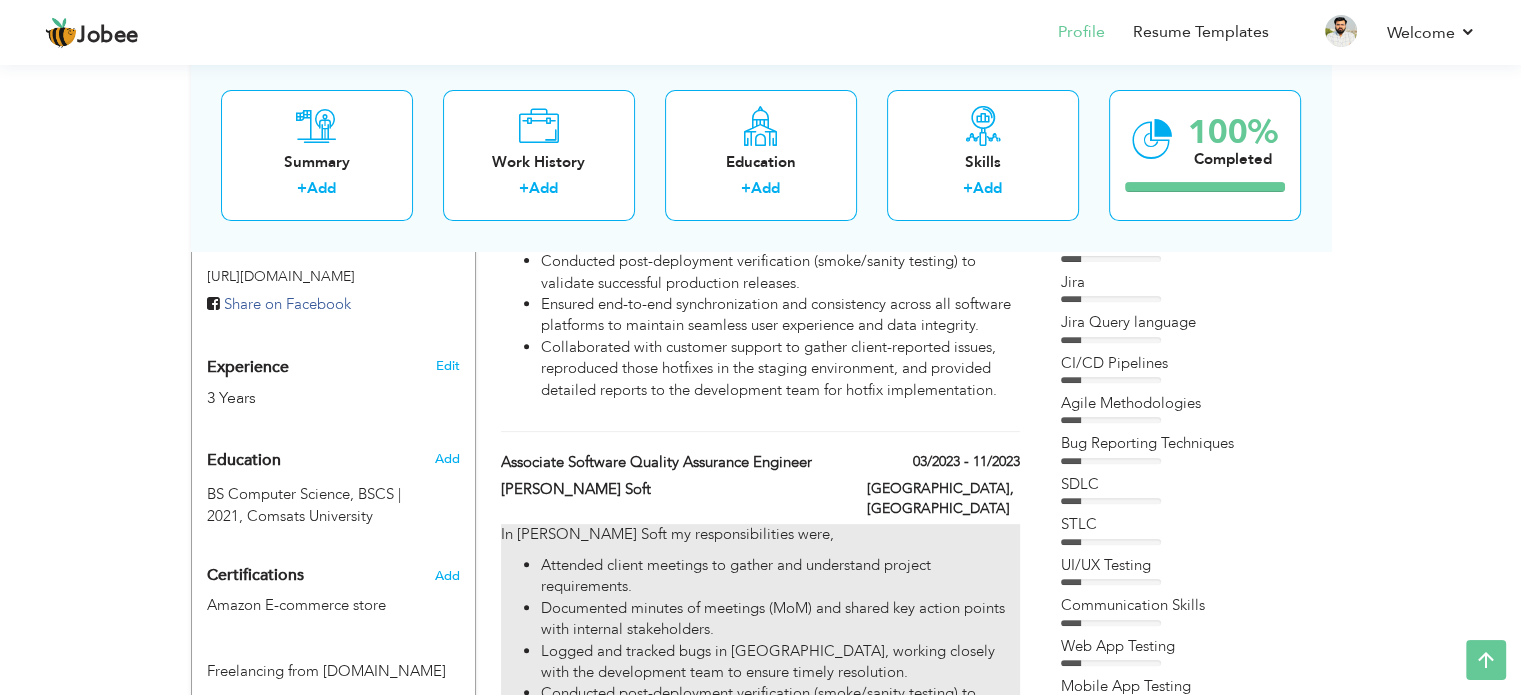 scroll, scrollTop: 662, scrollLeft: 0, axis: vertical 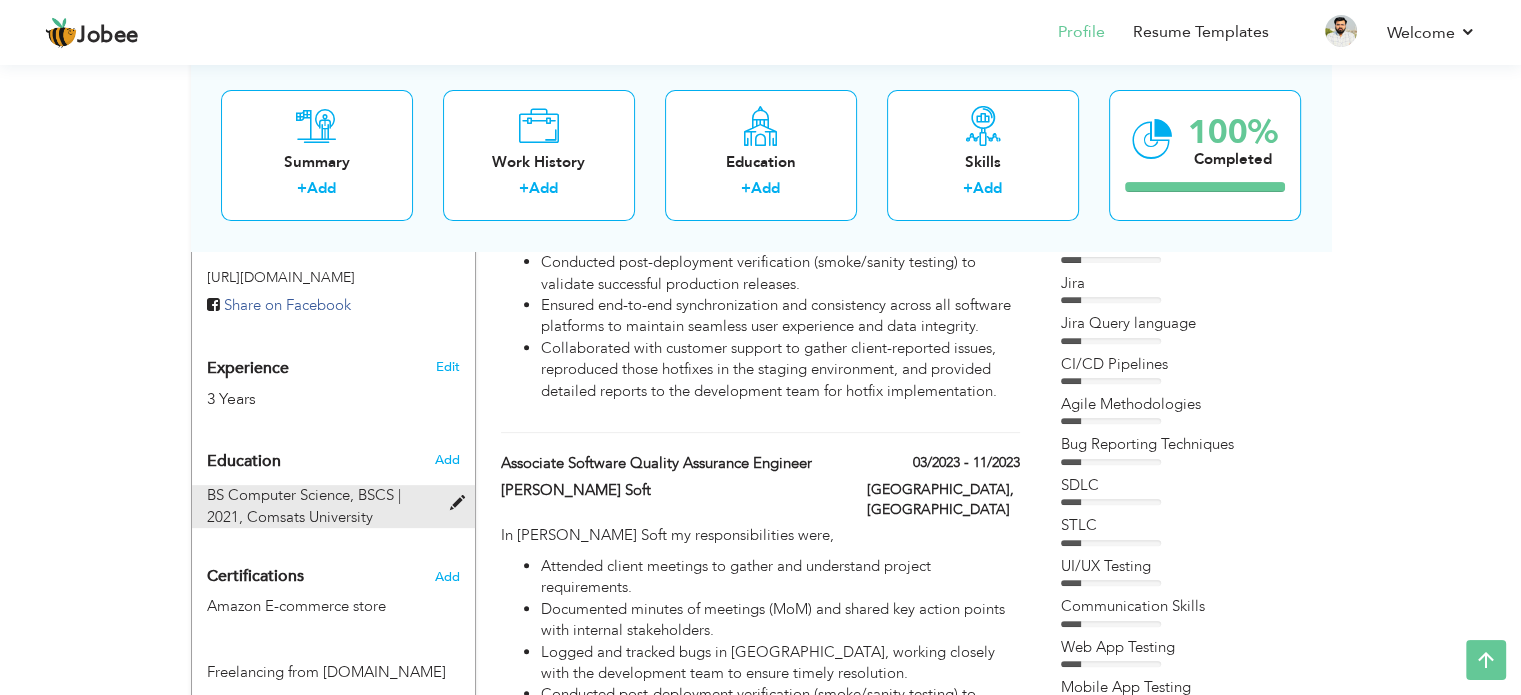 click on "BS Computer Science, BSCS   |  2021," at bounding box center (304, 505) 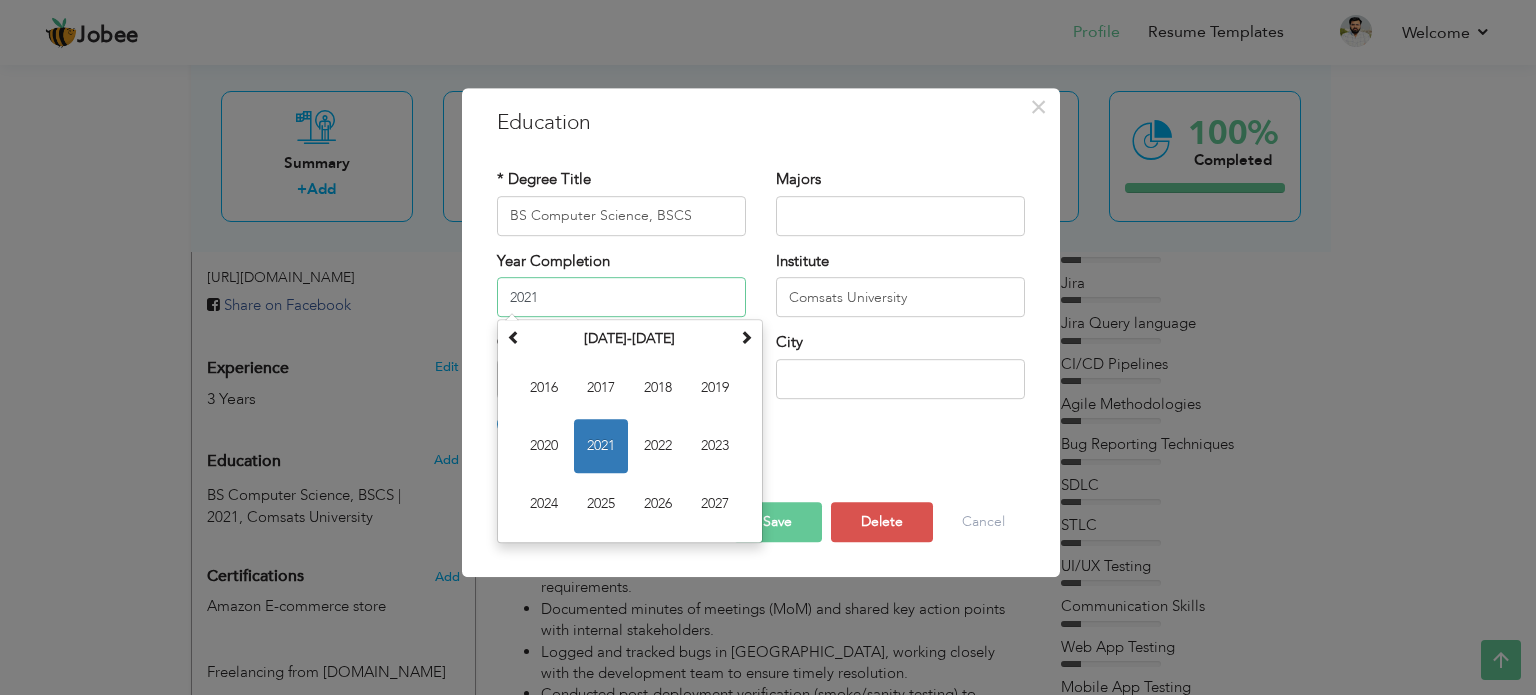 click on "2021" at bounding box center [621, 297] 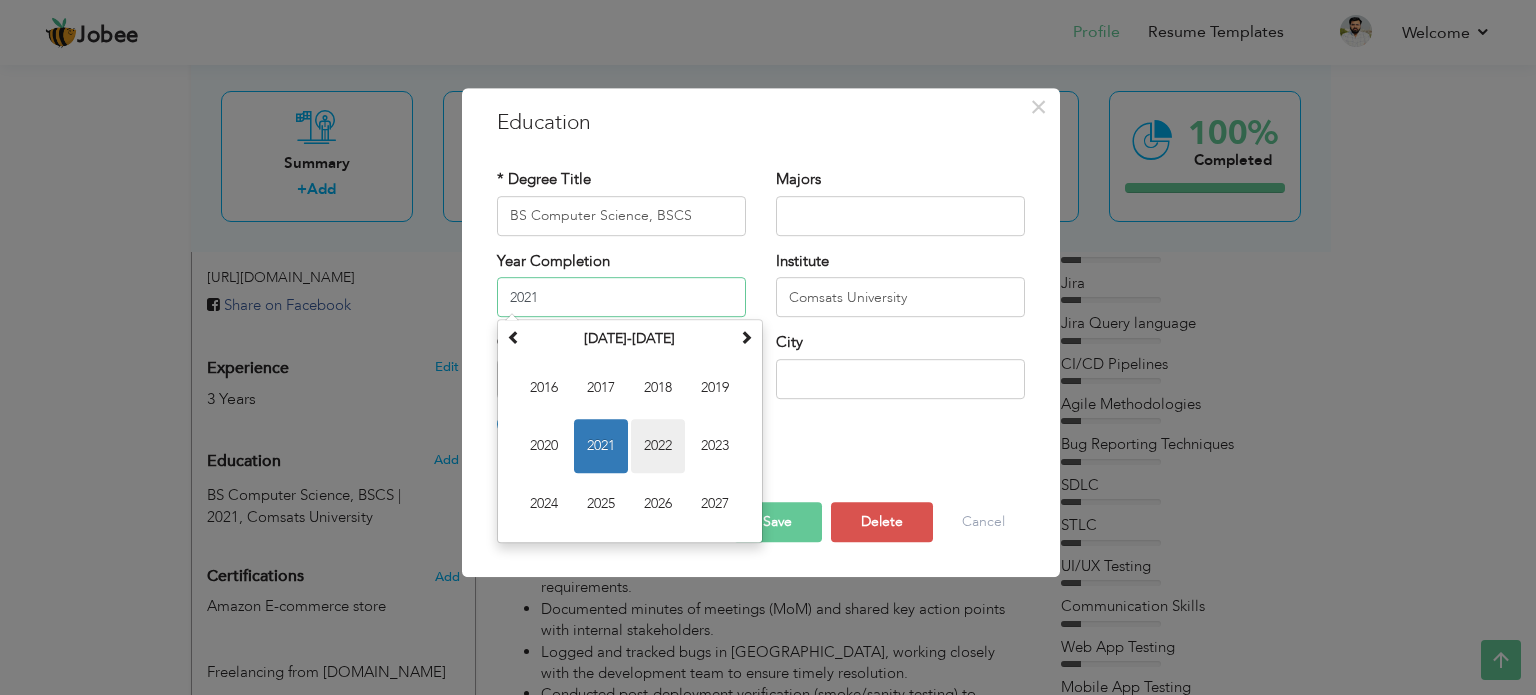 click on "2022" at bounding box center (658, 446) 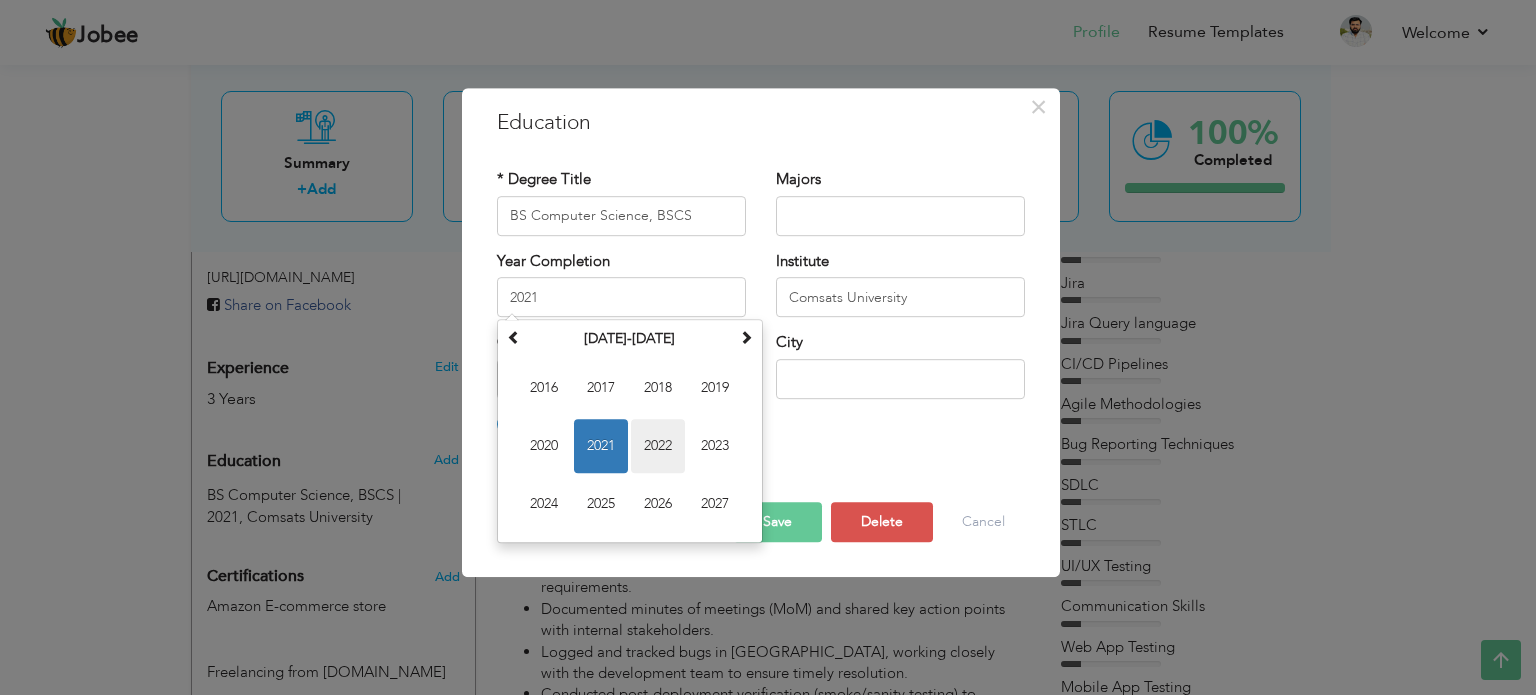 type on "2022" 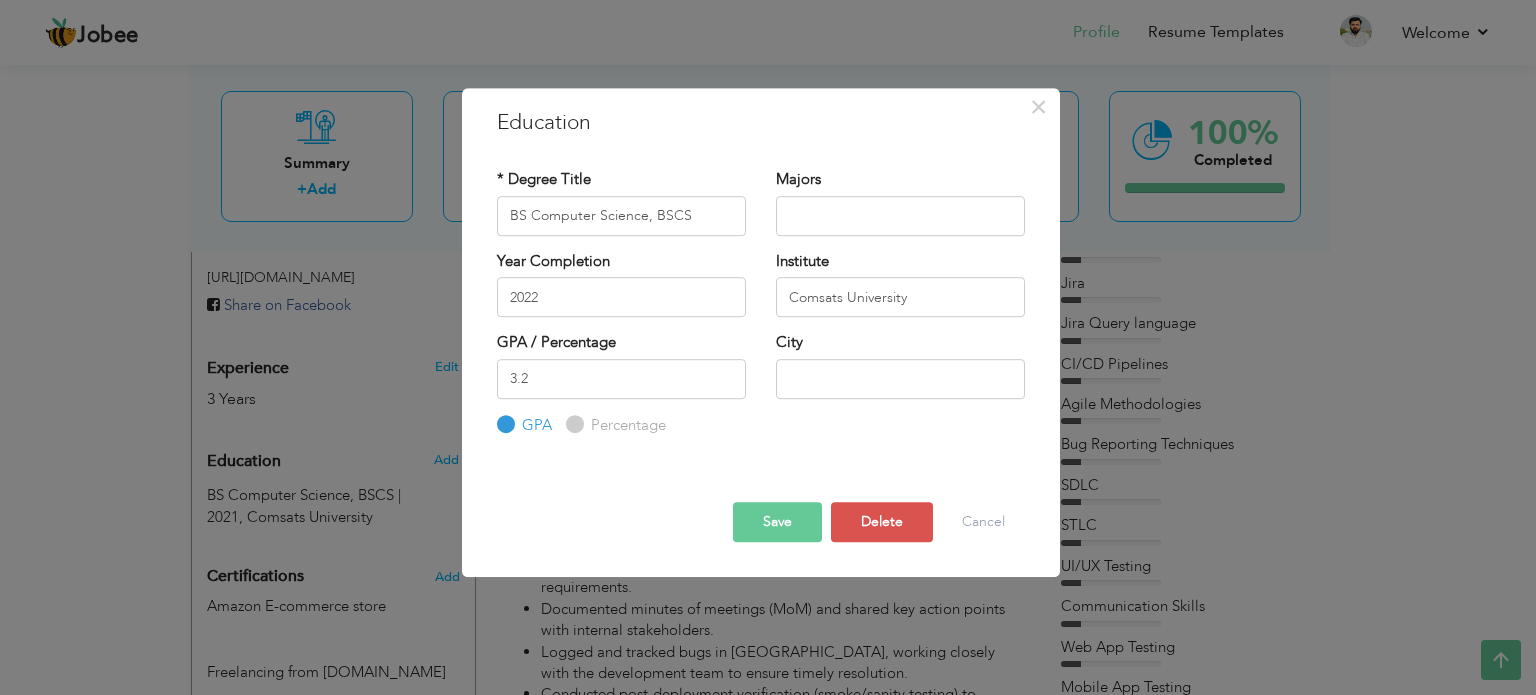 click on "Save" at bounding box center [777, 522] 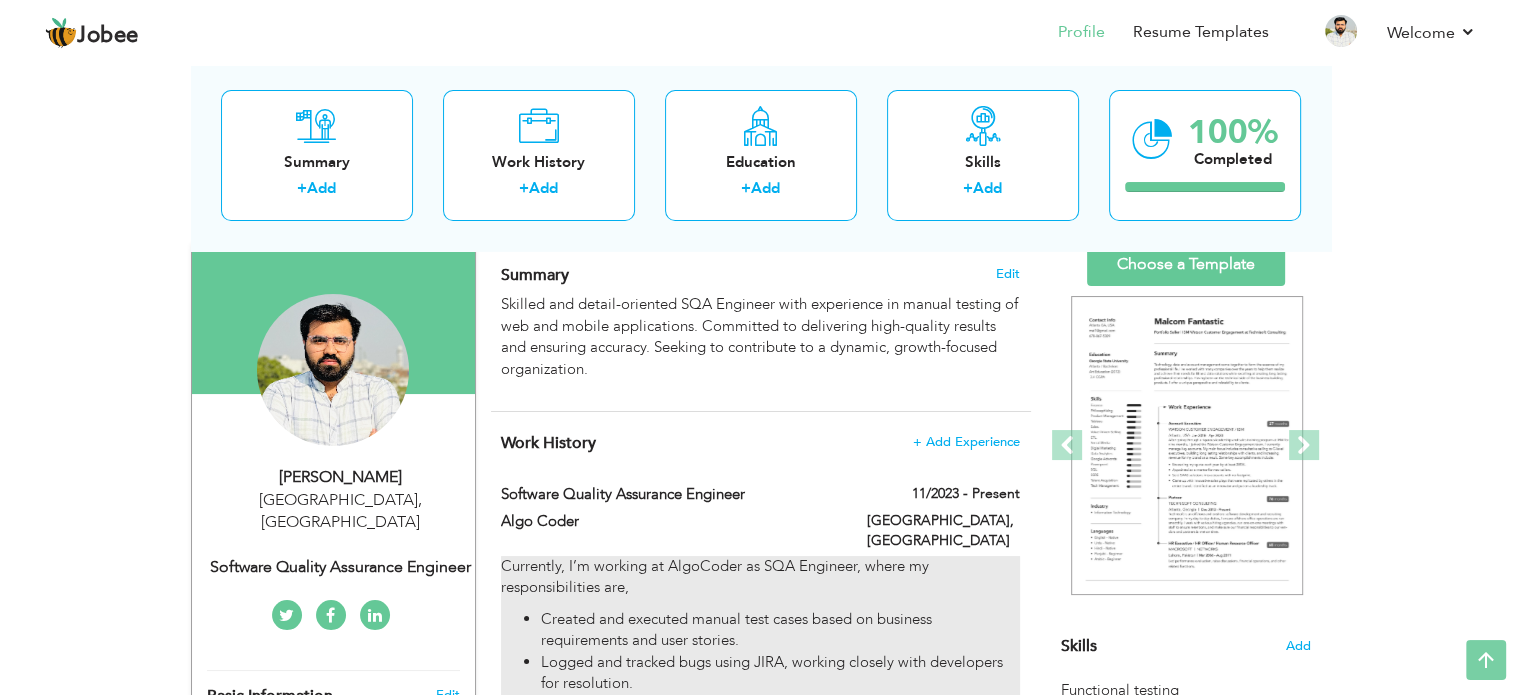scroll, scrollTop: 24, scrollLeft: 0, axis: vertical 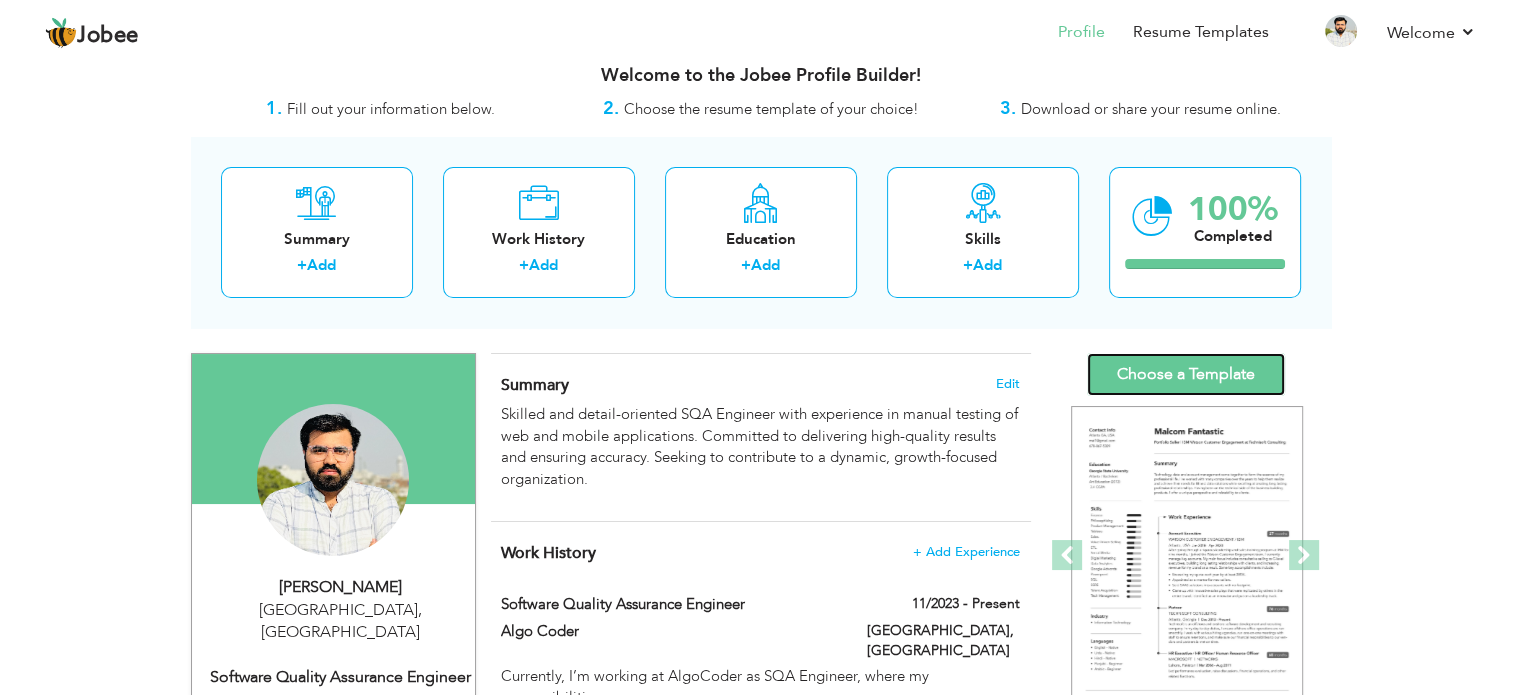 click on "Choose a Template" at bounding box center (1186, 374) 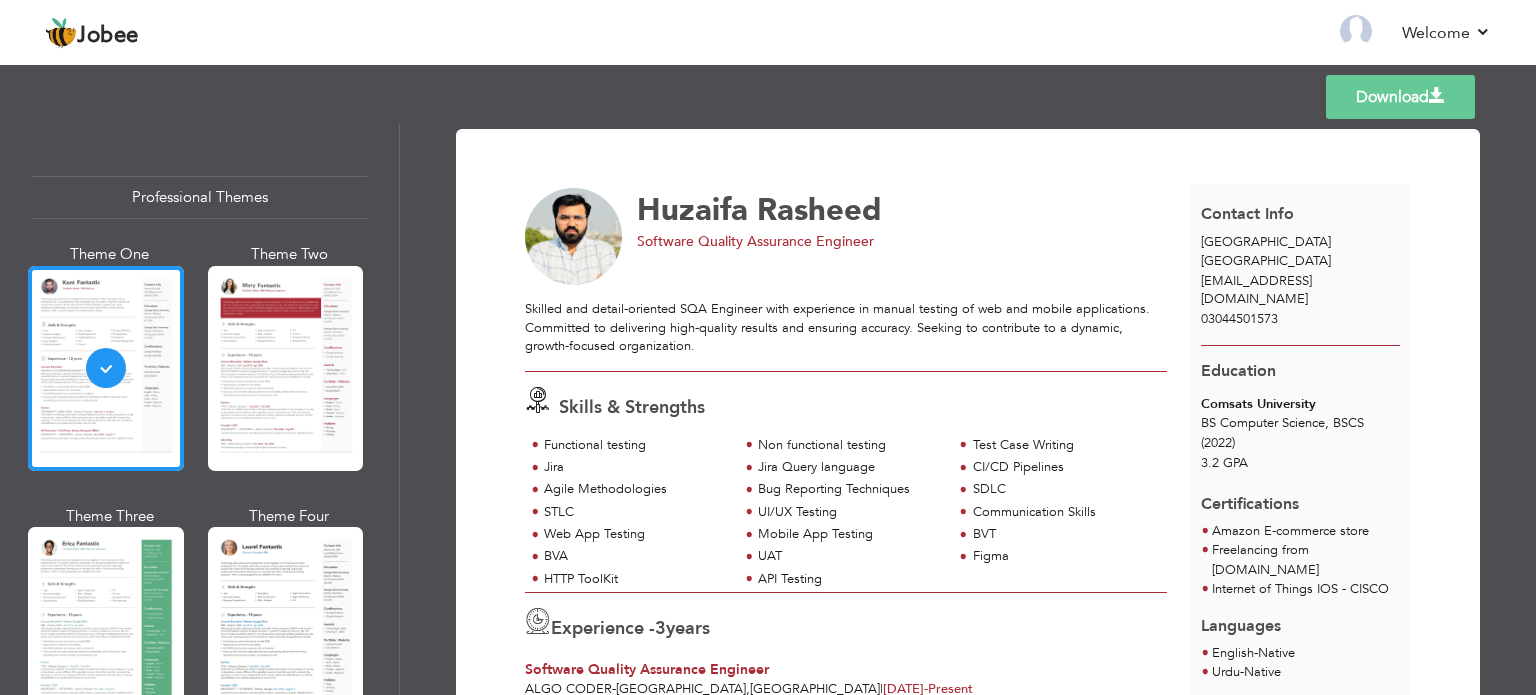 scroll, scrollTop: 0, scrollLeft: 0, axis: both 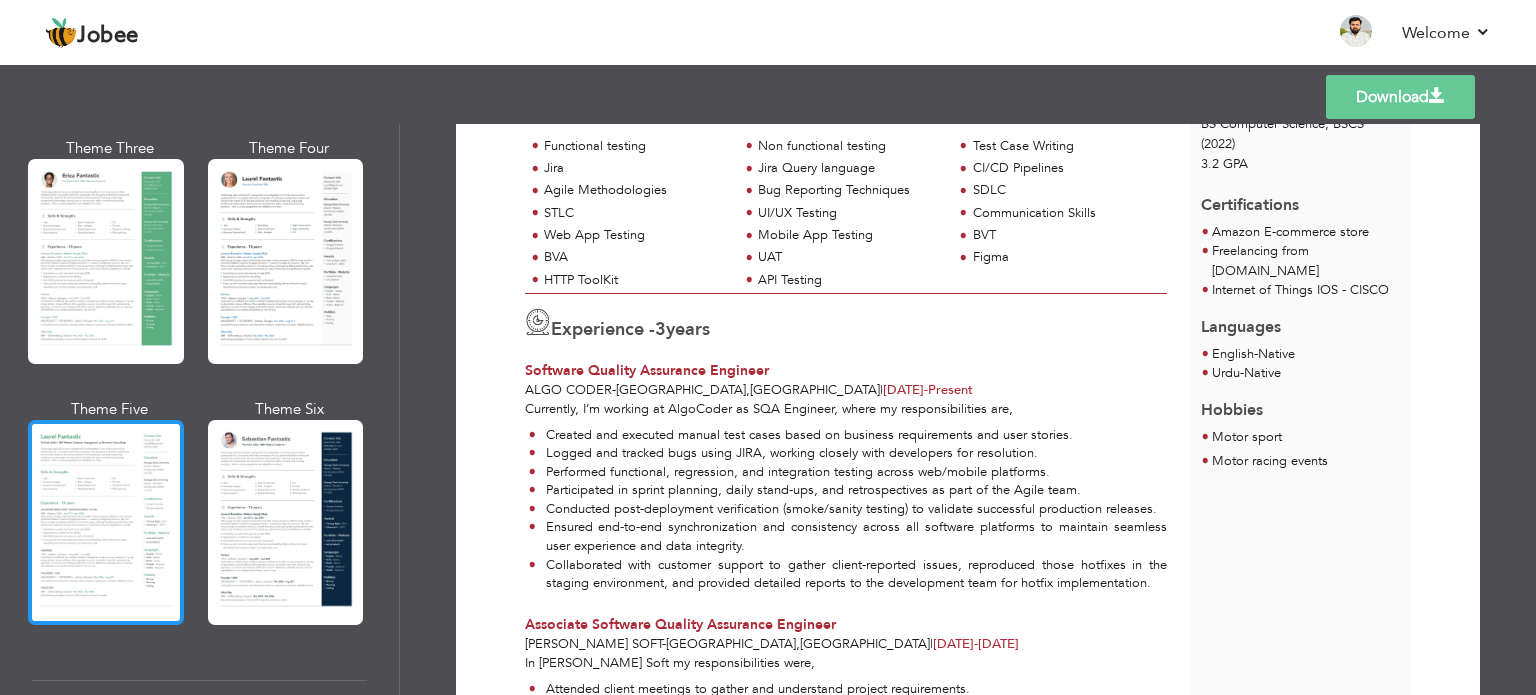 click at bounding box center (106, 522) 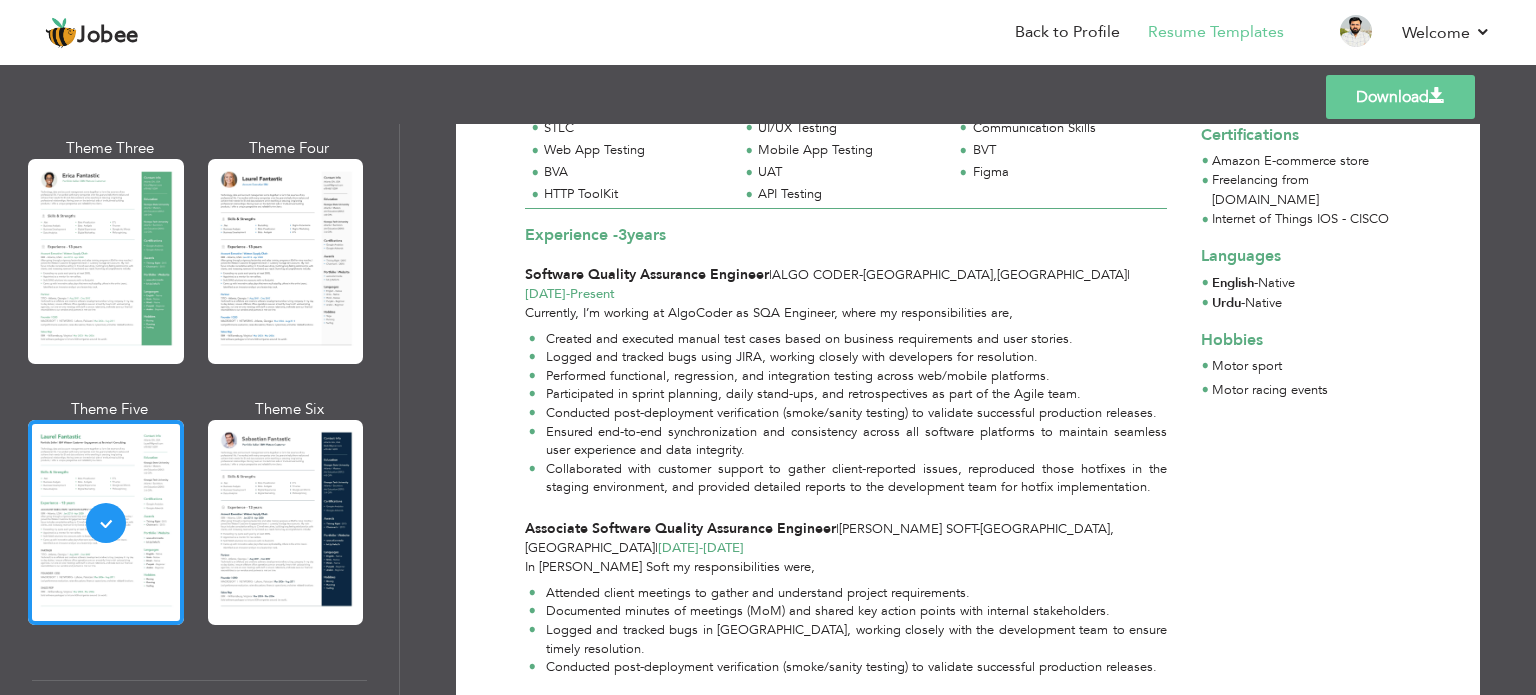 scroll, scrollTop: 0, scrollLeft: 0, axis: both 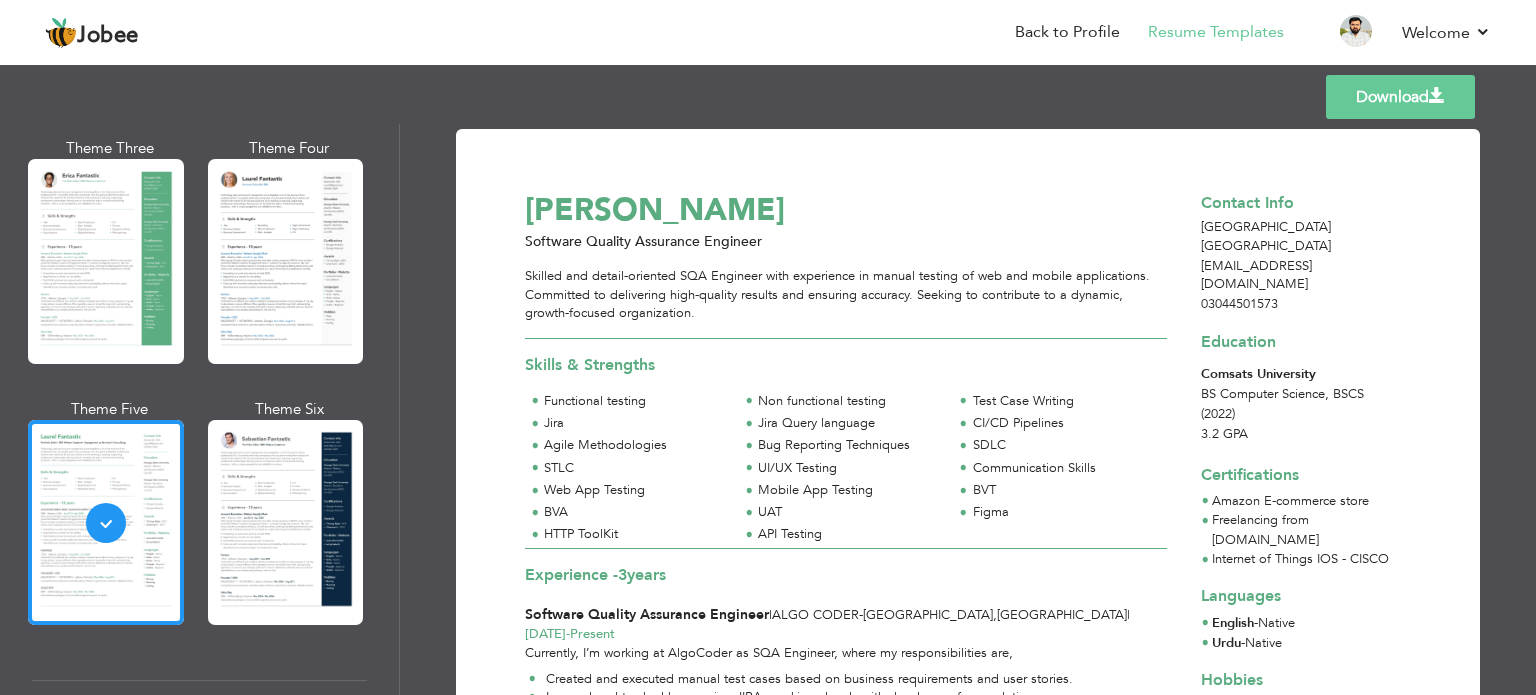click on "Download" at bounding box center [1400, 97] 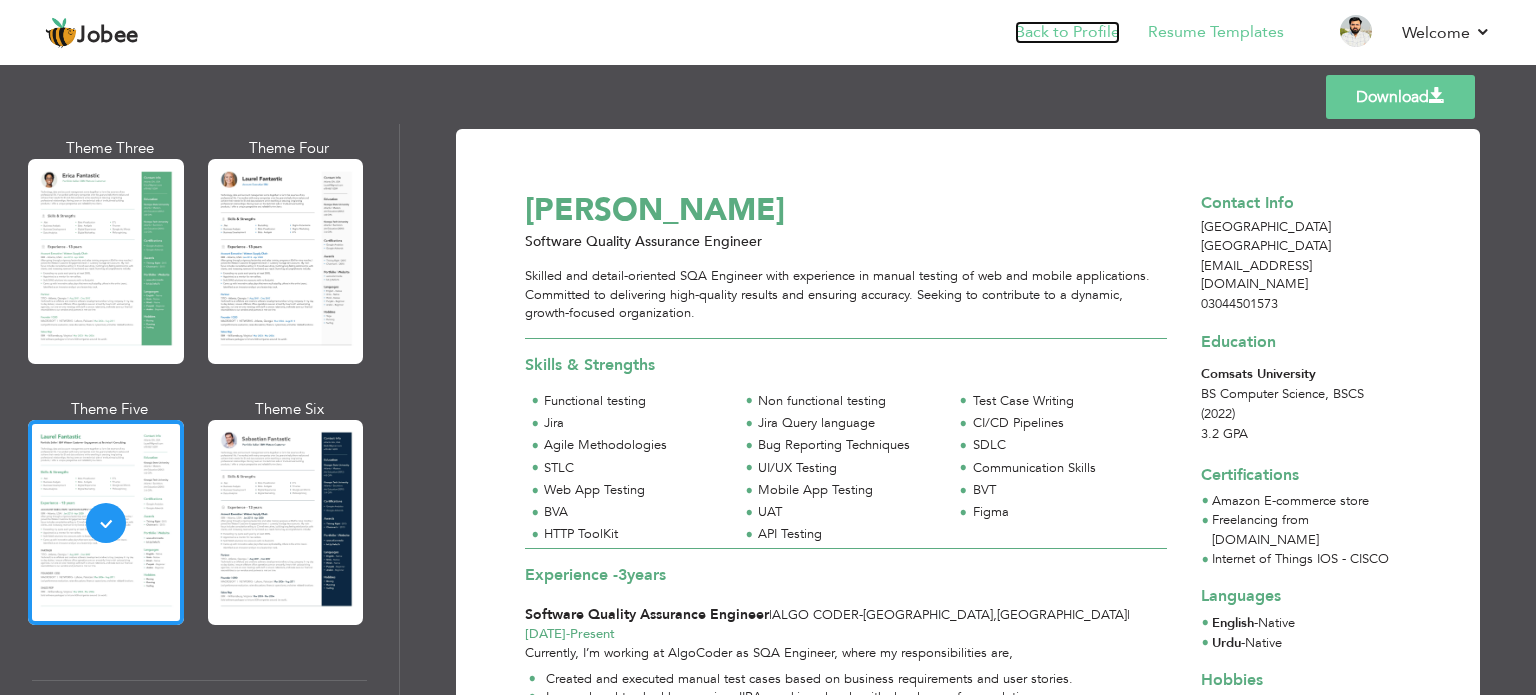 click on "Back to Profile" at bounding box center (1067, 32) 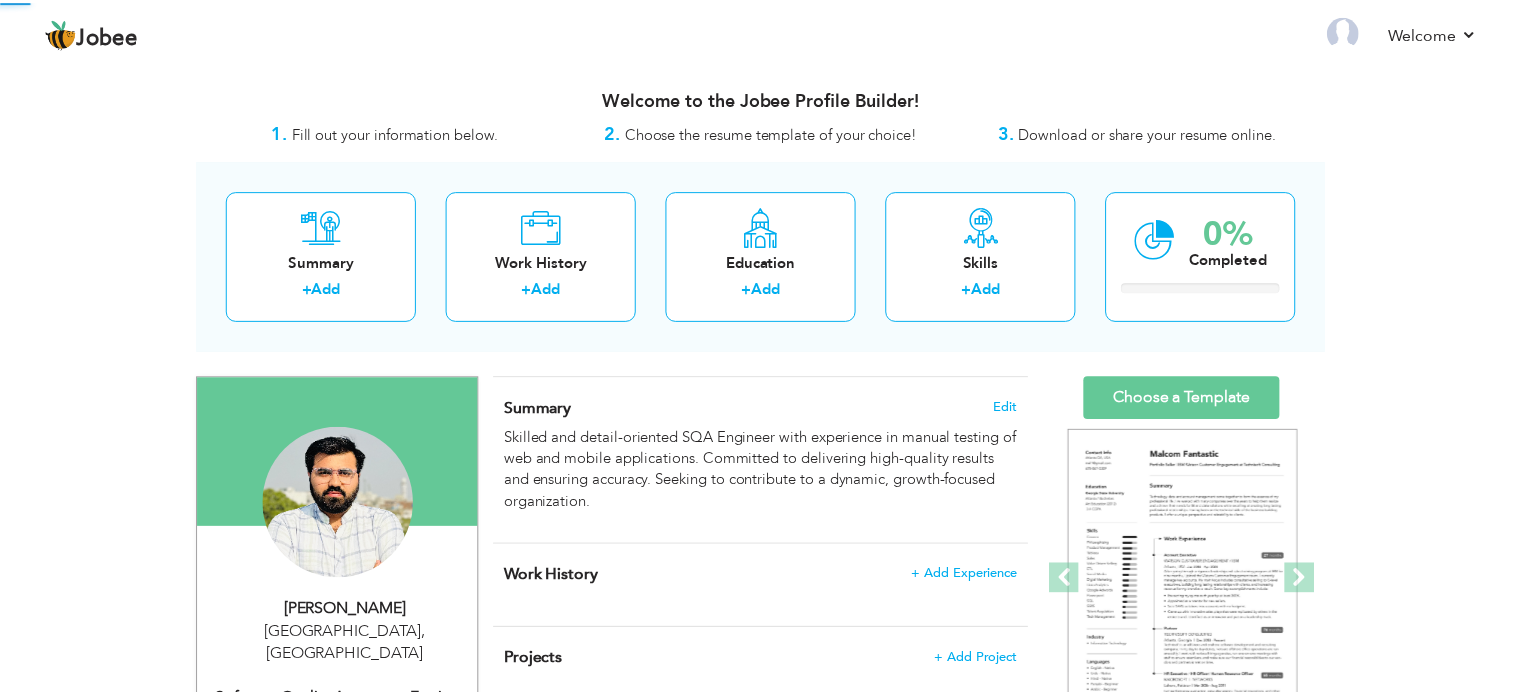 scroll, scrollTop: 0, scrollLeft: 0, axis: both 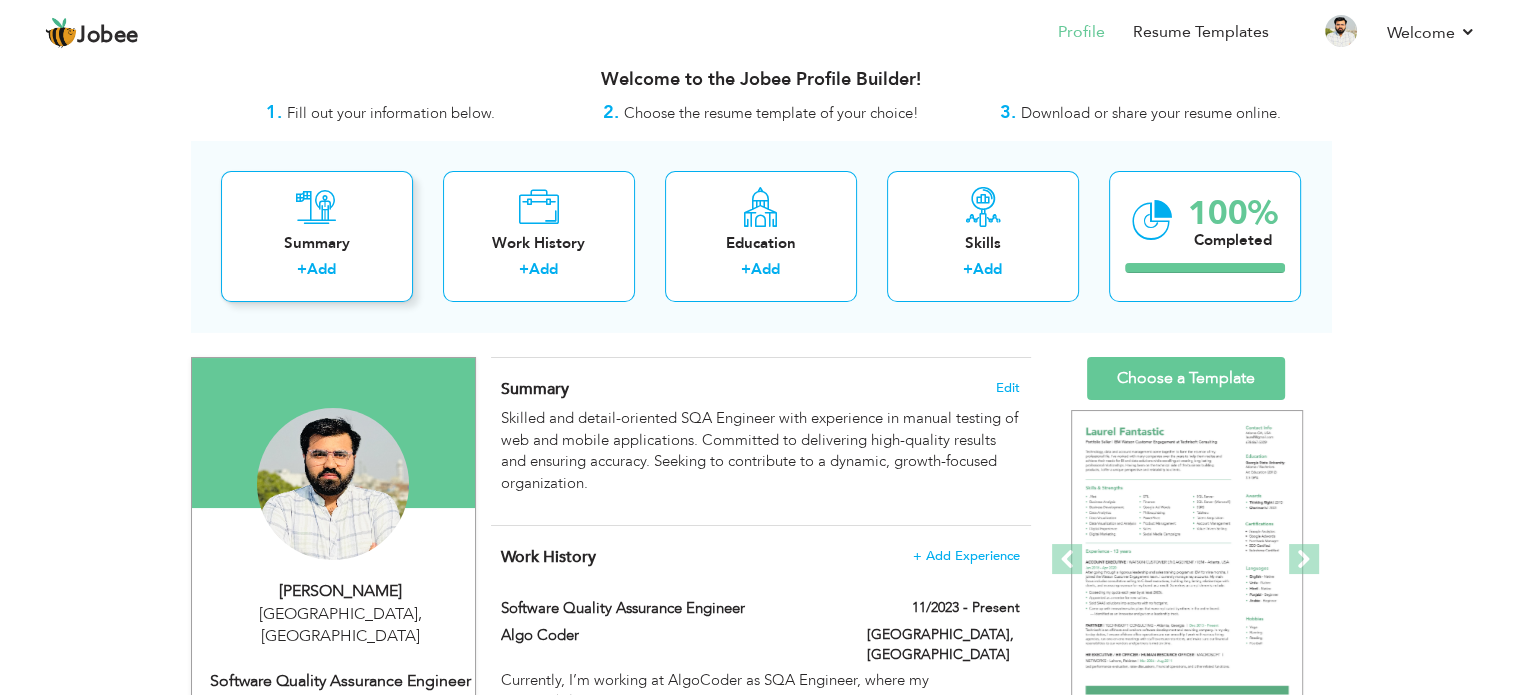 click on "Summary" at bounding box center [317, 243] 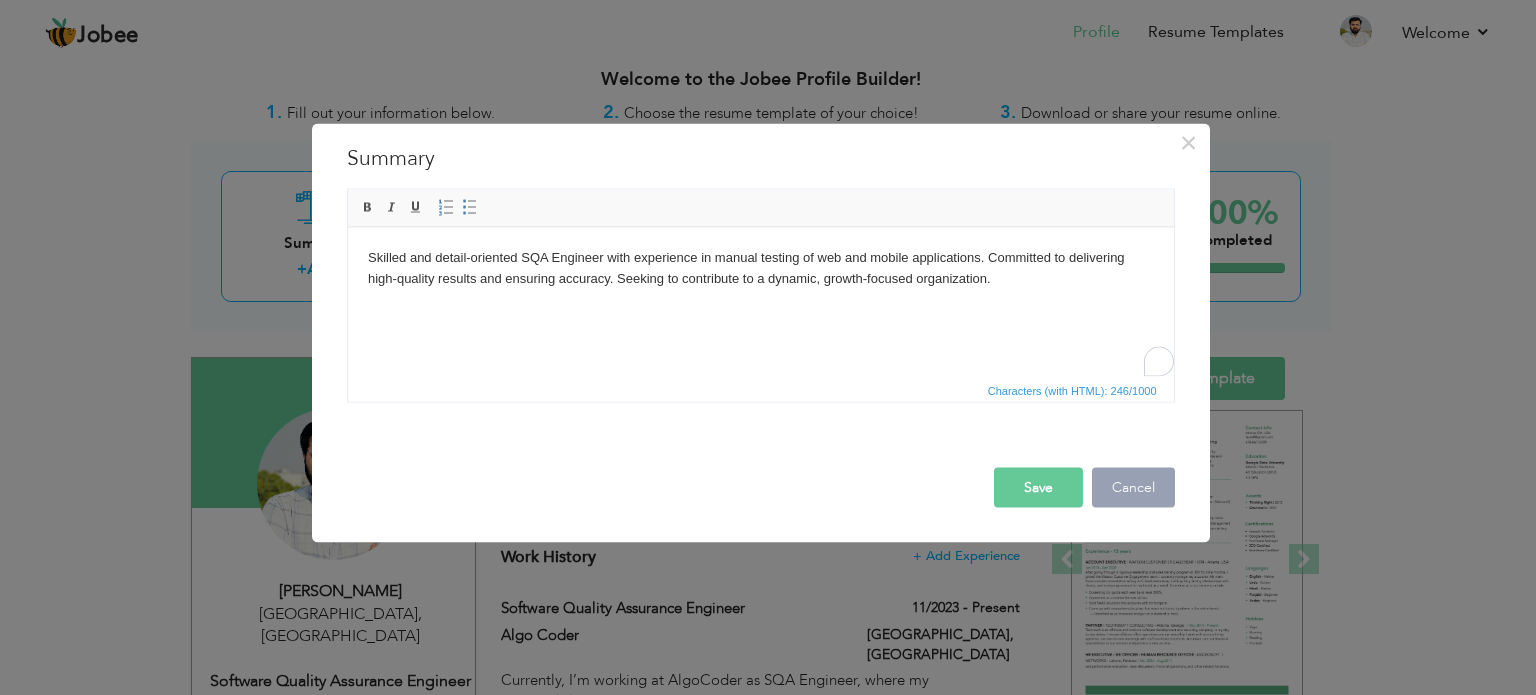 click on "Cancel" at bounding box center (1133, 487) 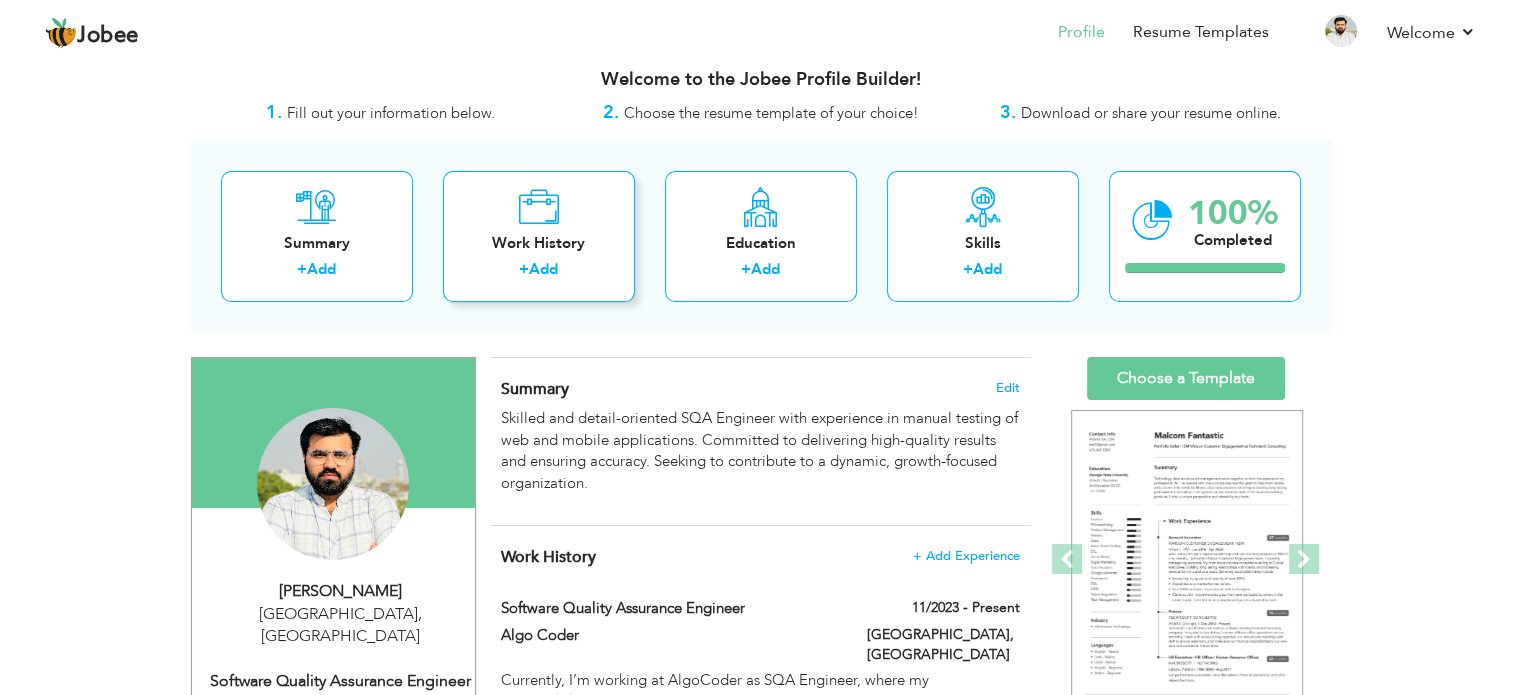 click on "Work History
+  Add" at bounding box center [539, 236] 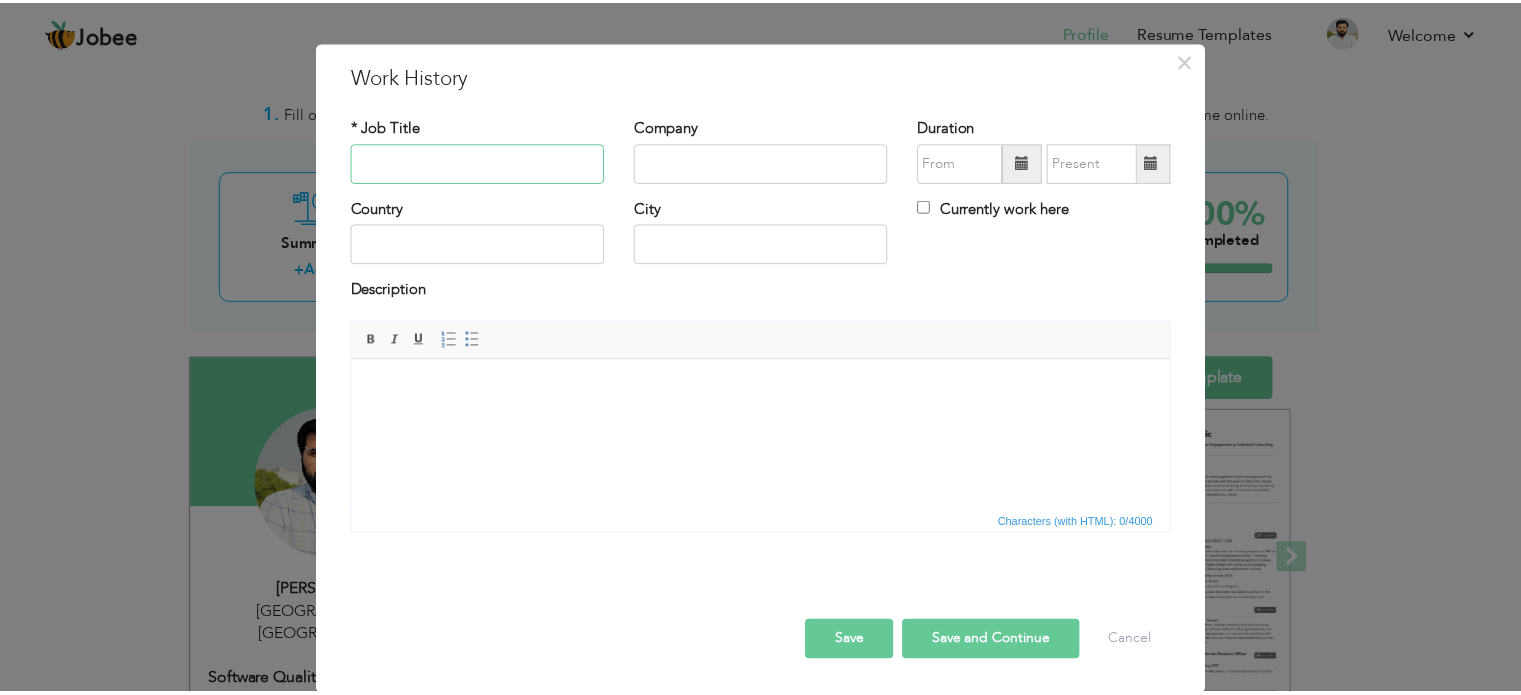 scroll, scrollTop: 28, scrollLeft: 0, axis: vertical 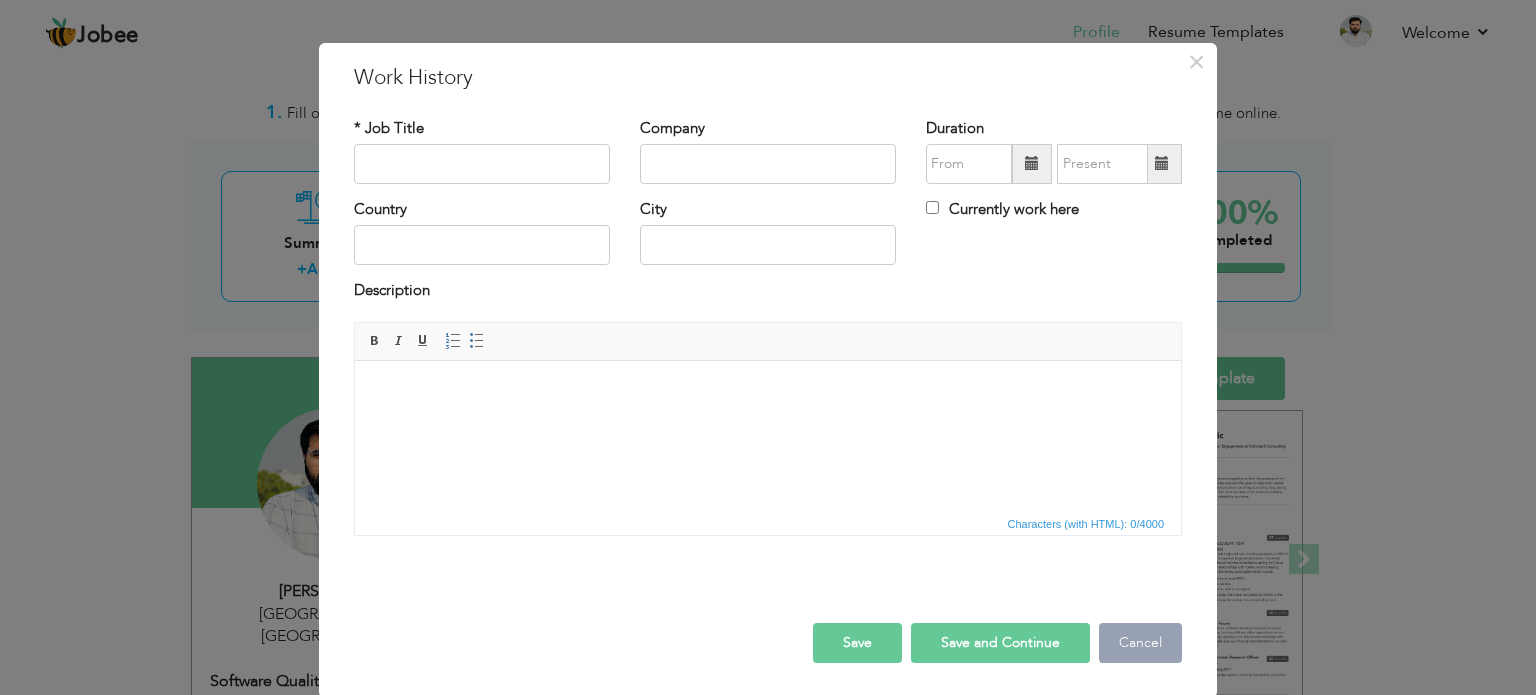 click on "Cancel" at bounding box center (1140, 643) 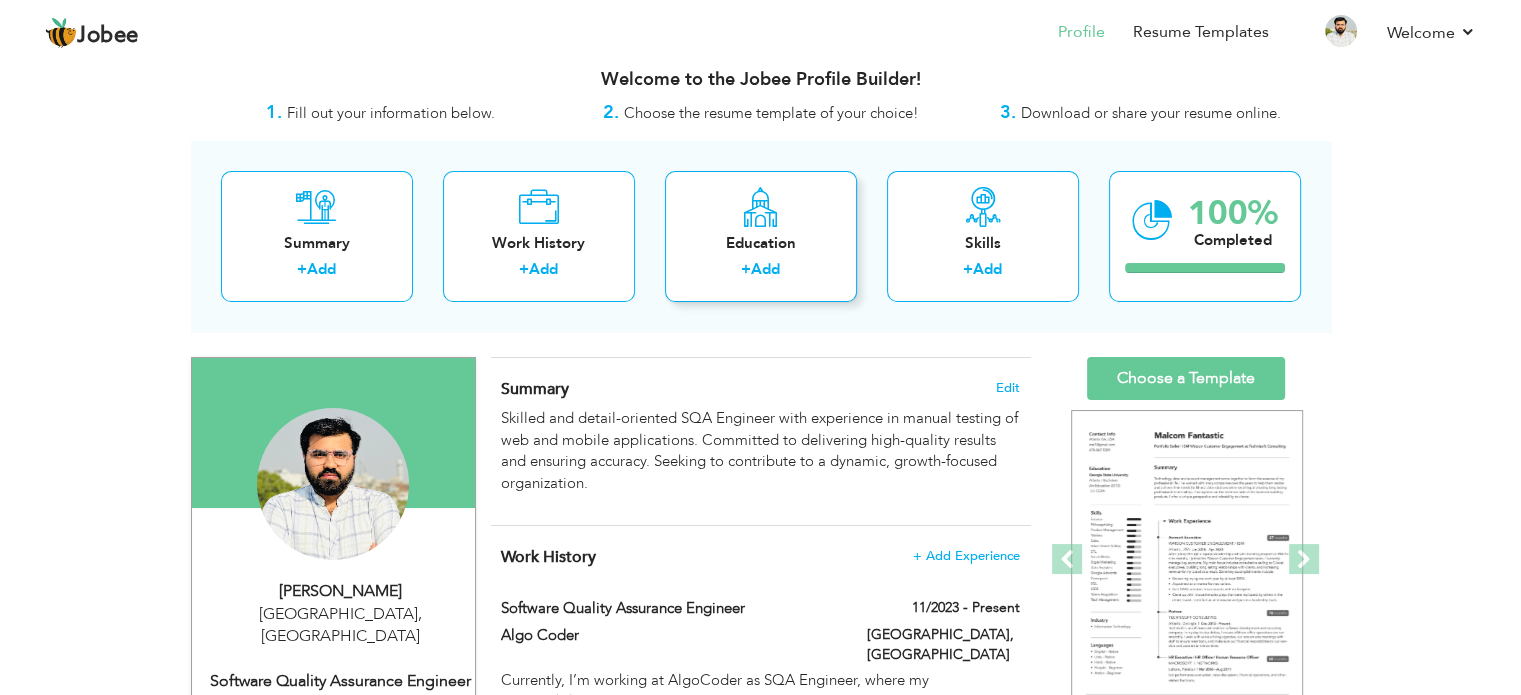 click on "+  Add" at bounding box center (761, 272) 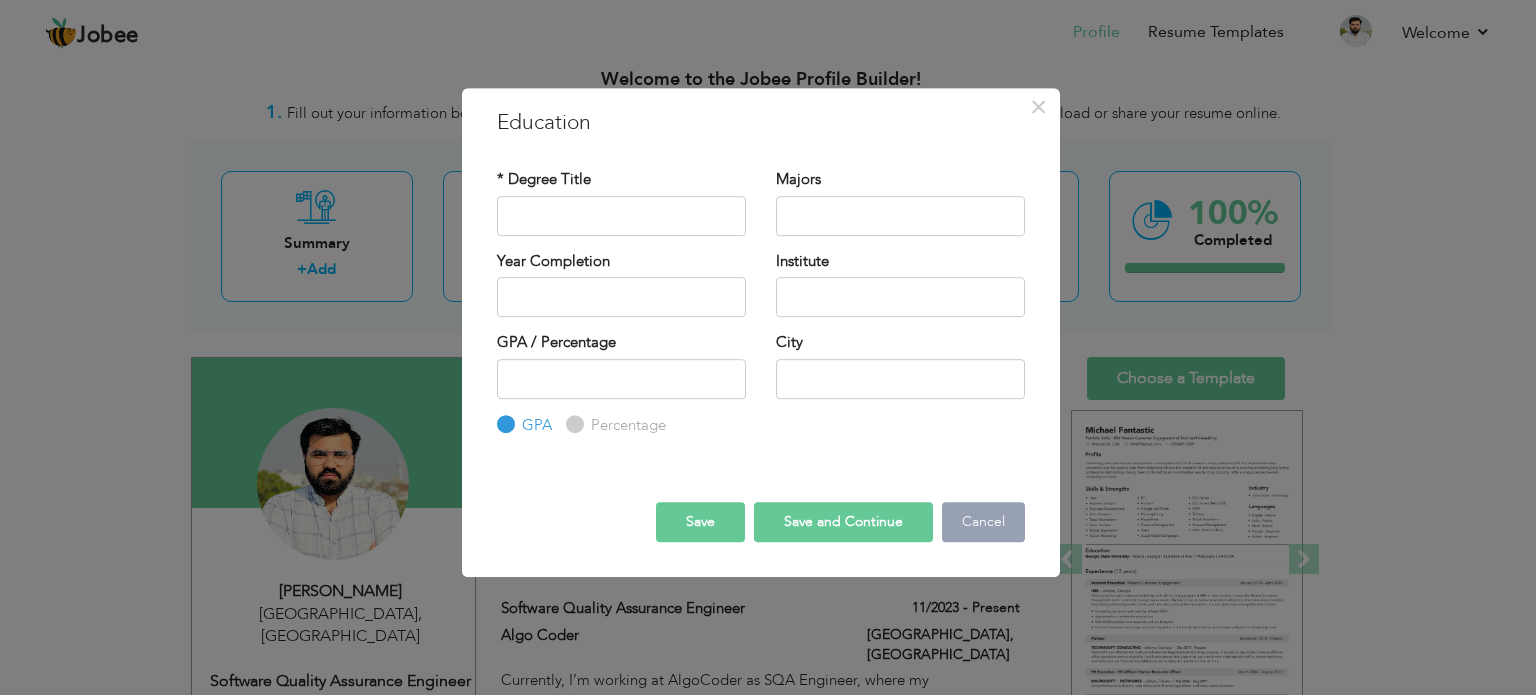 click on "Cancel" at bounding box center (983, 522) 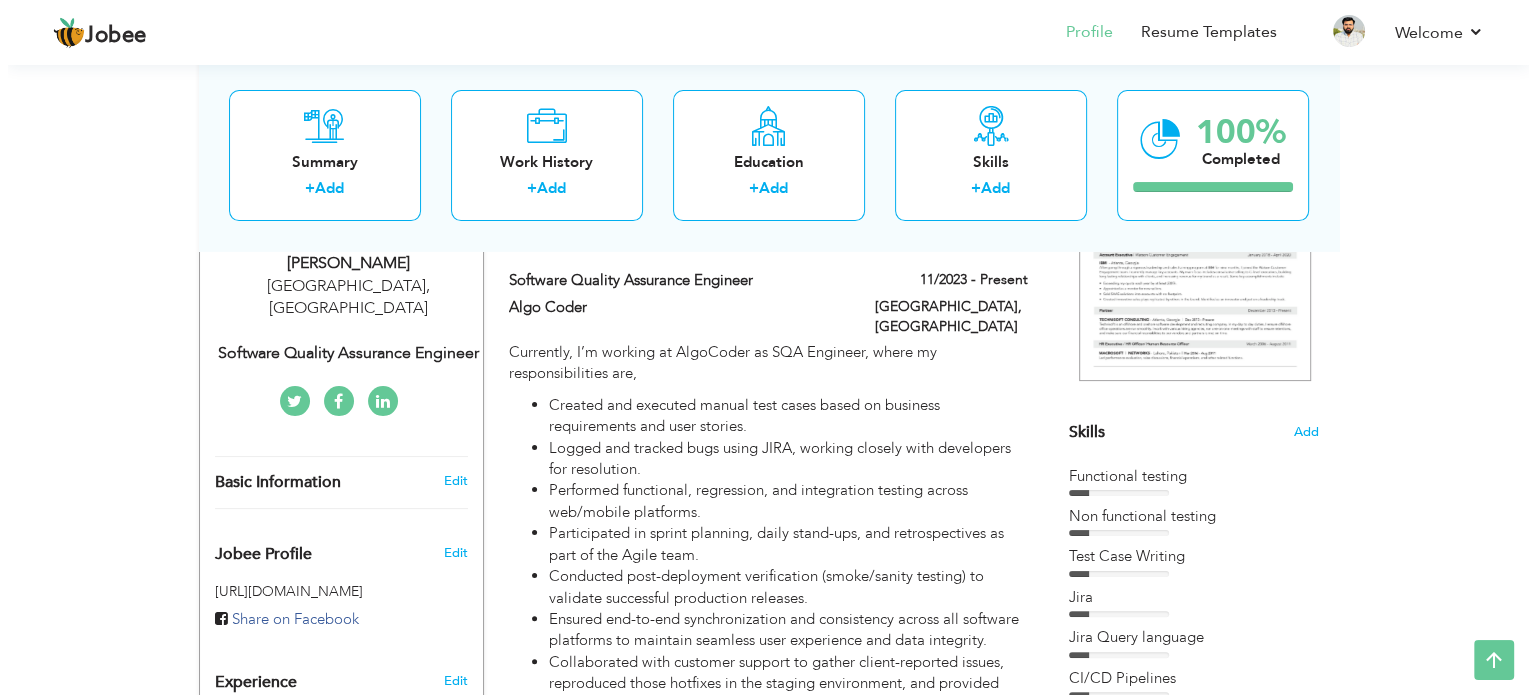 scroll, scrollTop: 360, scrollLeft: 0, axis: vertical 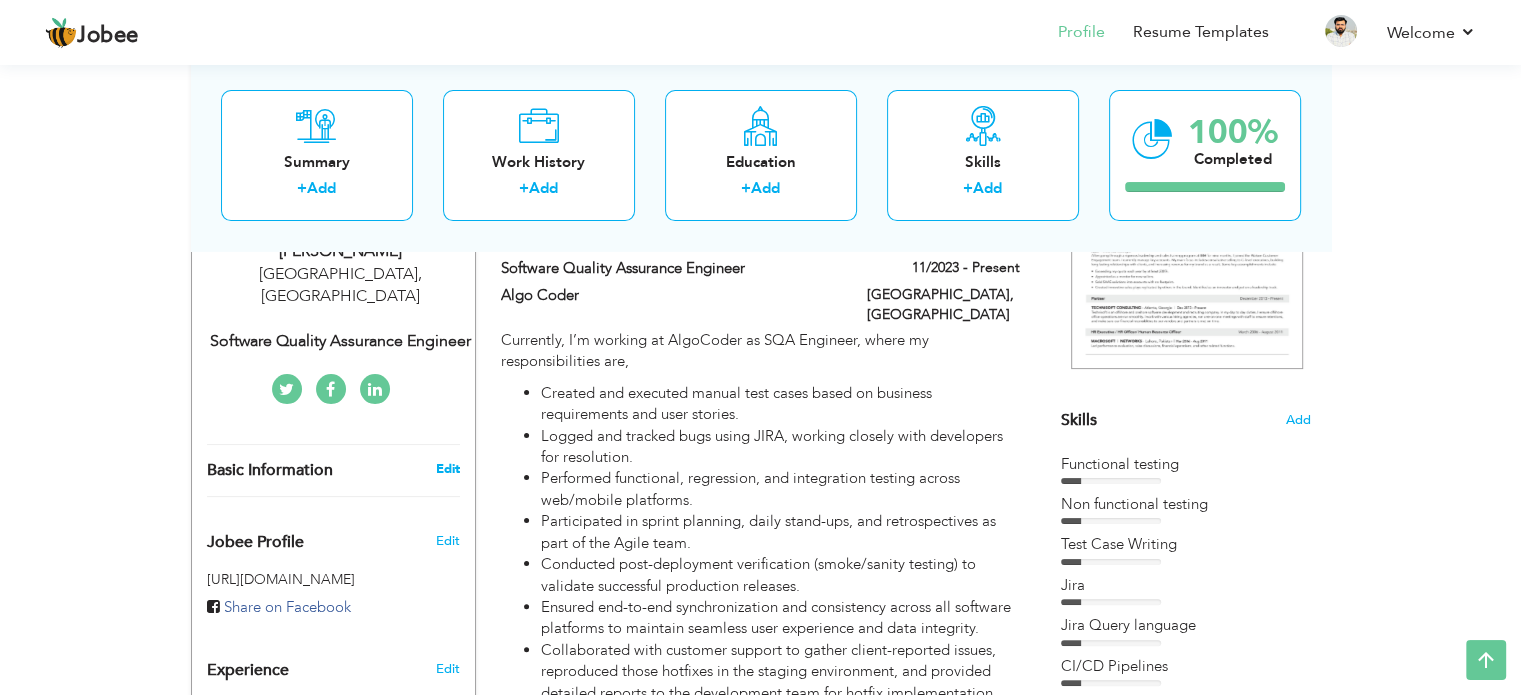 click on "Edit" at bounding box center [447, 469] 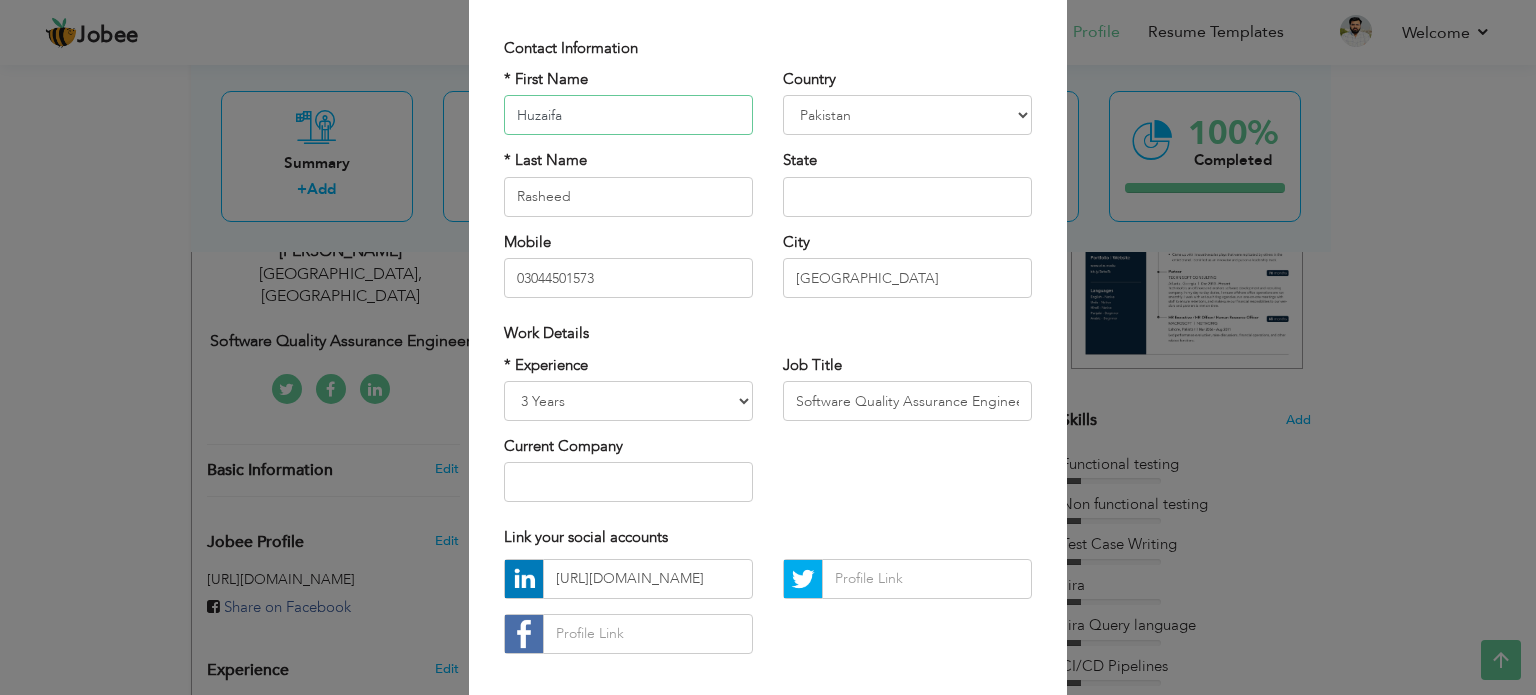 scroll, scrollTop: 119, scrollLeft: 0, axis: vertical 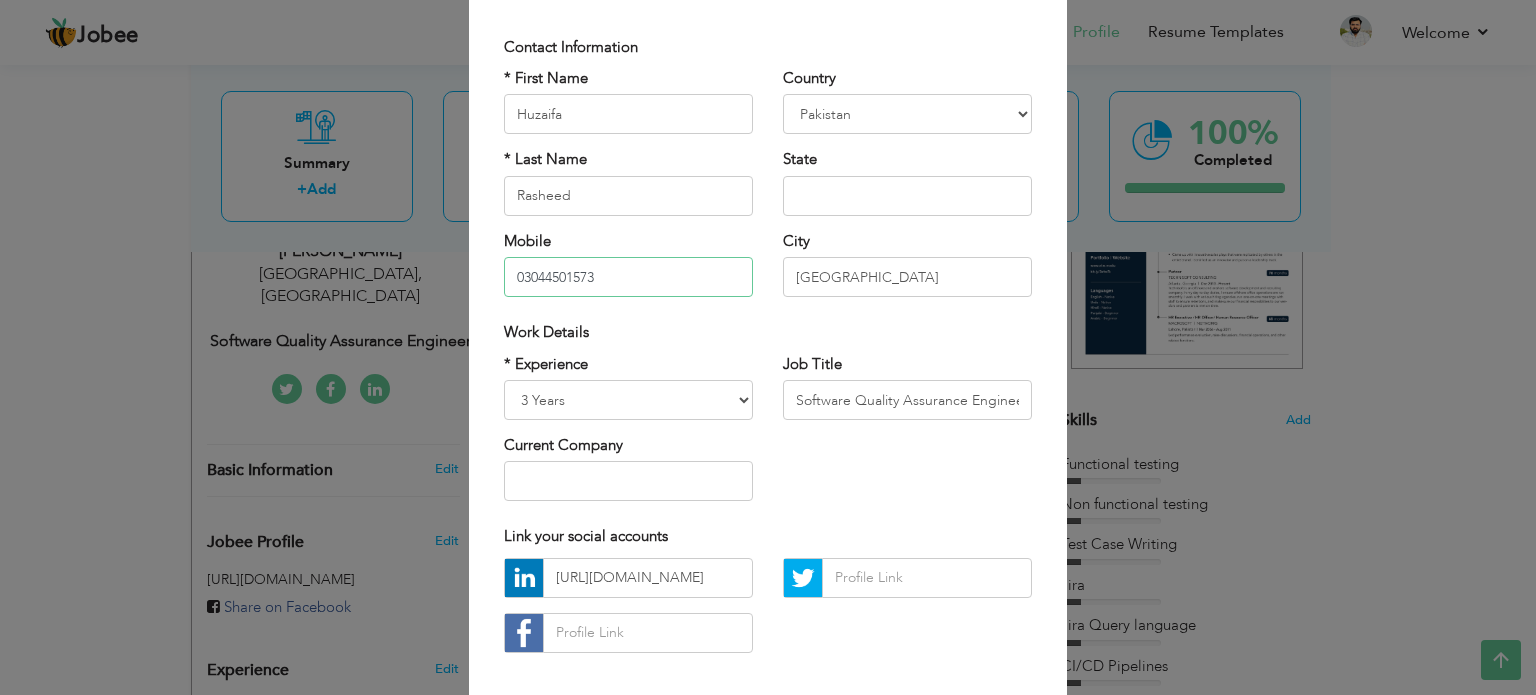 click on "03044501573" at bounding box center [628, 277] 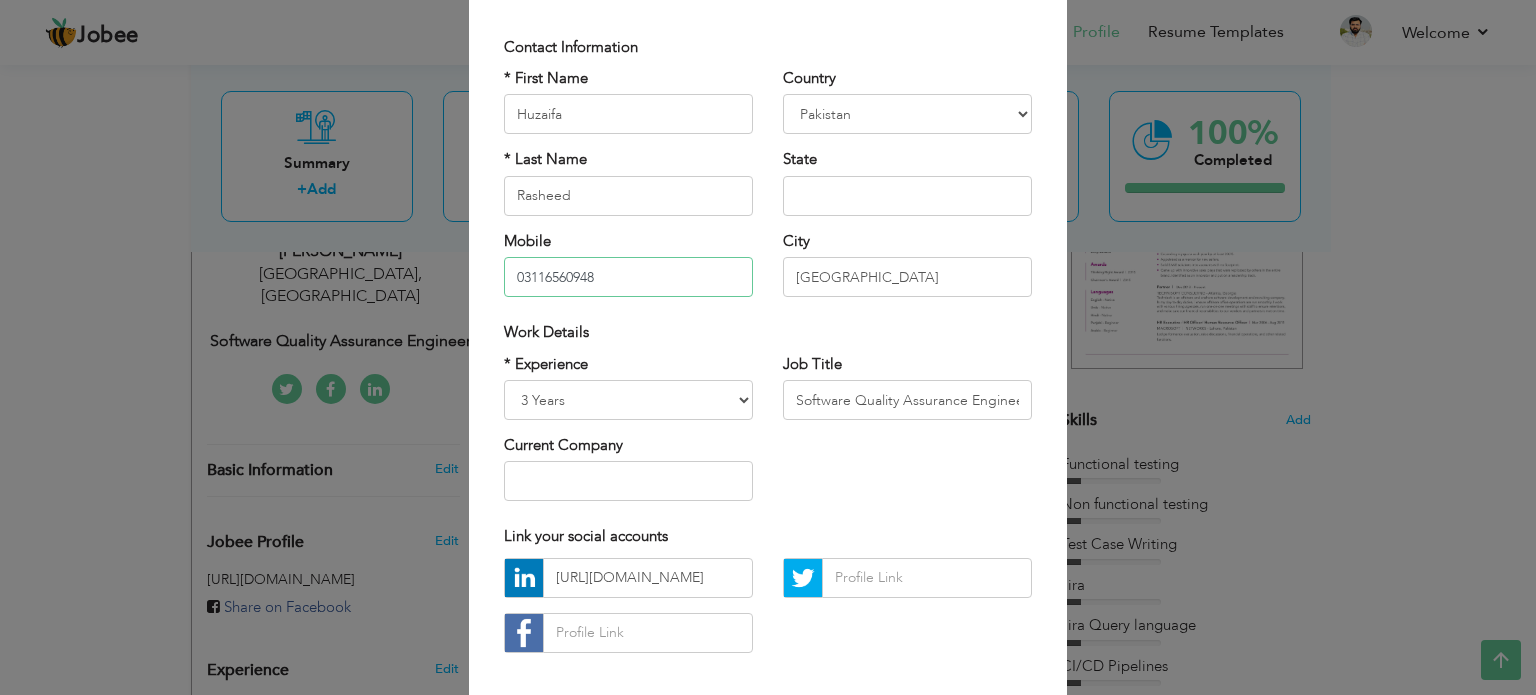 type on "03116560948" 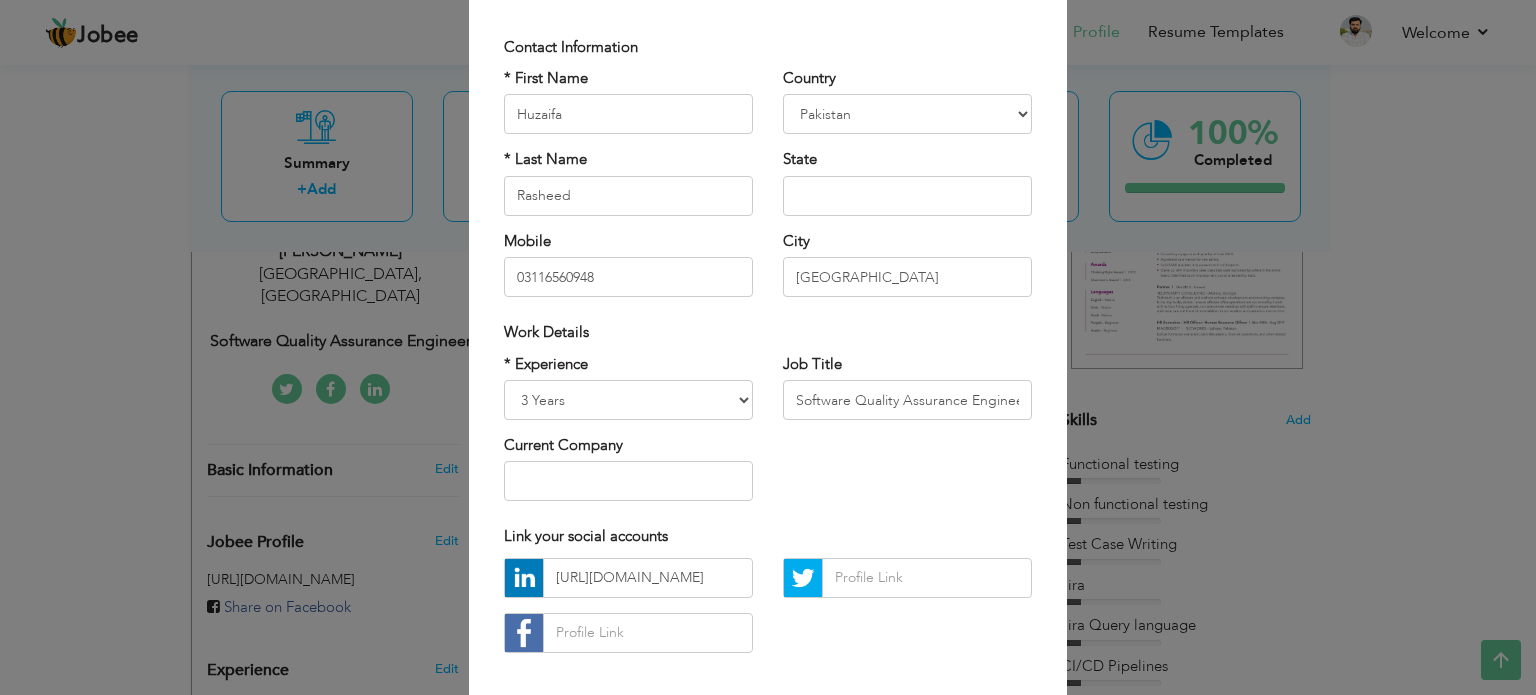 click on "Work Details" at bounding box center (768, 332) 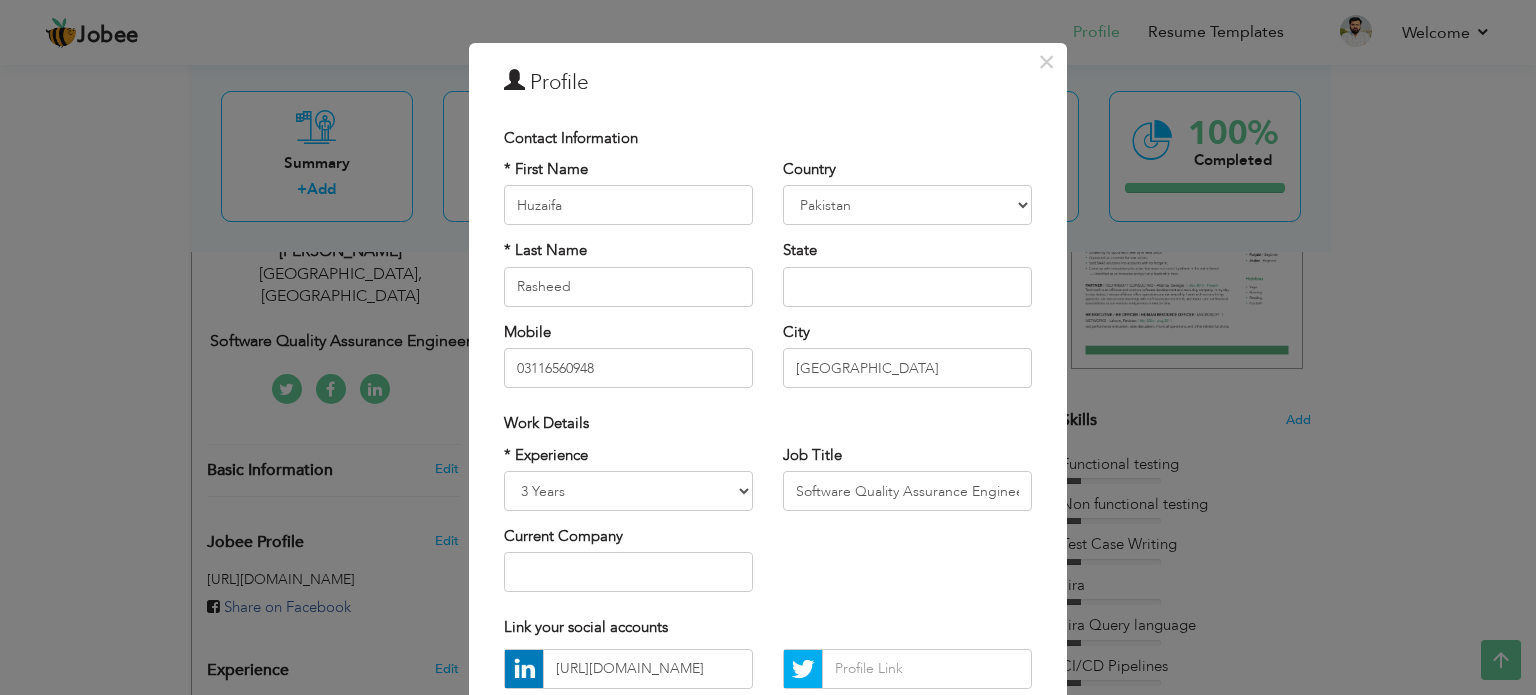 scroll, scrollTop: 25, scrollLeft: 0, axis: vertical 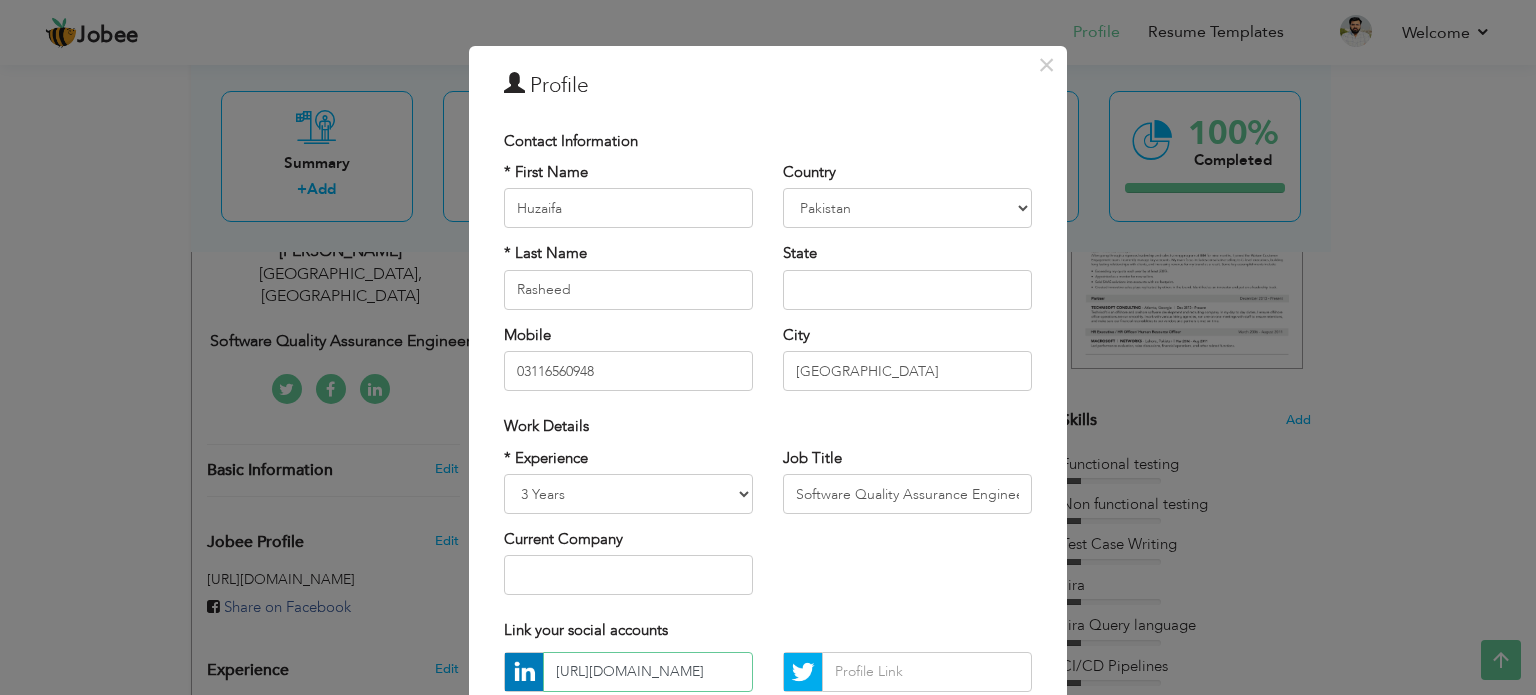 click on "https://www.linkedin.com/in/huzaifa-rasheed321/" at bounding box center [648, 672] 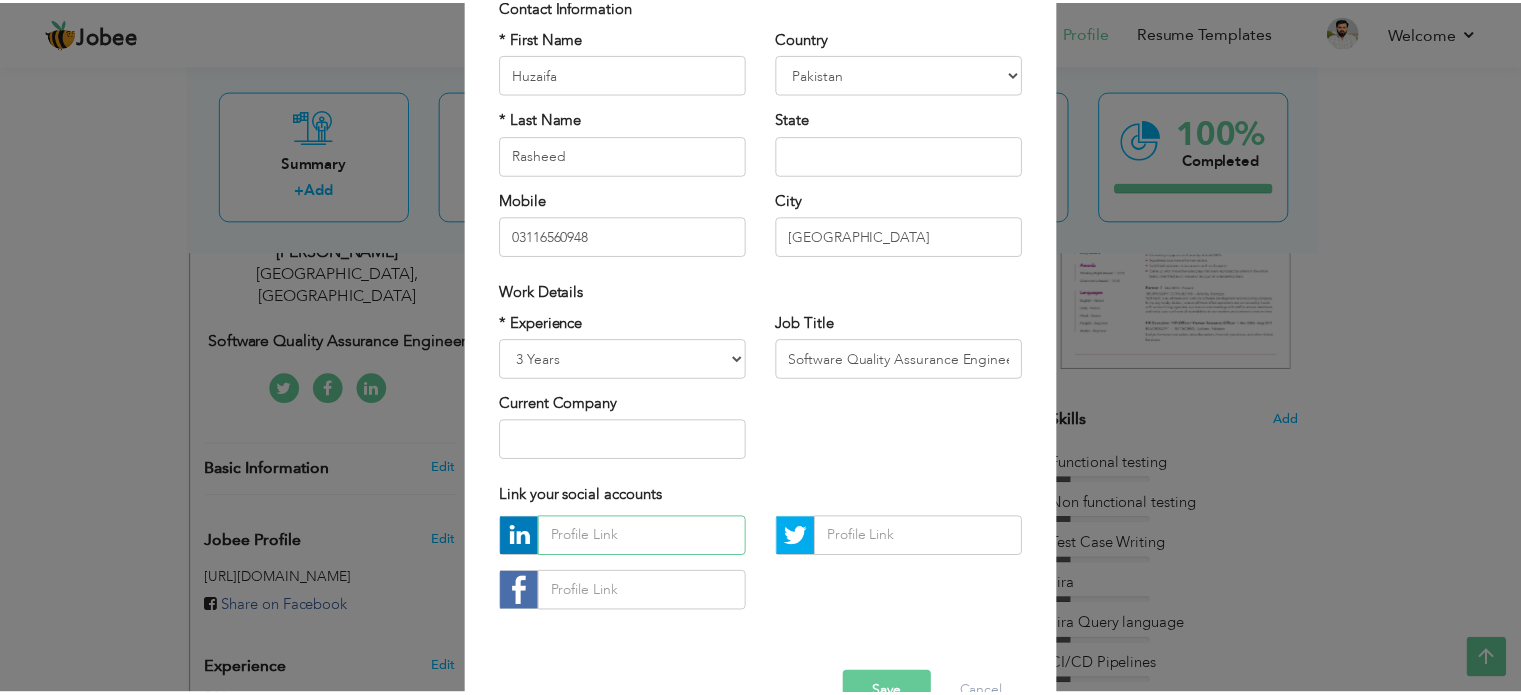 scroll, scrollTop: 212, scrollLeft: 0, axis: vertical 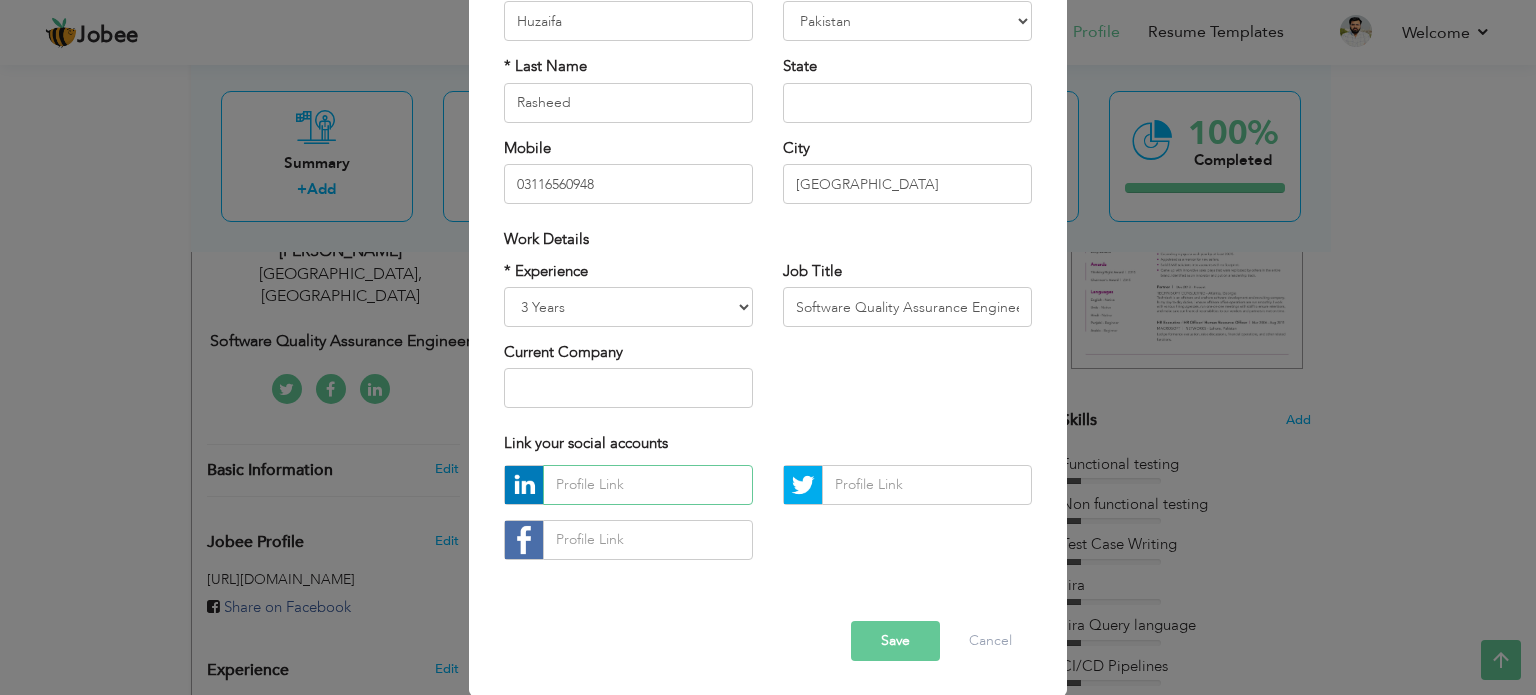type 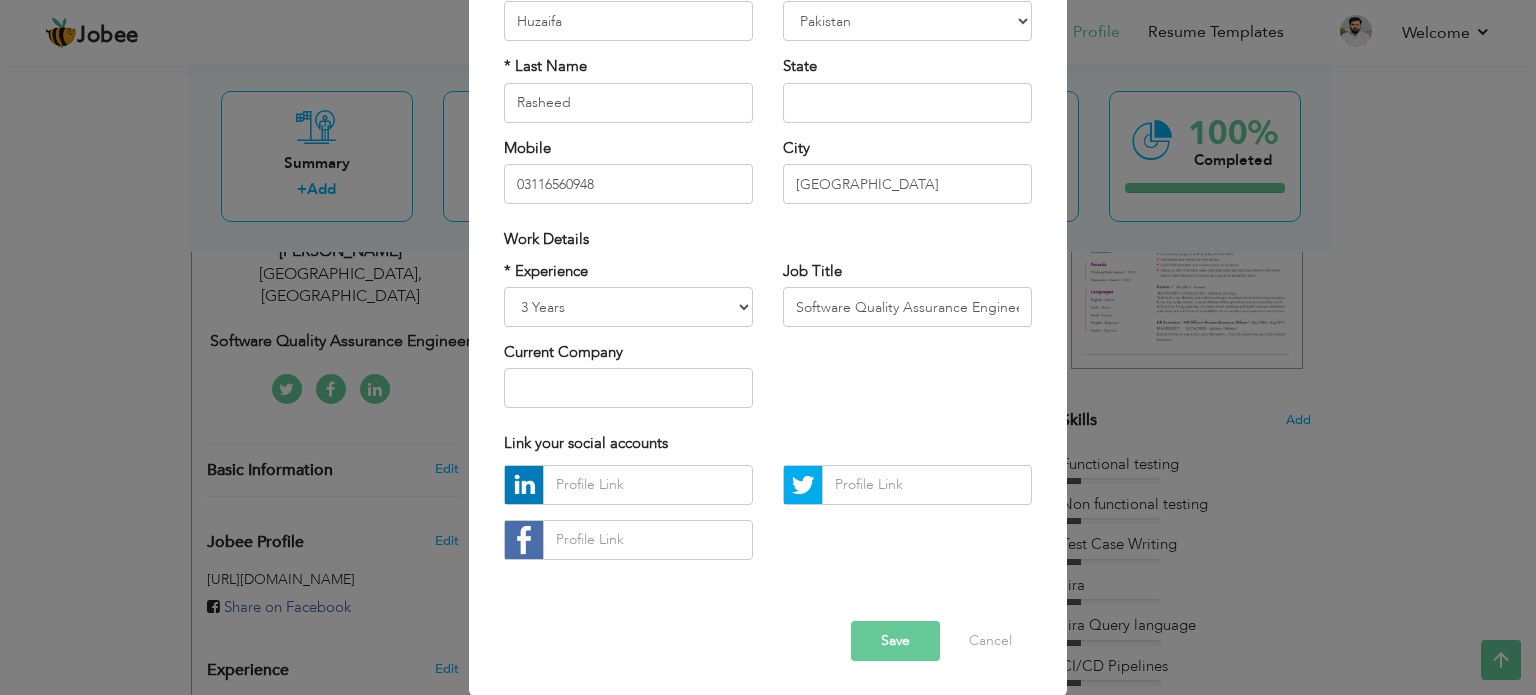 click on "Save" at bounding box center (895, 641) 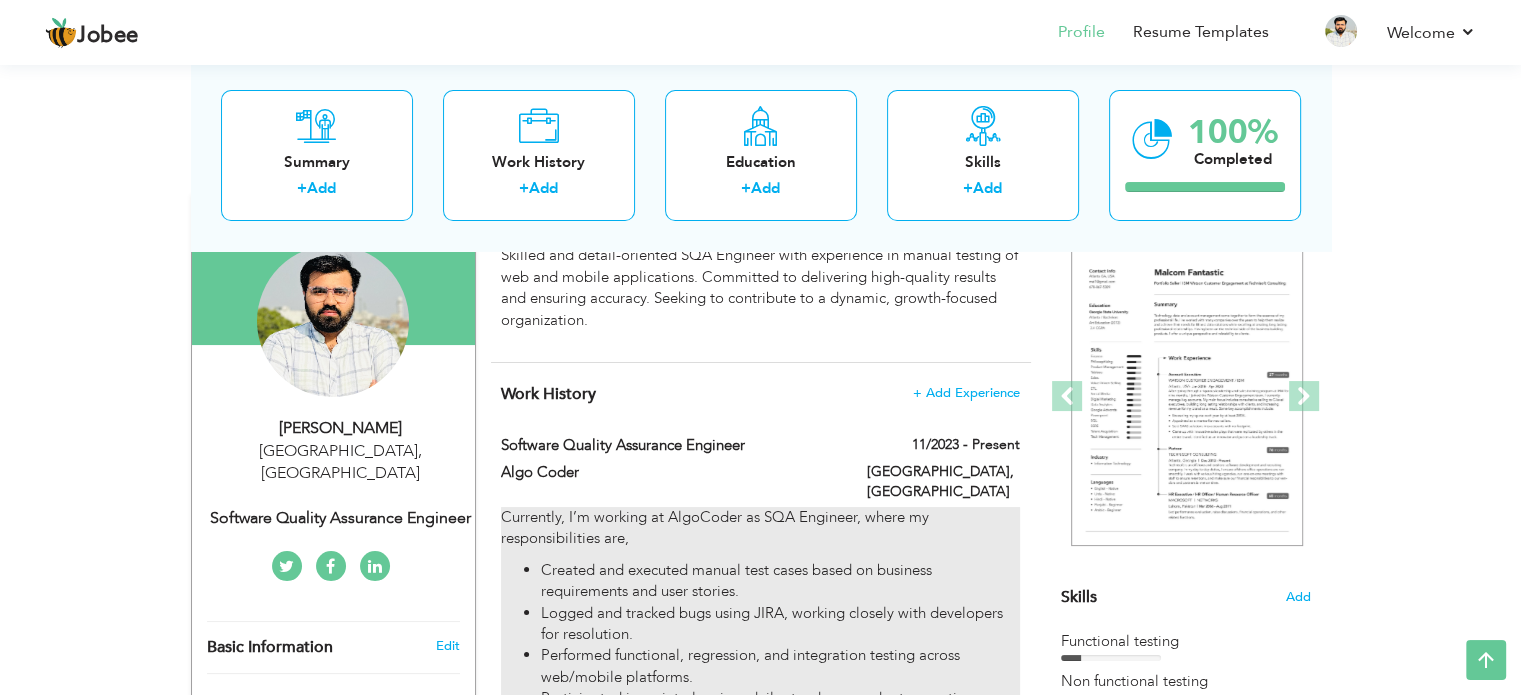 scroll, scrollTop: 0, scrollLeft: 0, axis: both 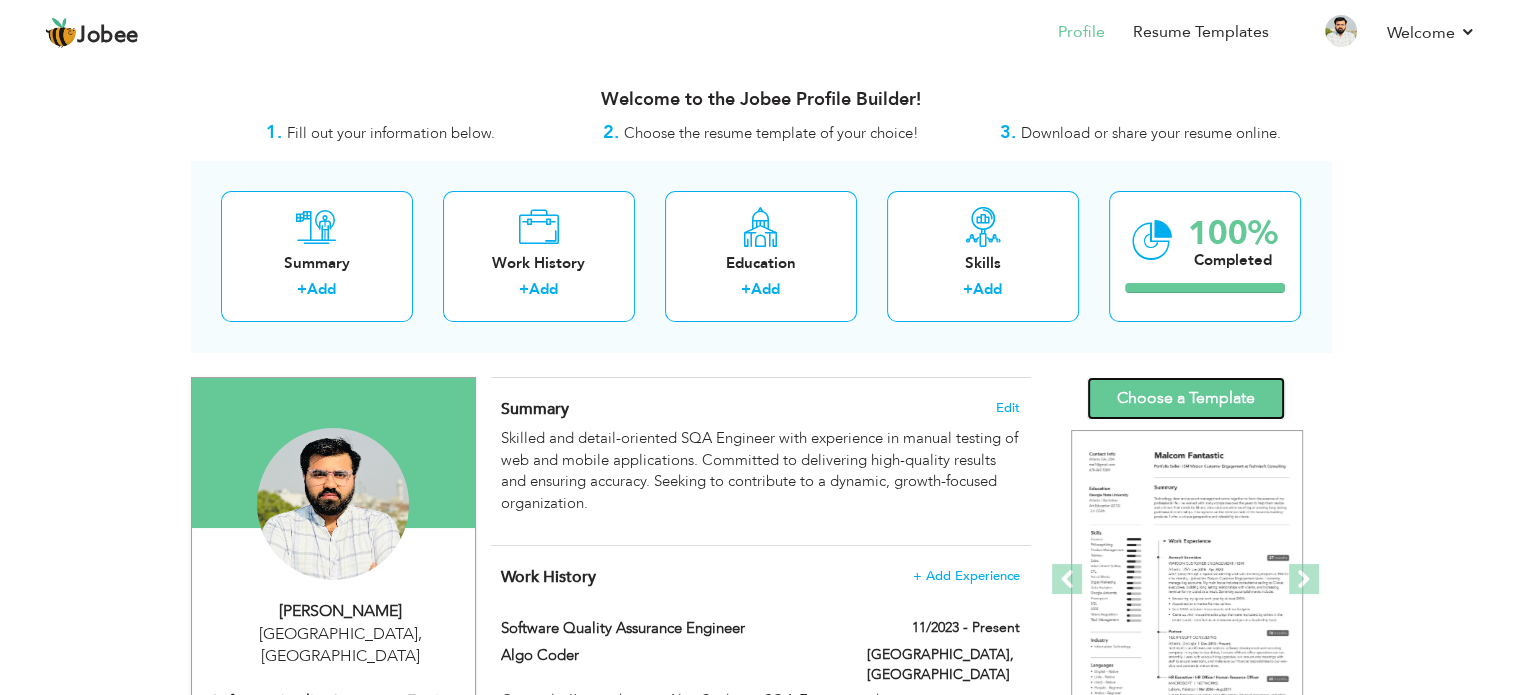 click on "Choose a Template" at bounding box center (1186, 398) 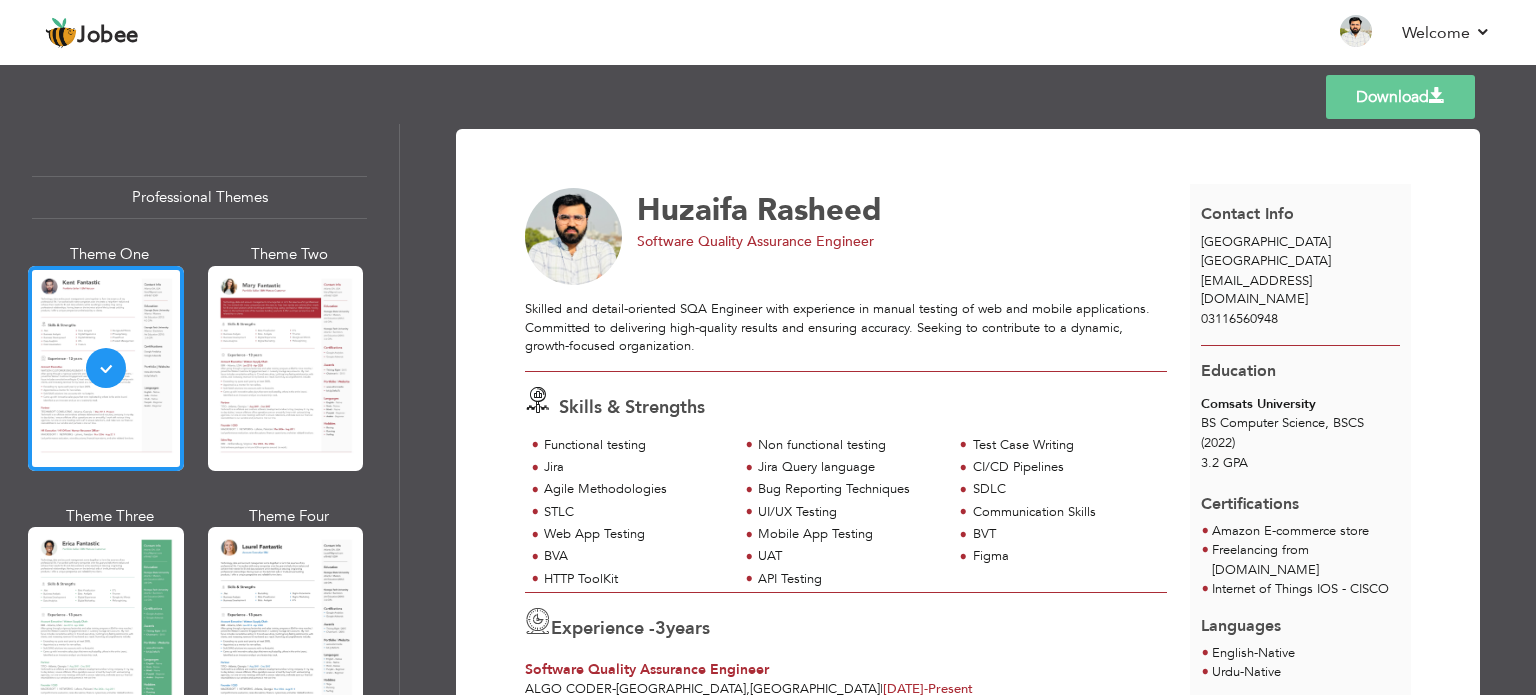 scroll, scrollTop: 0, scrollLeft: 0, axis: both 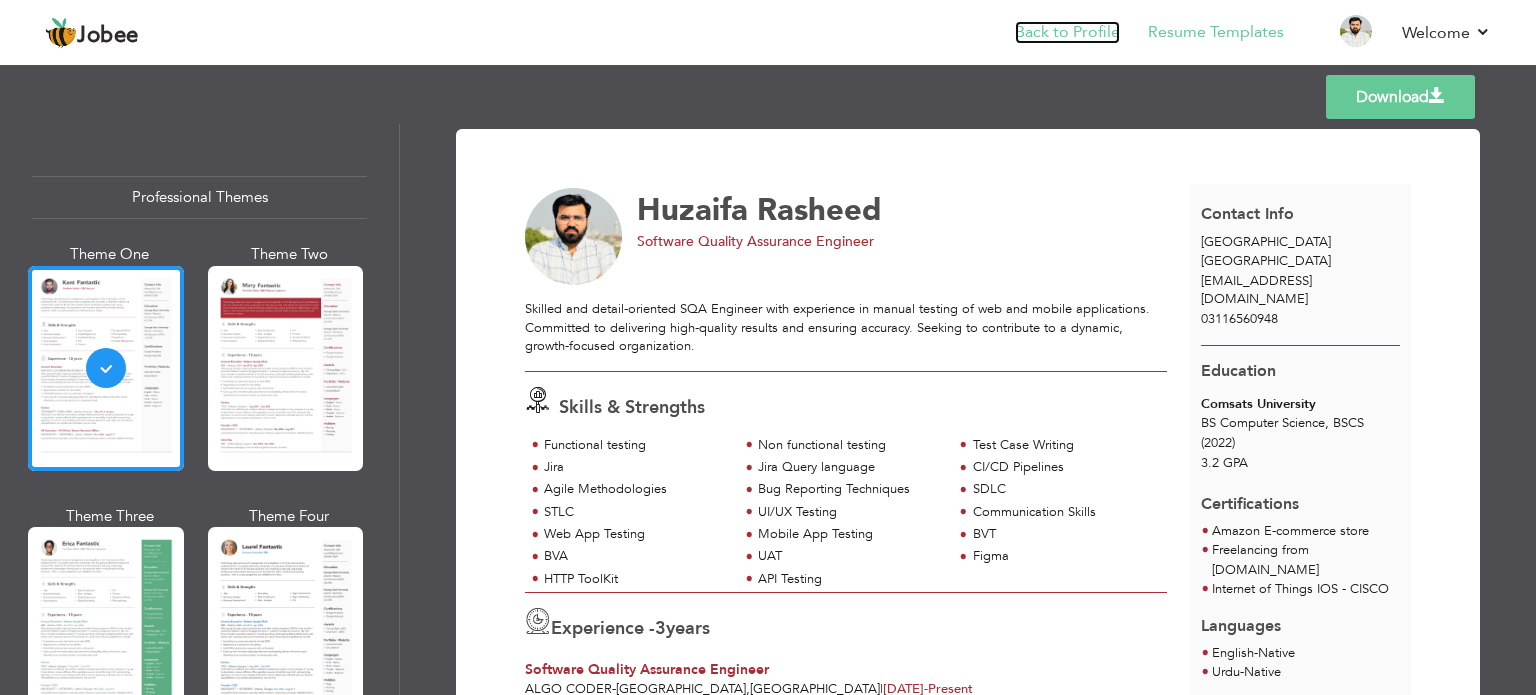 click on "Back to Profile" at bounding box center (1067, 32) 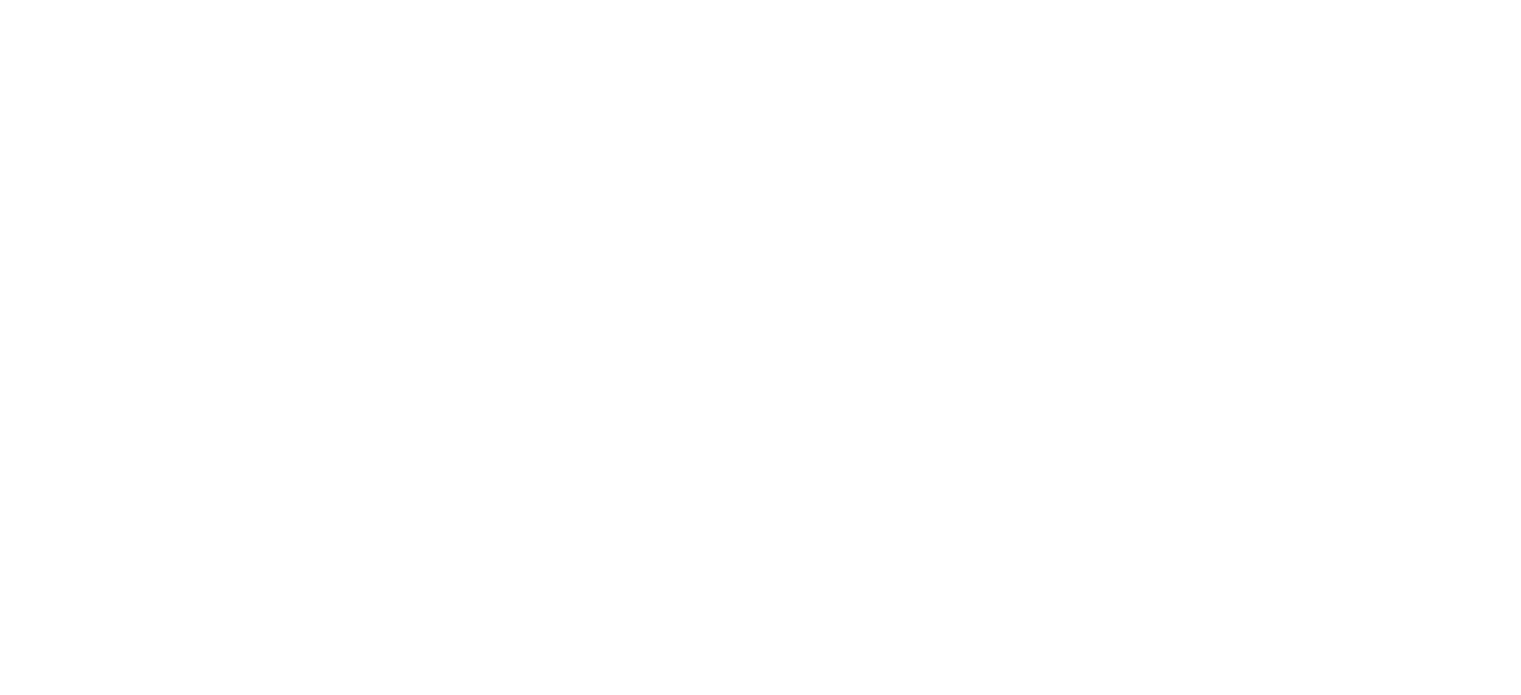 scroll, scrollTop: 0, scrollLeft: 0, axis: both 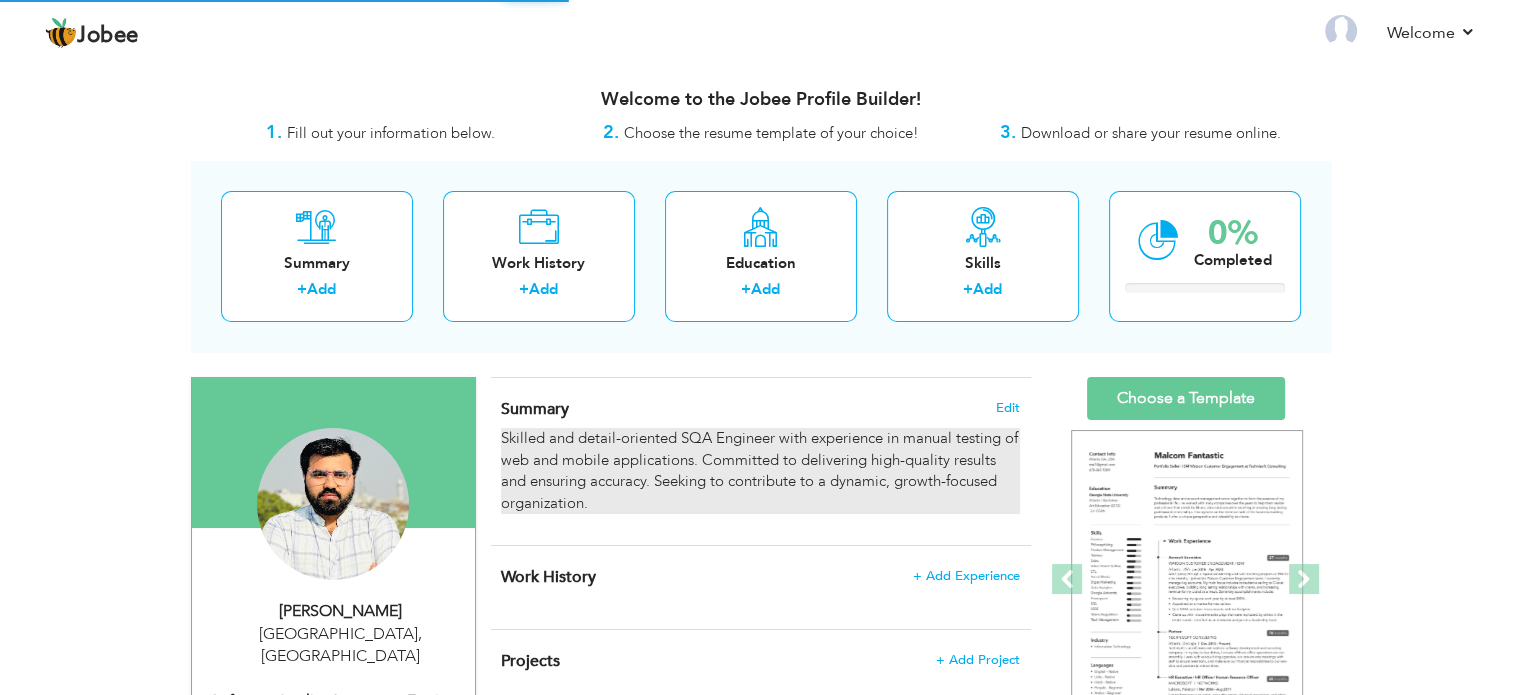 click on "Skilled and detail-oriented SQA Engineer with experience in manual testing of web and mobile applications. Committed to delivering high-quality results and ensuring accuracy. Seeking to contribute to a dynamic, growth-focused organization." at bounding box center [760, 471] 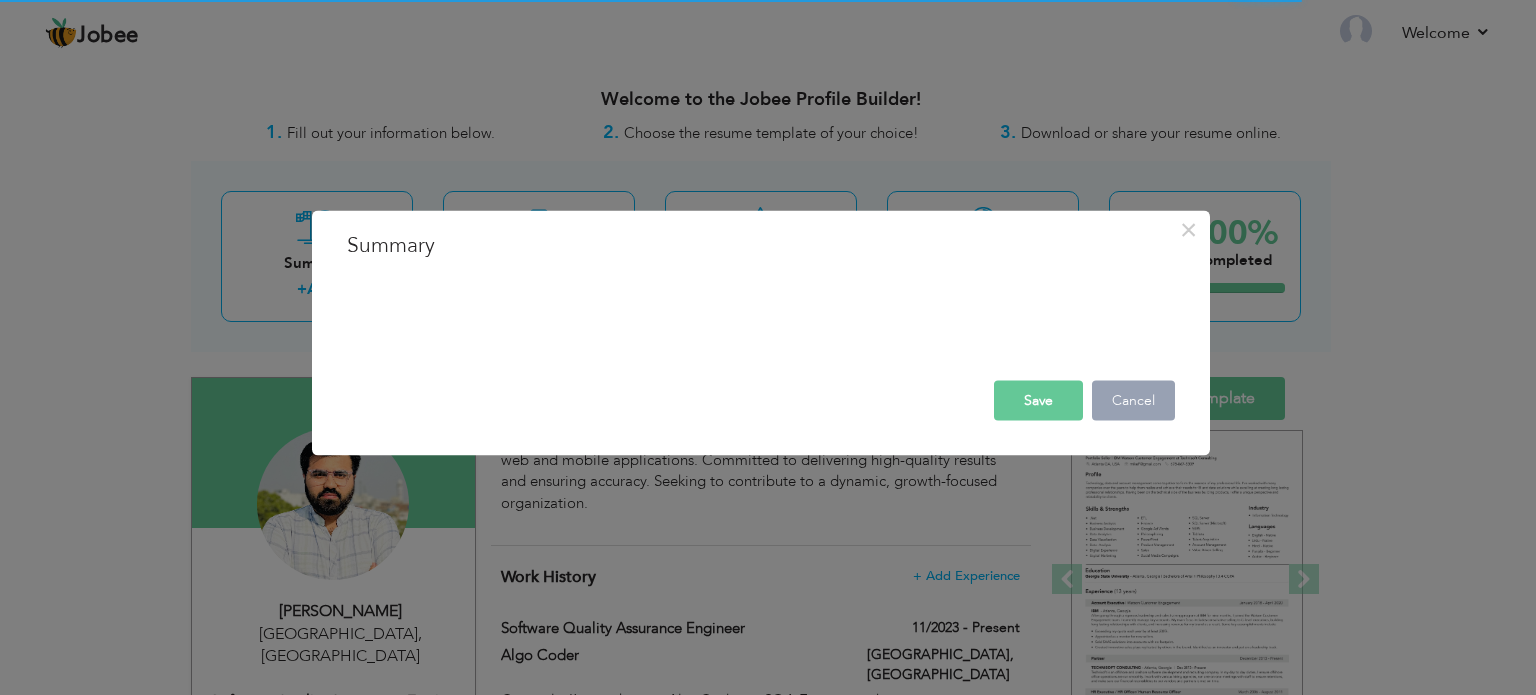 click on "Cancel" at bounding box center [1133, 400] 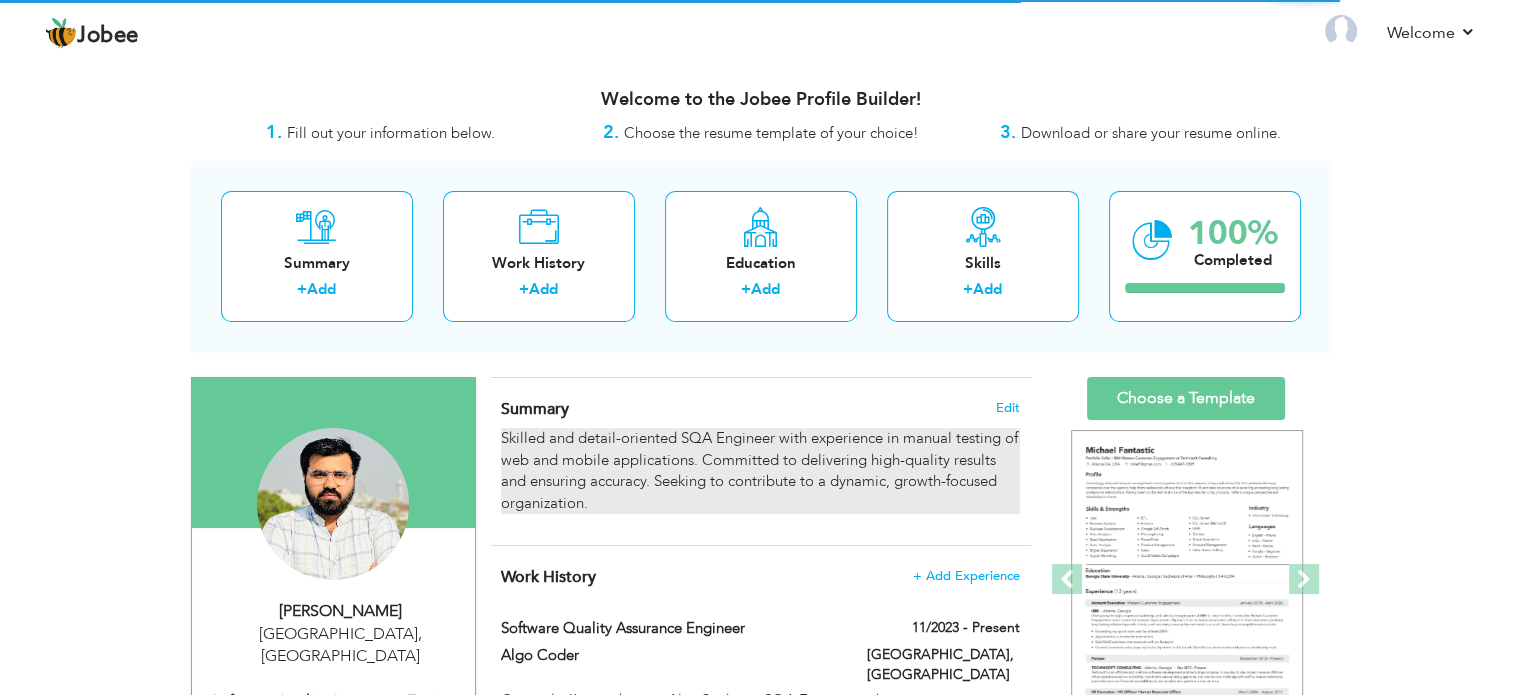 click on "Skilled and detail-oriented SQA Engineer with experience in manual testing of web and mobile applications. Committed to delivering high-quality results and ensuring accuracy. Seeking to contribute to a dynamic, growth-focused organization." at bounding box center [760, 471] 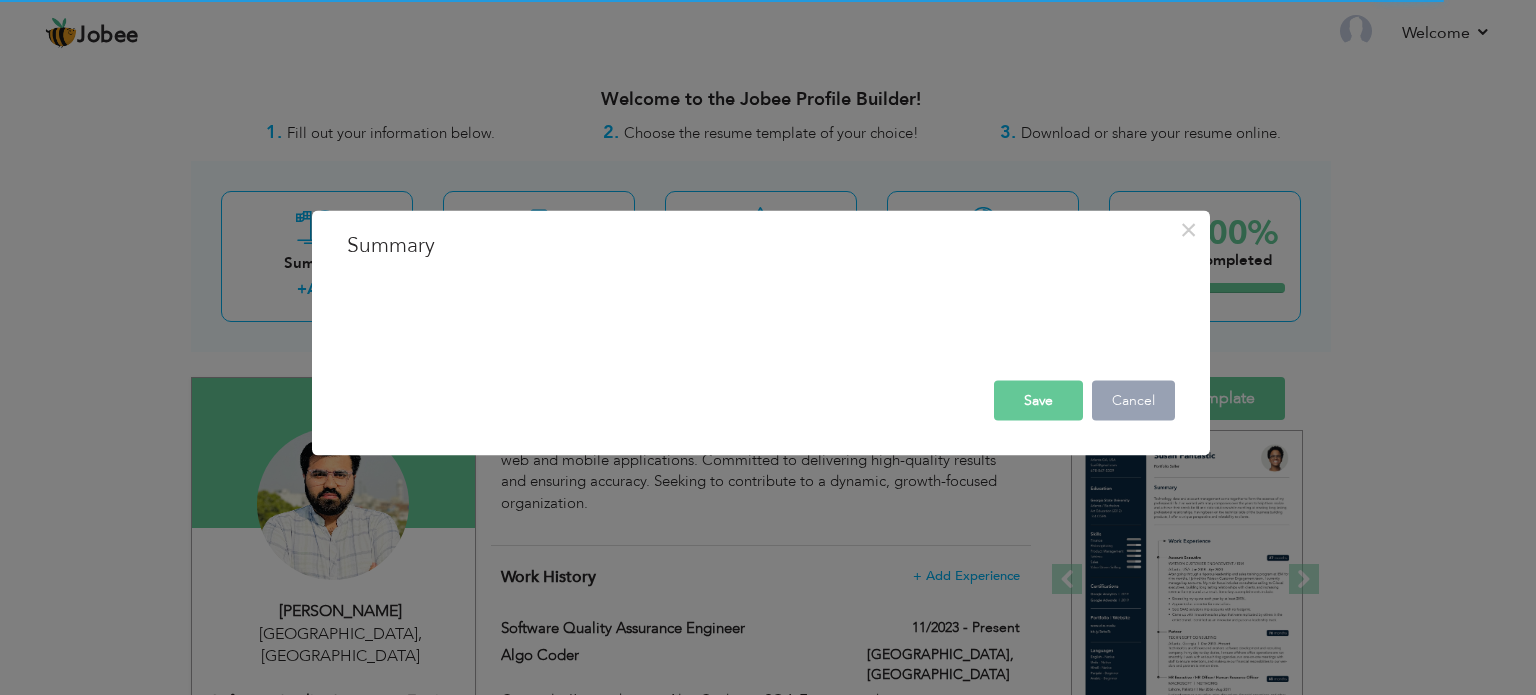 click on "Cancel" at bounding box center [1133, 400] 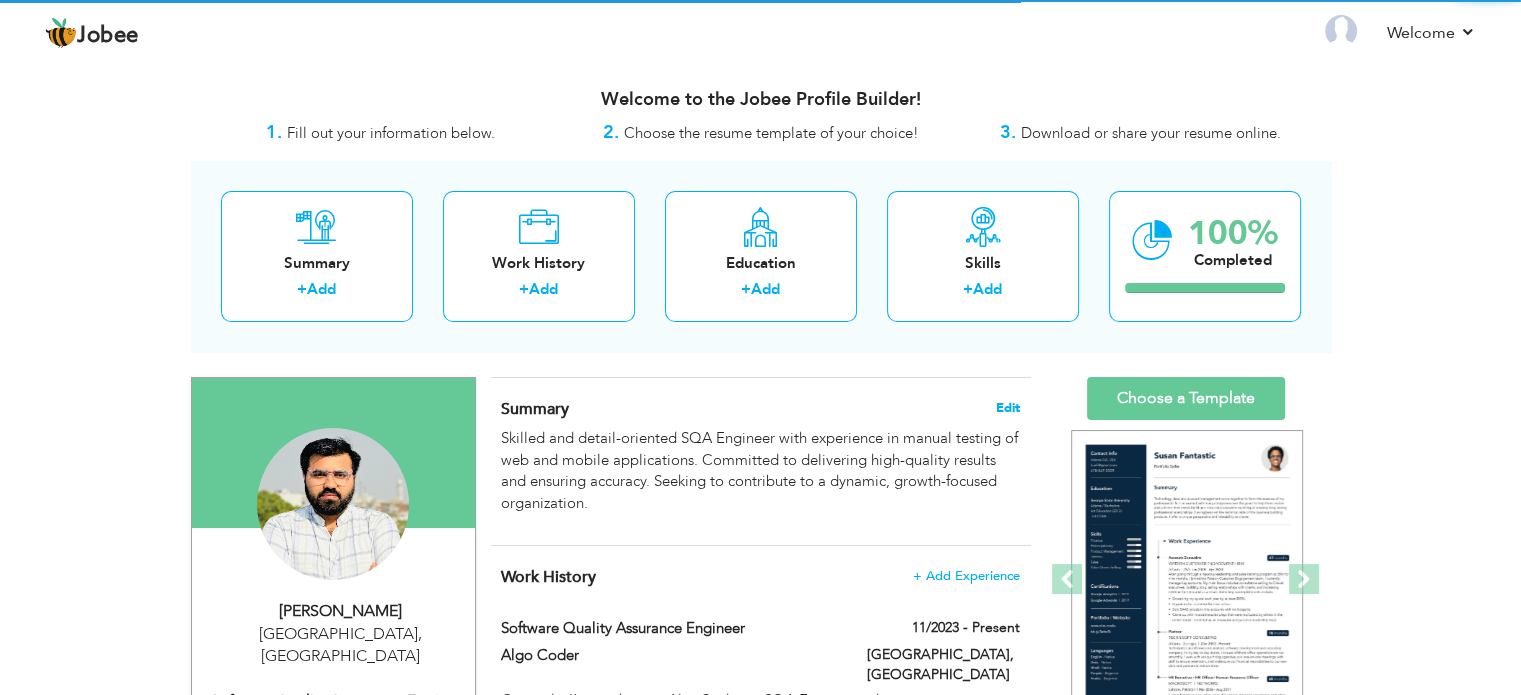 click on "Edit" at bounding box center (1008, 408) 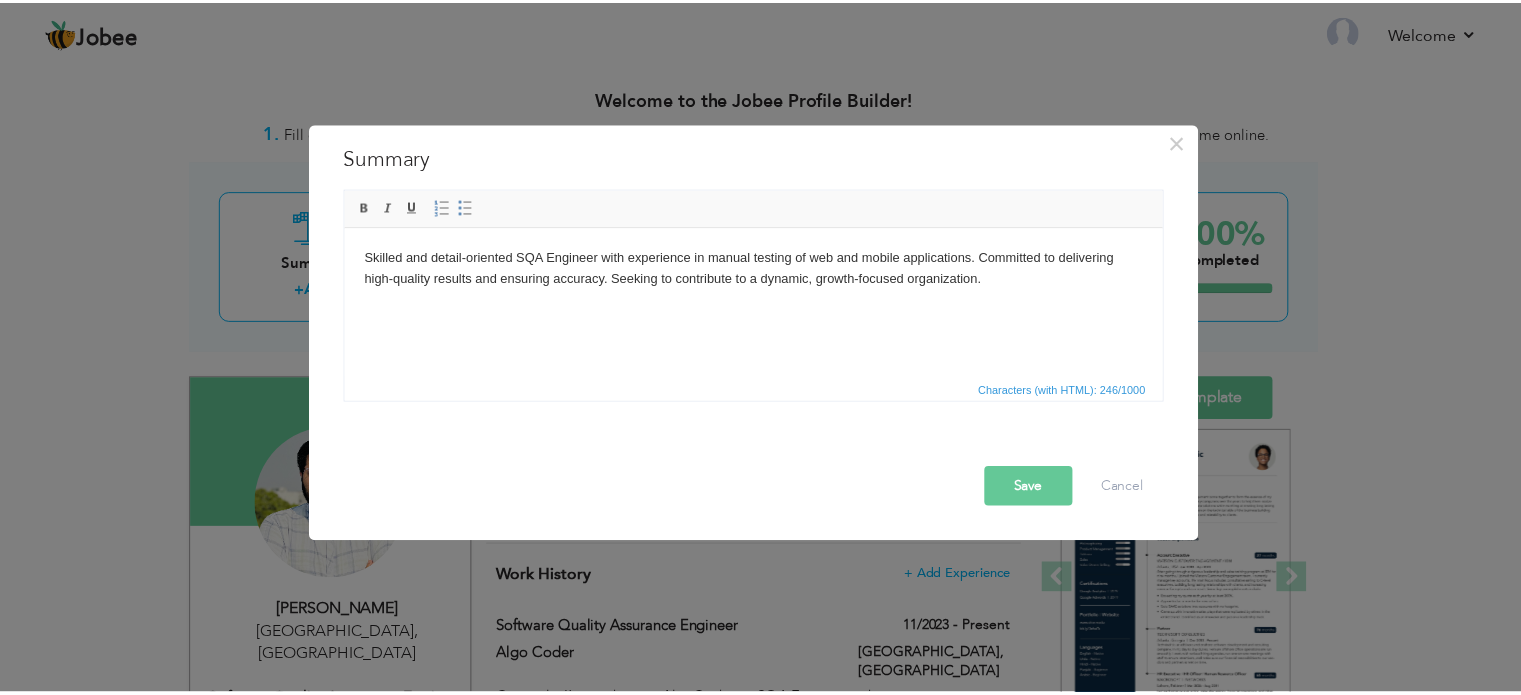 scroll, scrollTop: 0, scrollLeft: 0, axis: both 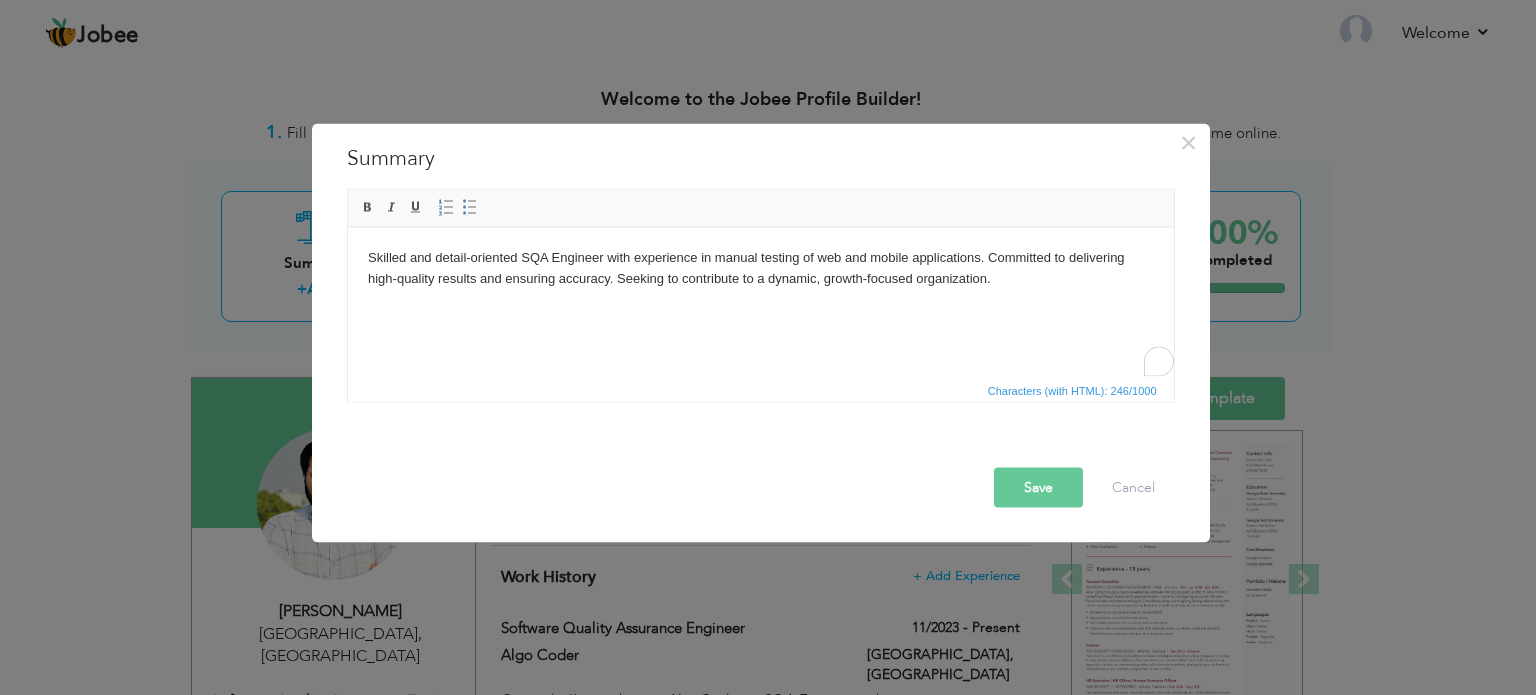 click on "Skilled and detail-oriented SQA Engineer with experience in manual testing of web and mobile applications. Committed to delivering high-quality results and ensuring accuracy. Seeking to contribute to a dynamic, growth-focused organization." at bounding box center [760, 268] 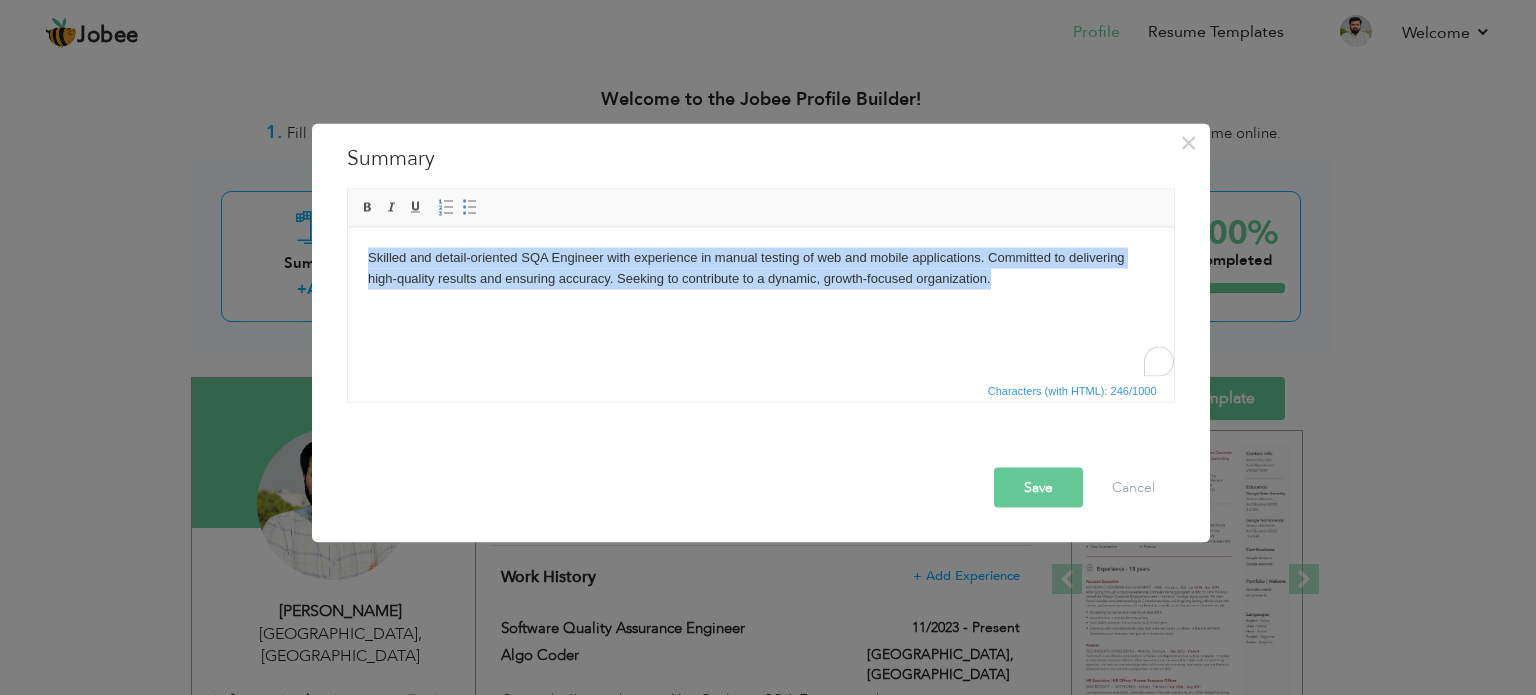 copy on "Skilled and detail-oriented SQA Engineer with experience in manual testing of web and mobile applications. Committed to delivering high-quality results and ensuring accuracy. Seeking to contribute to a dynamic, growth-focused organization." 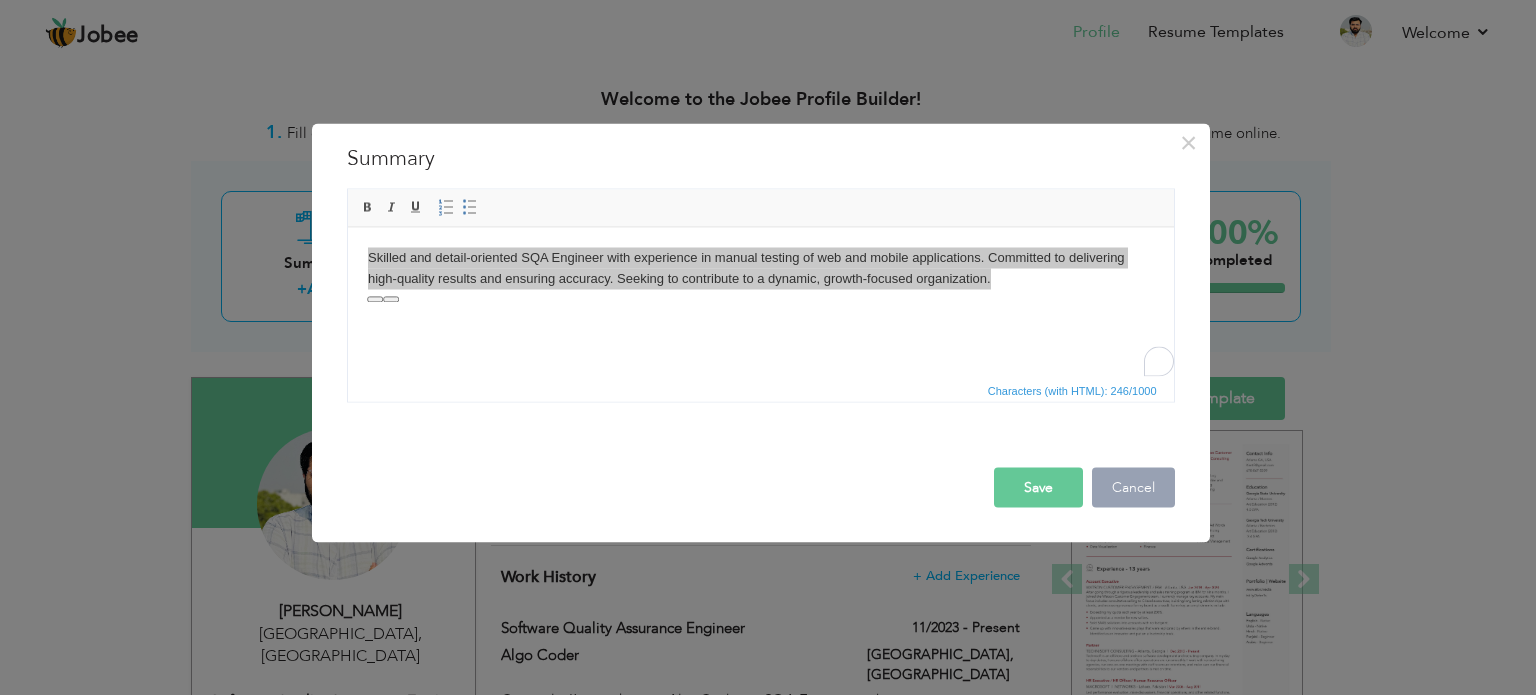 click on "Cancel" at bounding box center (1133, 487) 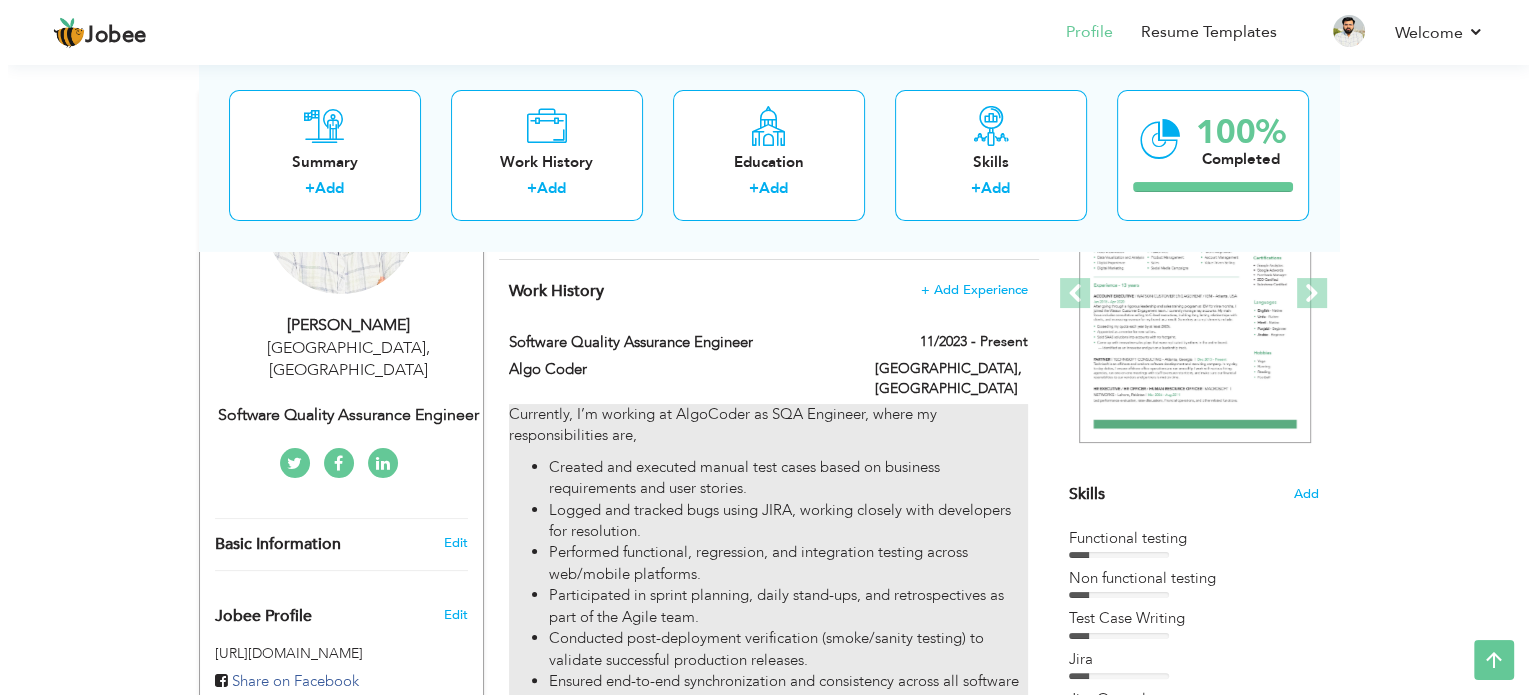 scroll, scrollTop: 287, scrollLeft: 0, axis: vertical 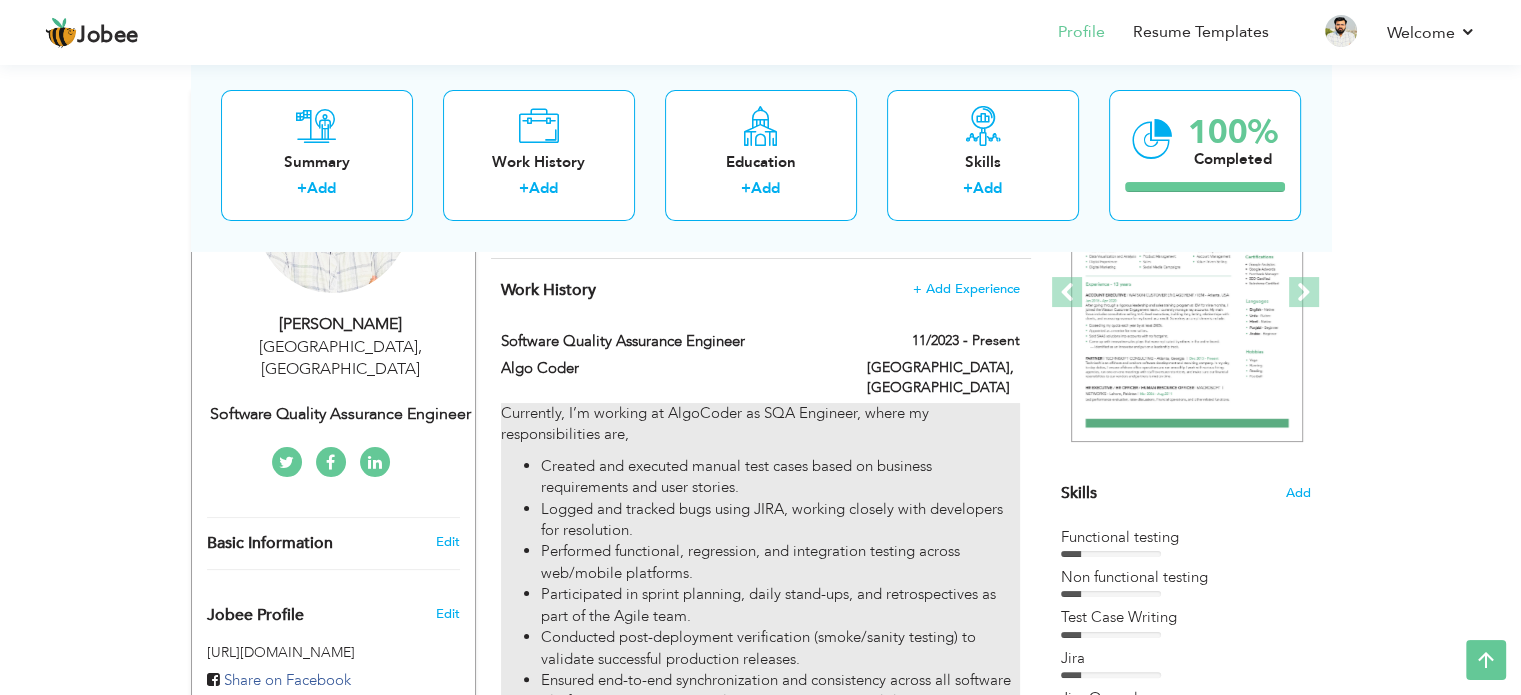 click on "Participated in sprint planning, daily stand-ups, and retrospectives as part of the Agile team." at bounding box center [780, 605] 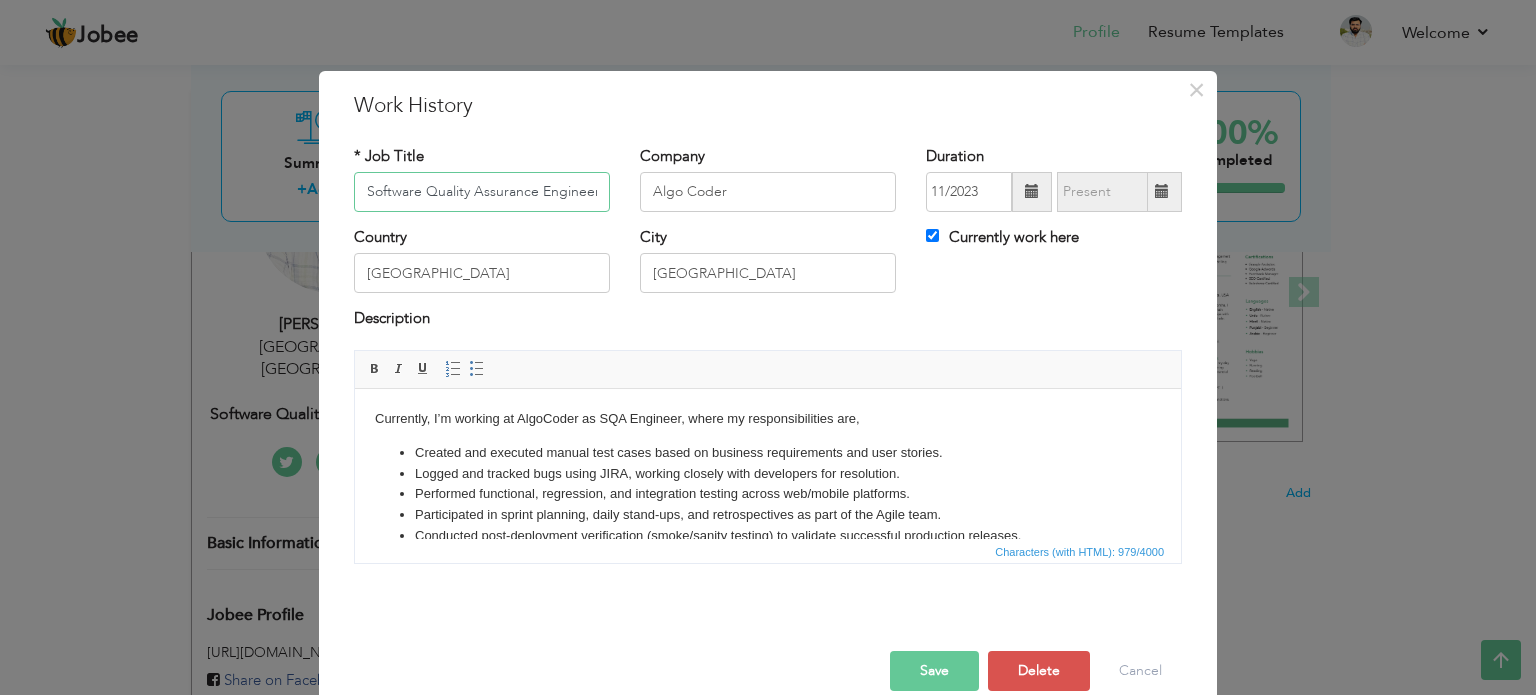 scroll, scrollTop: 38, scrollLeft: 0, axis: vertical 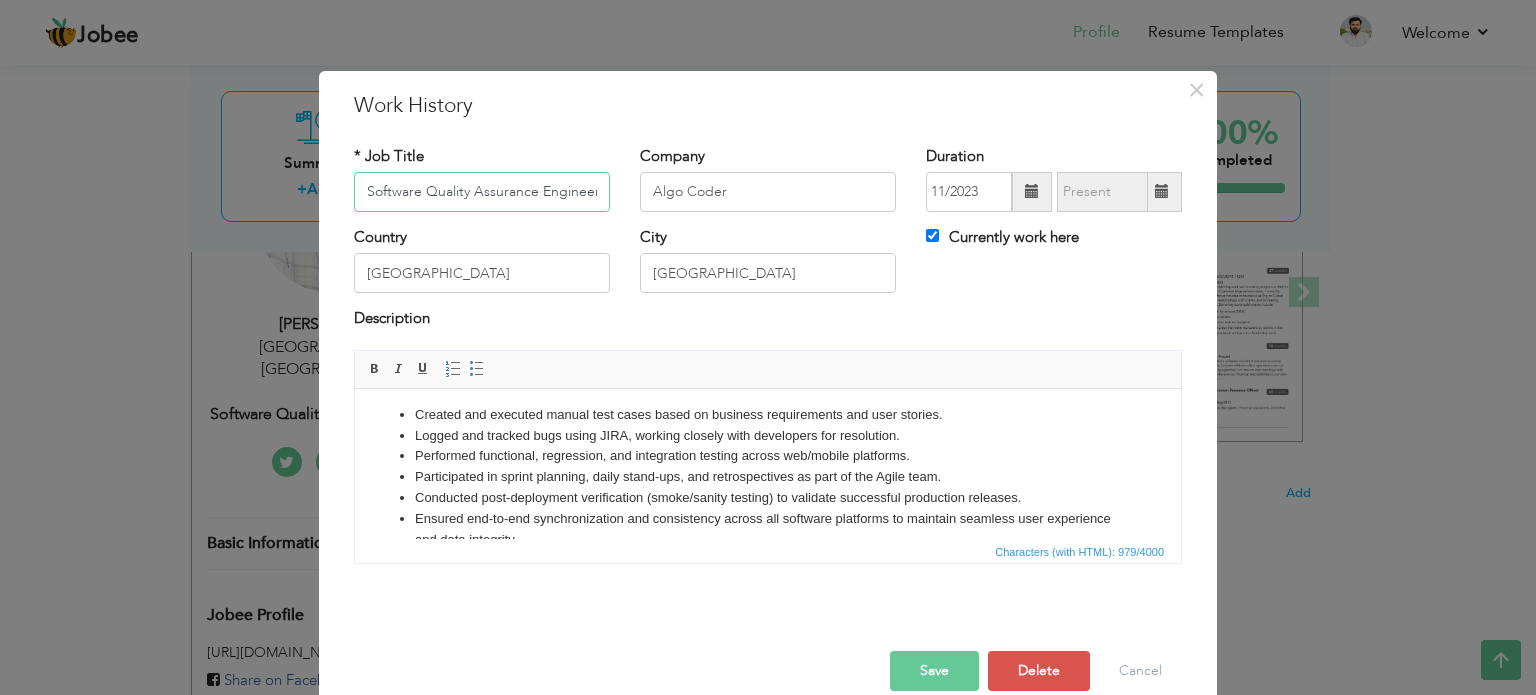 click on "Software Quality Assurance Engineer" at bounding box center [482, 192] 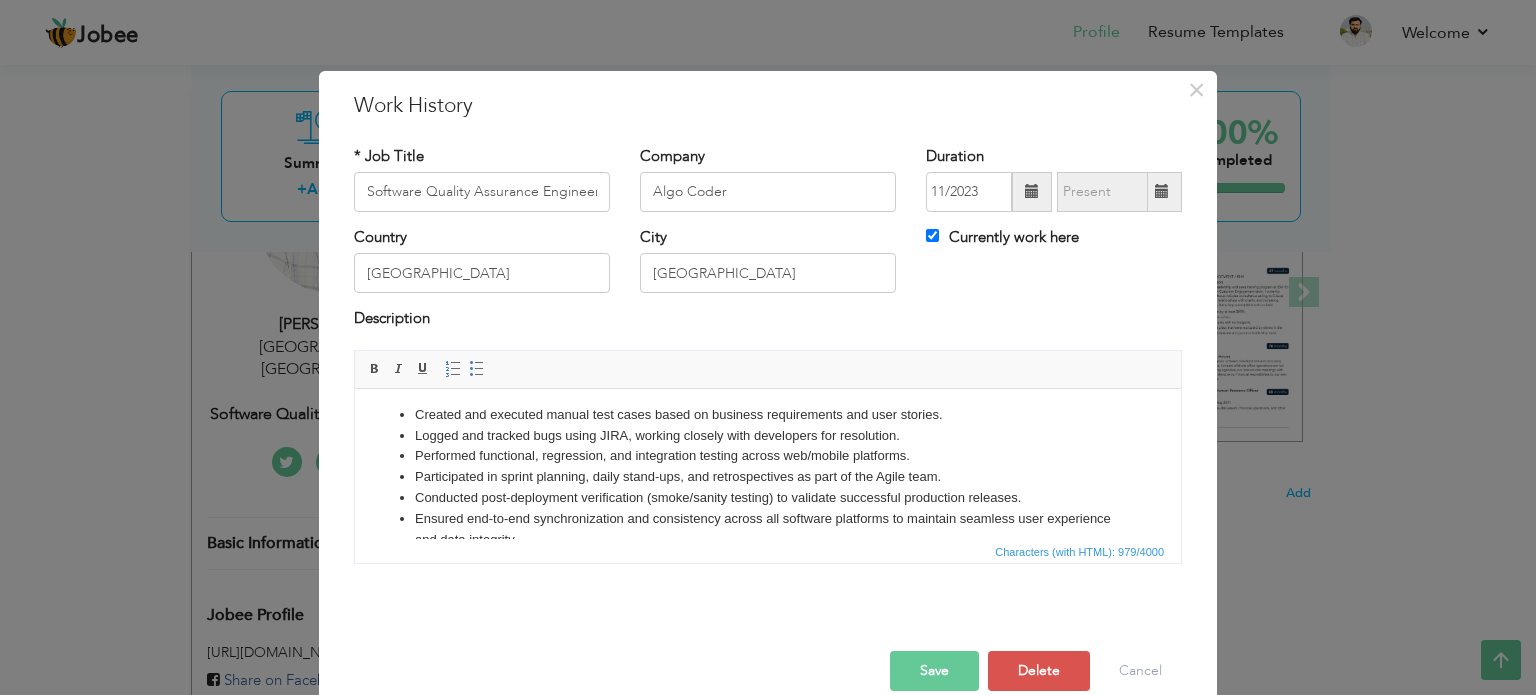 click on "Performed functional, regression, and integration testing across web/mobile platforms." at bounding box center (768, 455) 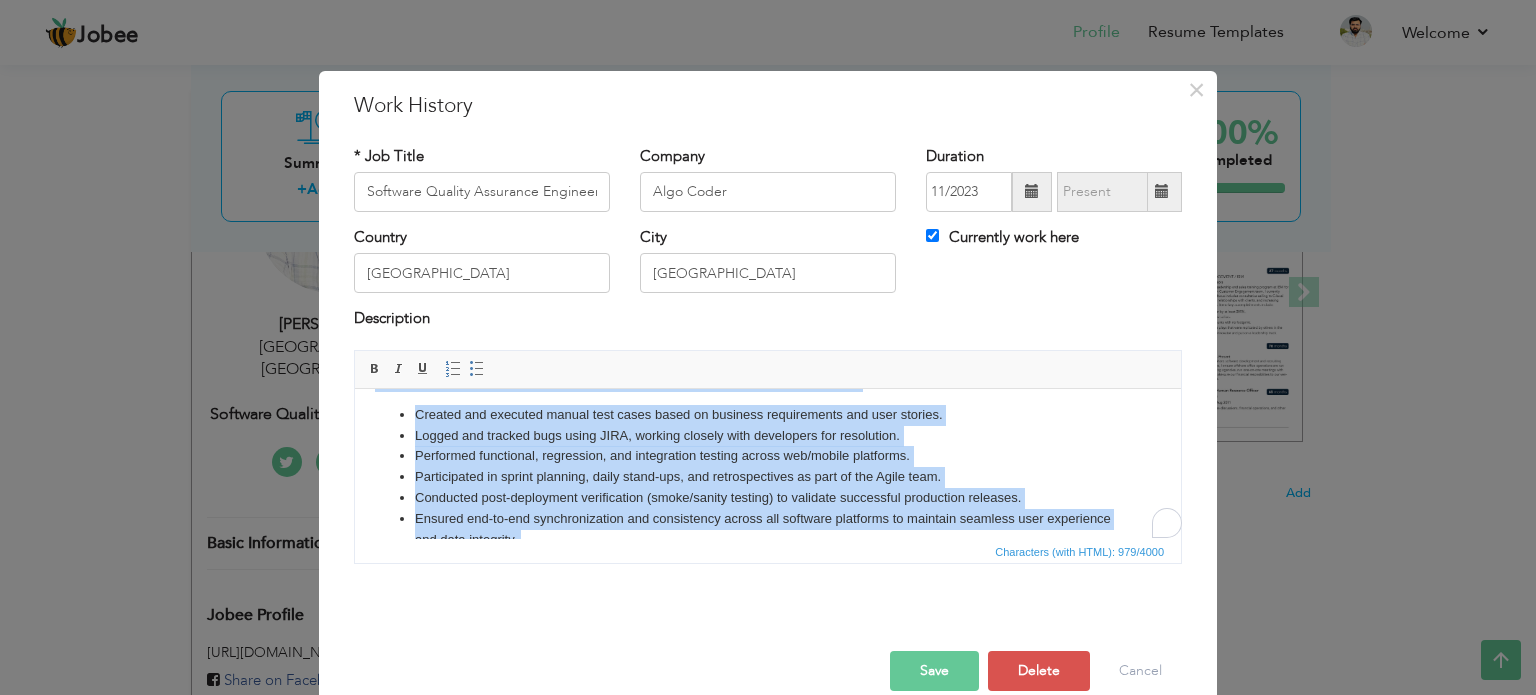 copy on "Currently, I’m working at AlgoCoder as SQA Engineer, where my responsibilities are, Created and executed manual test cases based on business requirements and user stories. Logged and tracked bugs using JIRA, working closely with developers for resolution. Performed functional, regression, and integration testing across web/mobile platforms. Participated in sprint planning, daily stand-ups, and retrospectives as part of the Agile team. Conducted post-deployment verification (smoke/sanity testing) to validate successful production releases. Ensured end-to-end synchronization and consistency across all software platforms to maintain seamless user experience and data integrity. Collaborated with customer support to gather client-reported issues, reproduced those hotfixes in the staging environment, and provided detailed reports to the development team for hotfix implementation." 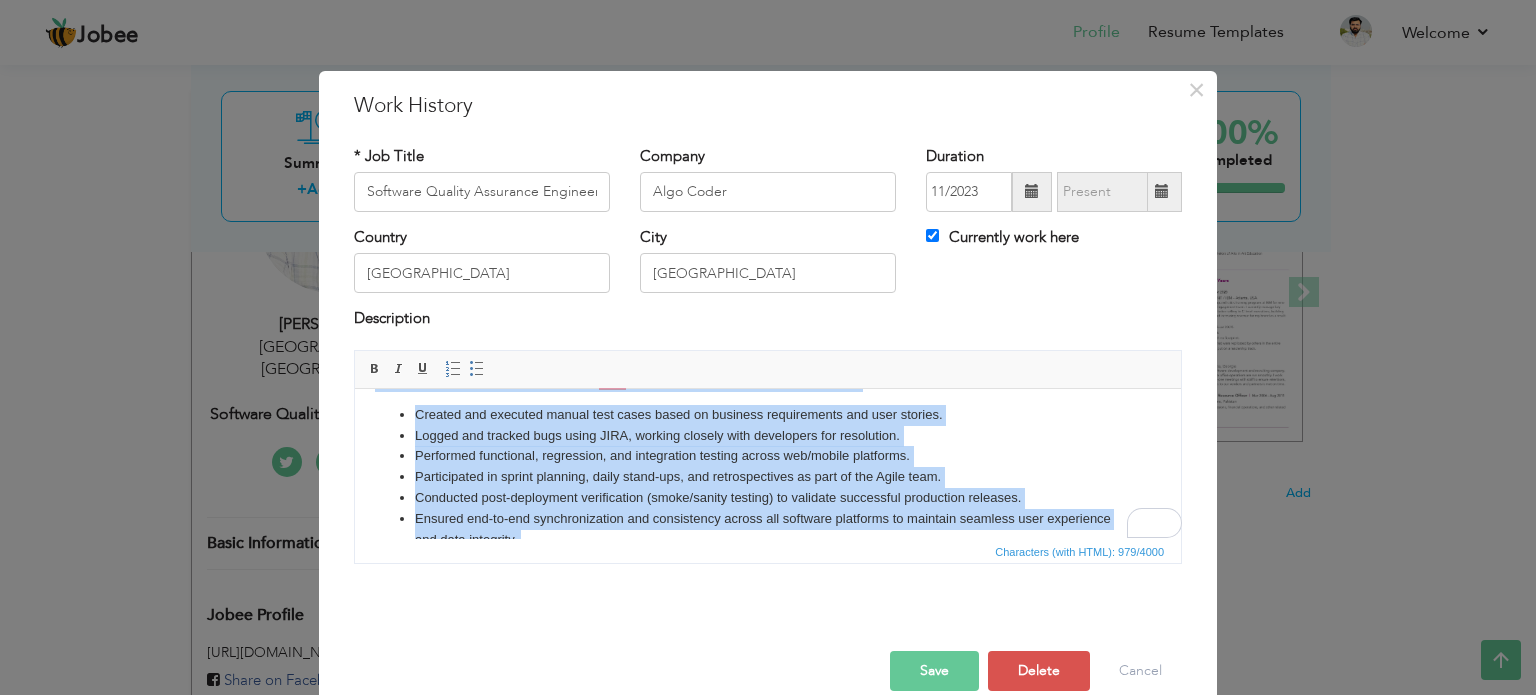 scroll, scrollTop: 29, scrollLeft: 0, axis: vertical 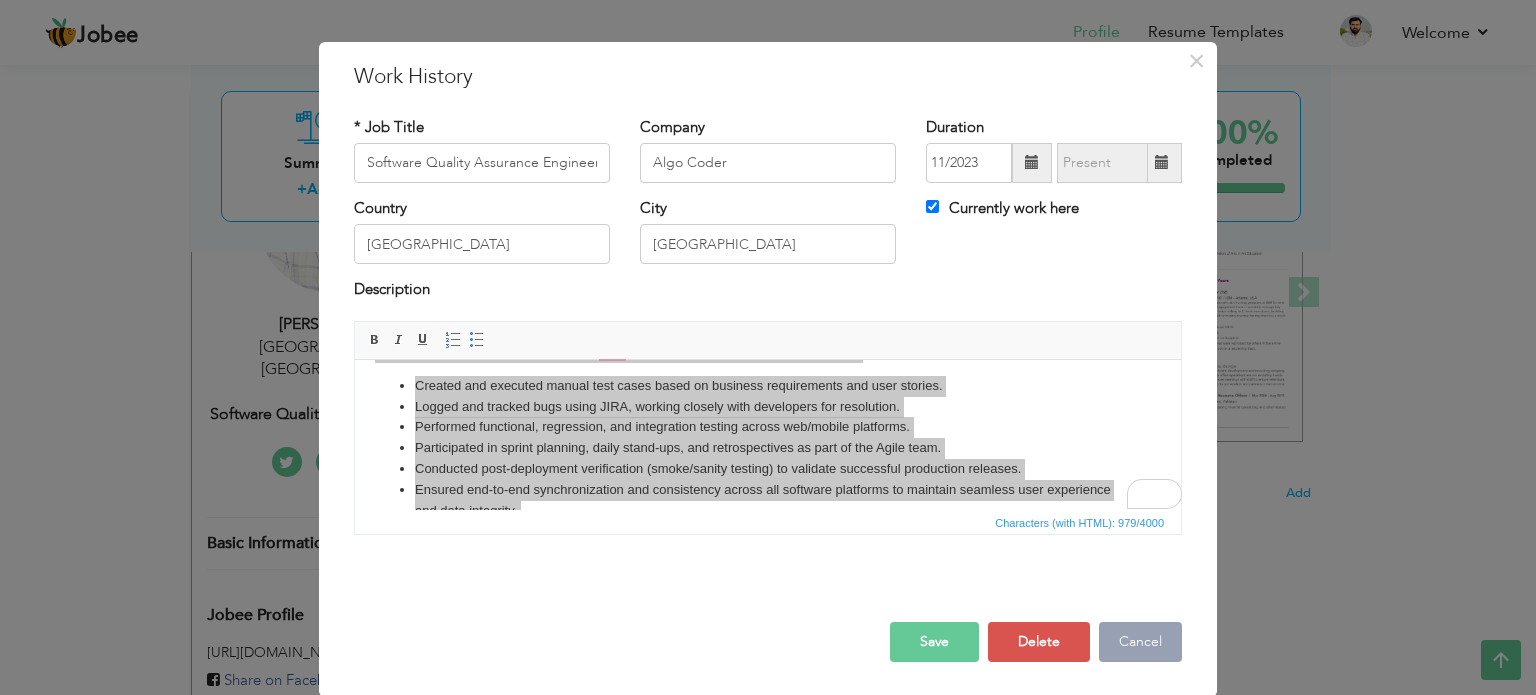 click on "Cancel" at bounding box center [1140, 642] 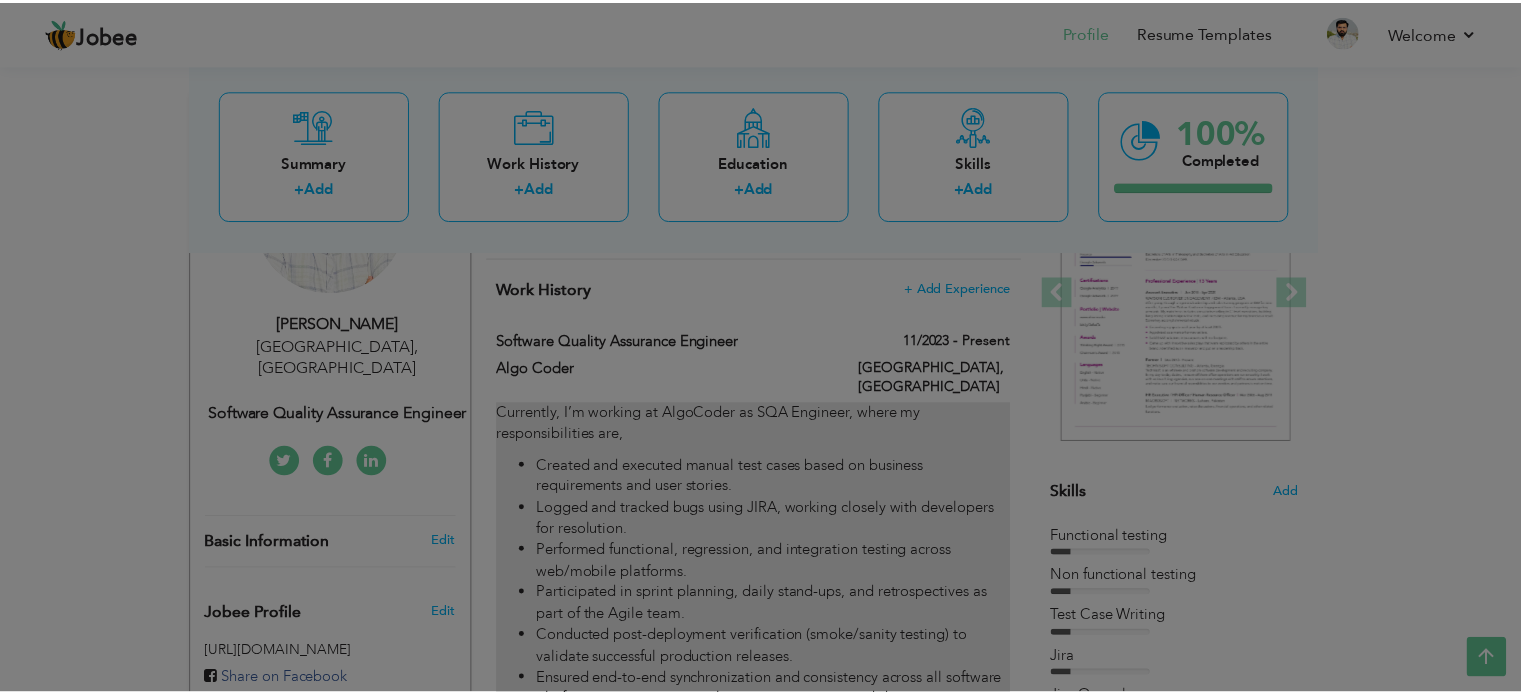 scroll, scrollTop: 0, scrollLeft: 0, axis: both 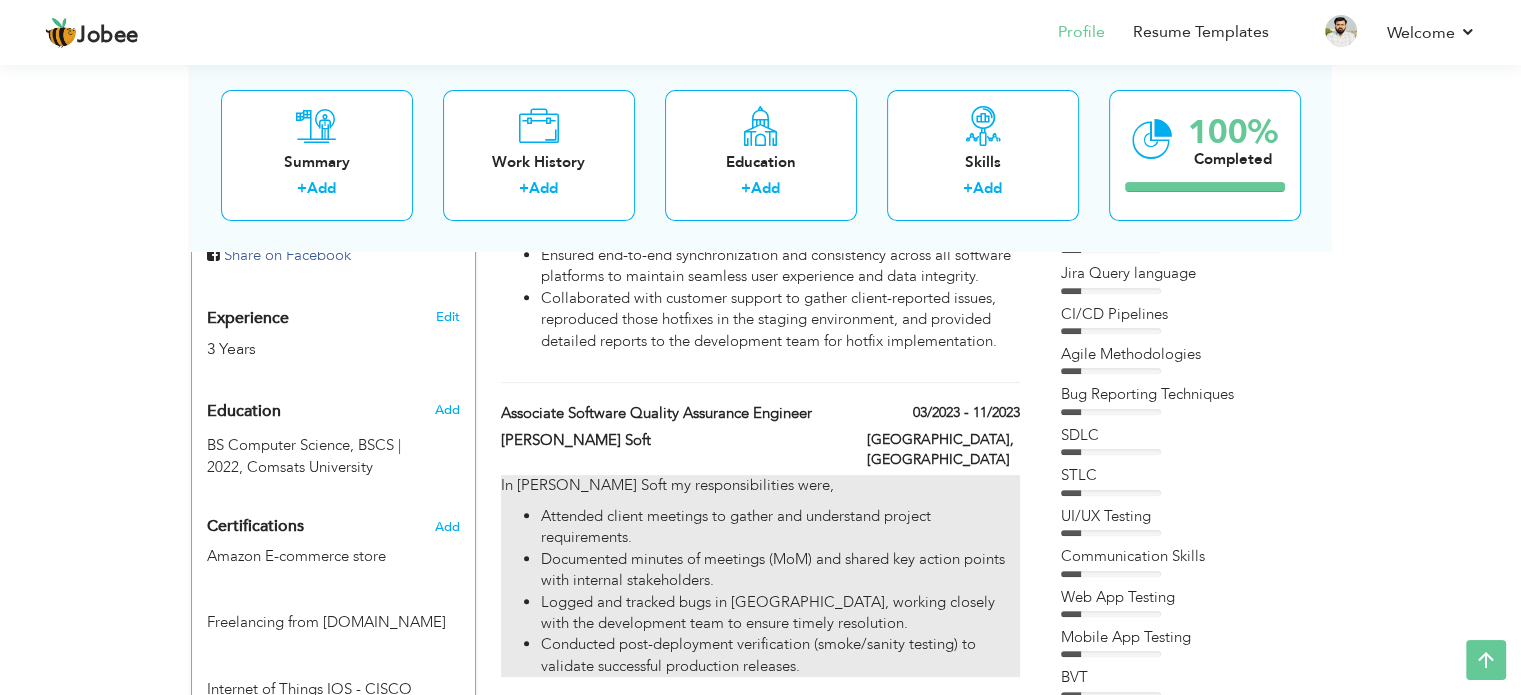 click on "Documented minutes of meetings (MoM) and shared key action points with internal stakeholders." at bounding box center [780, 570] 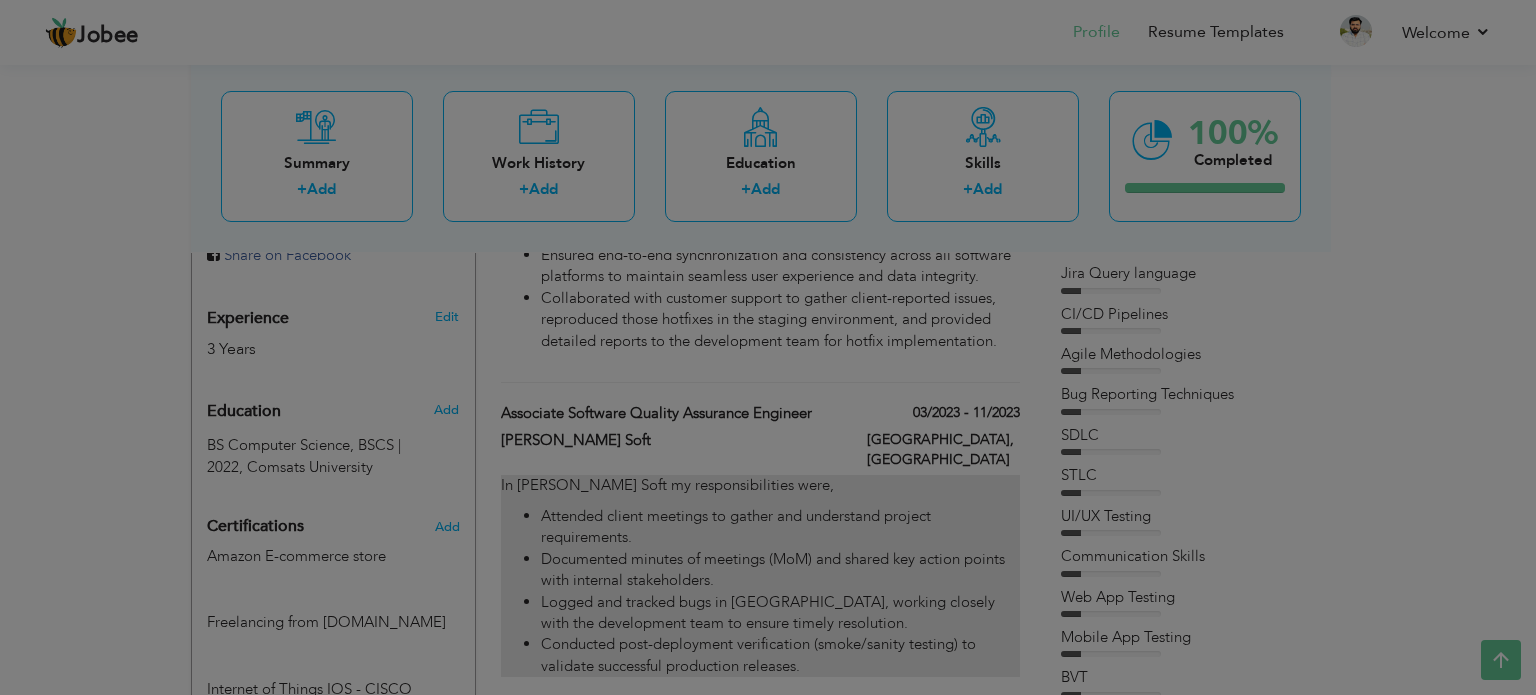 scroll, scrollTop: 0, scrollLeft: 0, axis: both 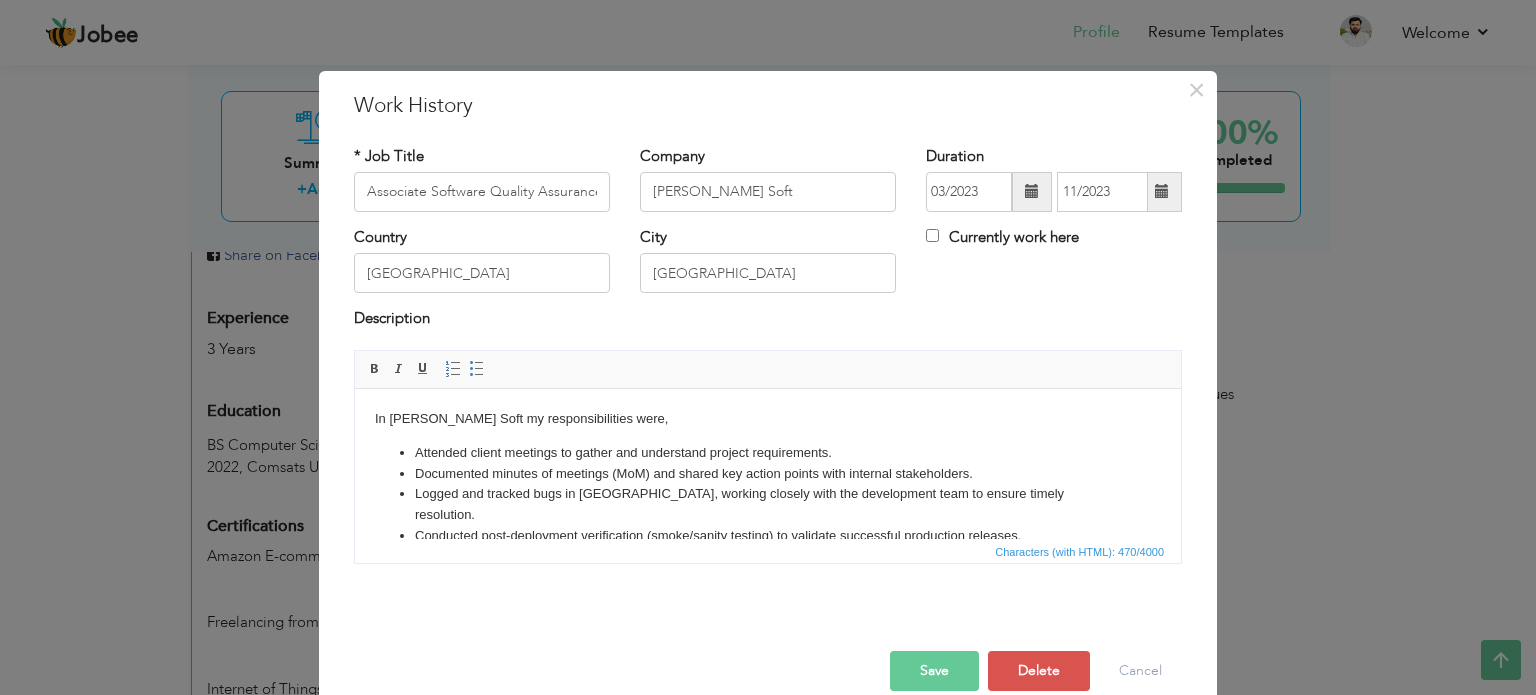 click on "Documented minutes of meetings (MoM) and shared key action points with internal stakeholders." at bounding box center [768, 473] 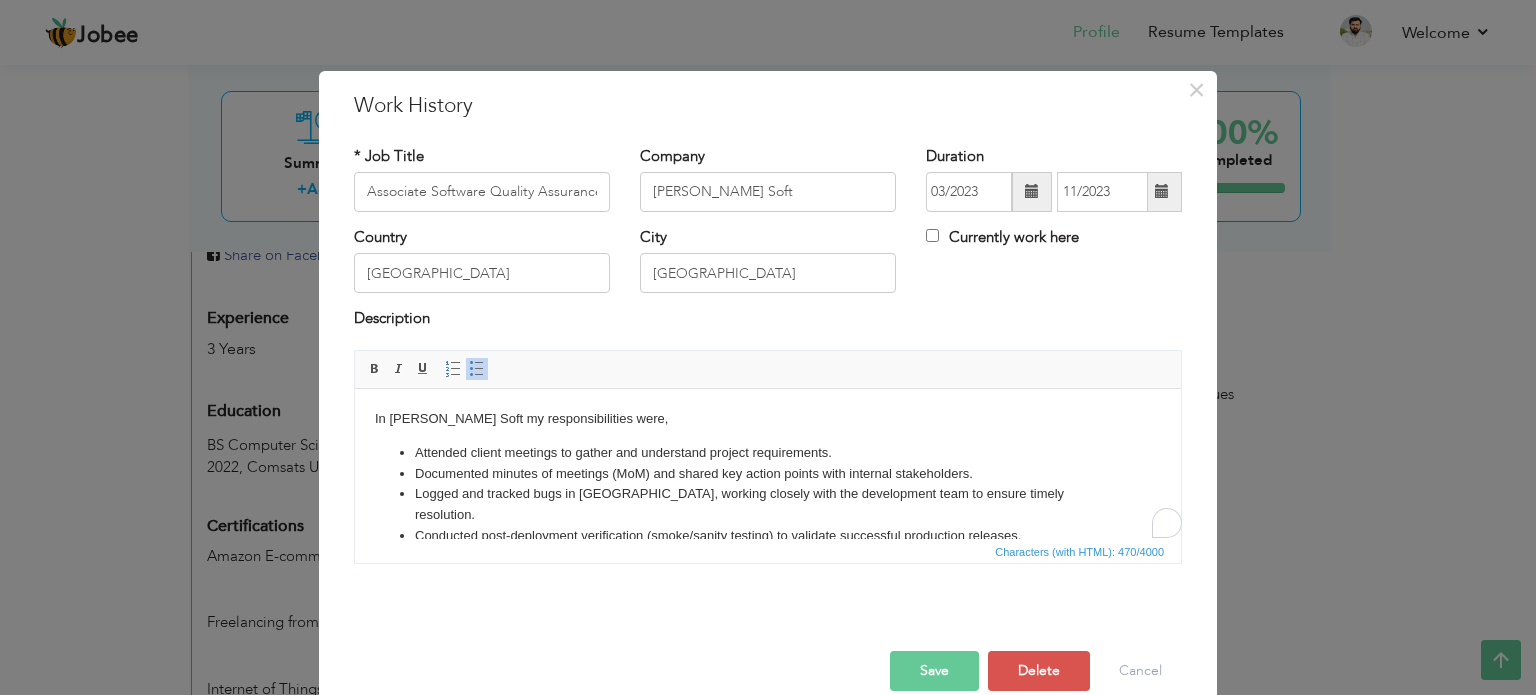 scroll, scrollTop: 0, scrollLeft: 0, axis: both 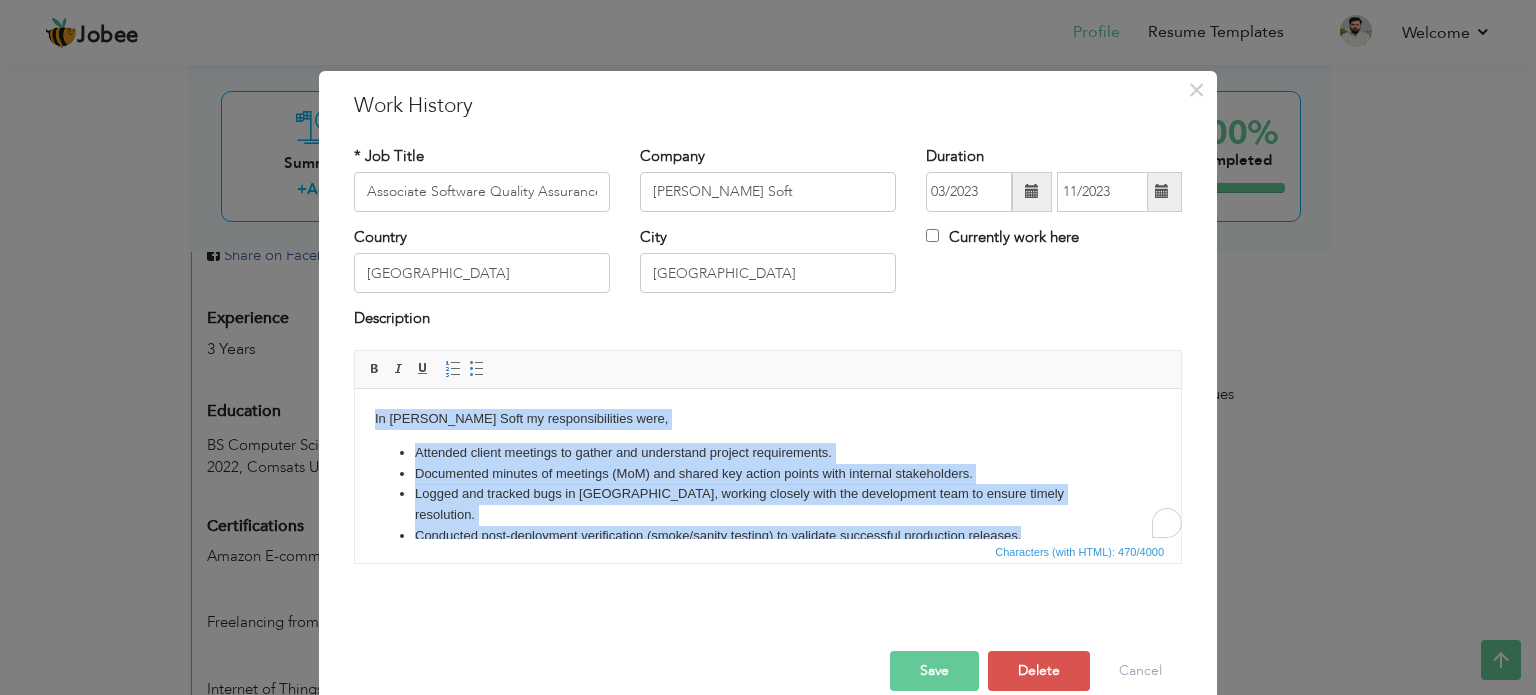 copy on "In [PERSON_NAME] Soft my responsibilities were, Attended client meetings to gather and understand project requirements. Documented minutes of meetings (MoM) and shared key action points with internal stakeholders. Logged and tracked bugs in [GEOGRAPHIC_DATA], working closely with the development team to ensure timely resolution. Conducted post-deployment verification (smoke/sanity testing) to validate successful production releases." 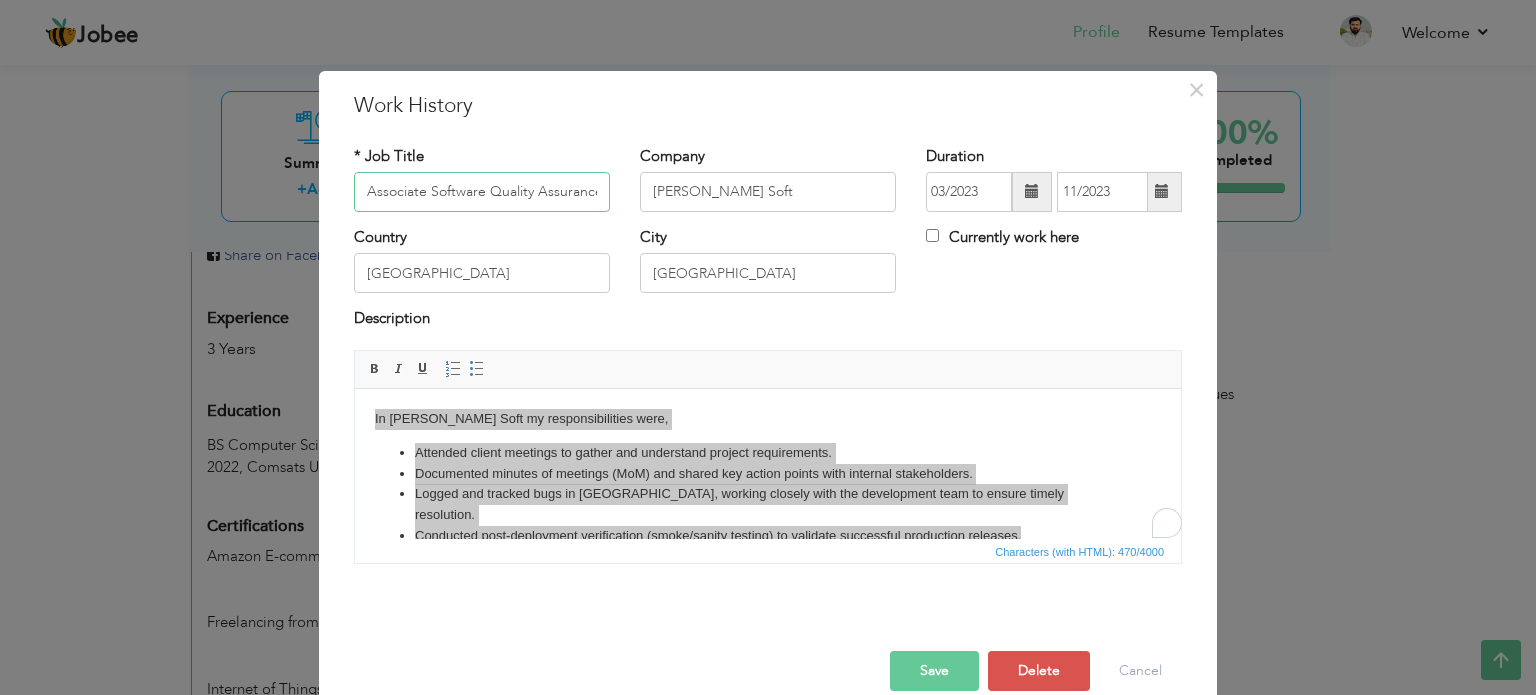 click on "Associate Software Quality Assurance Engineer" at bounding box center (482, 192) 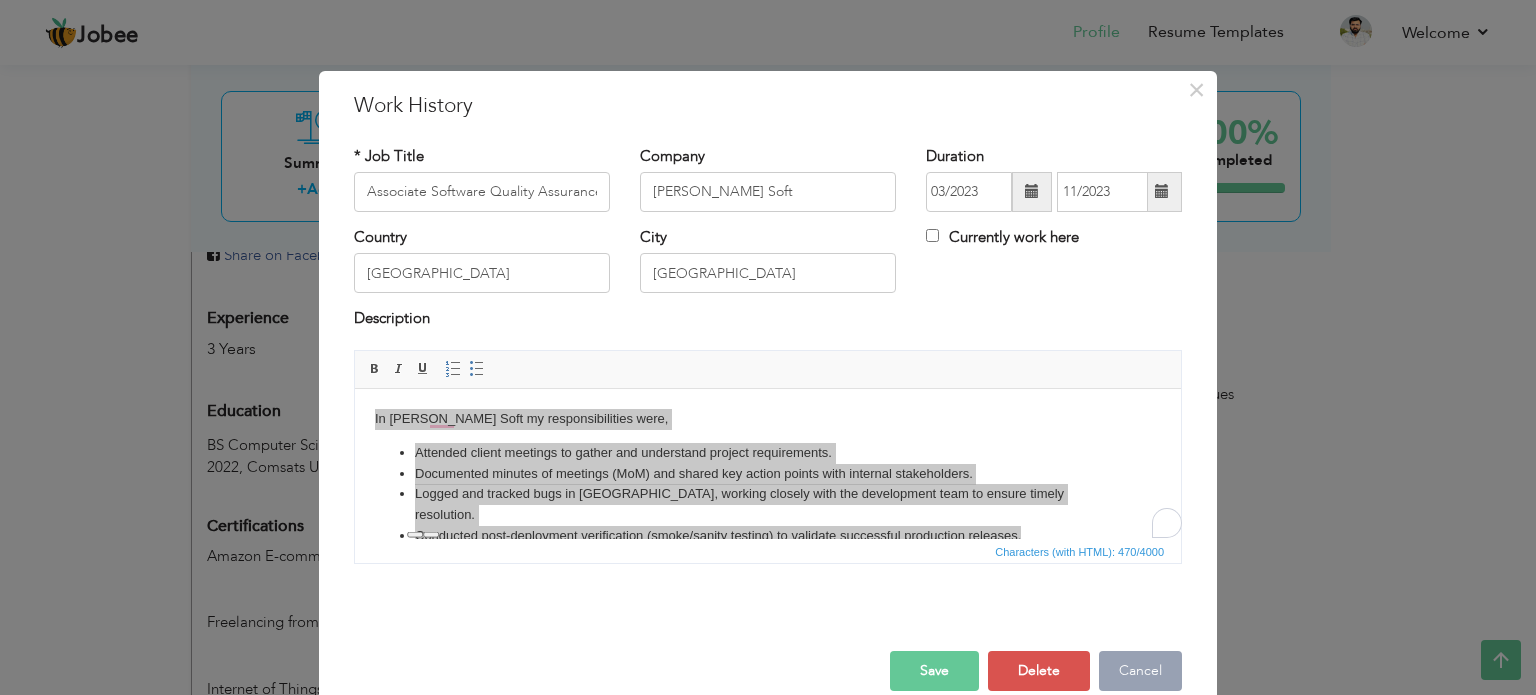 click on "Cancel" at bounding box center (1140, 671) 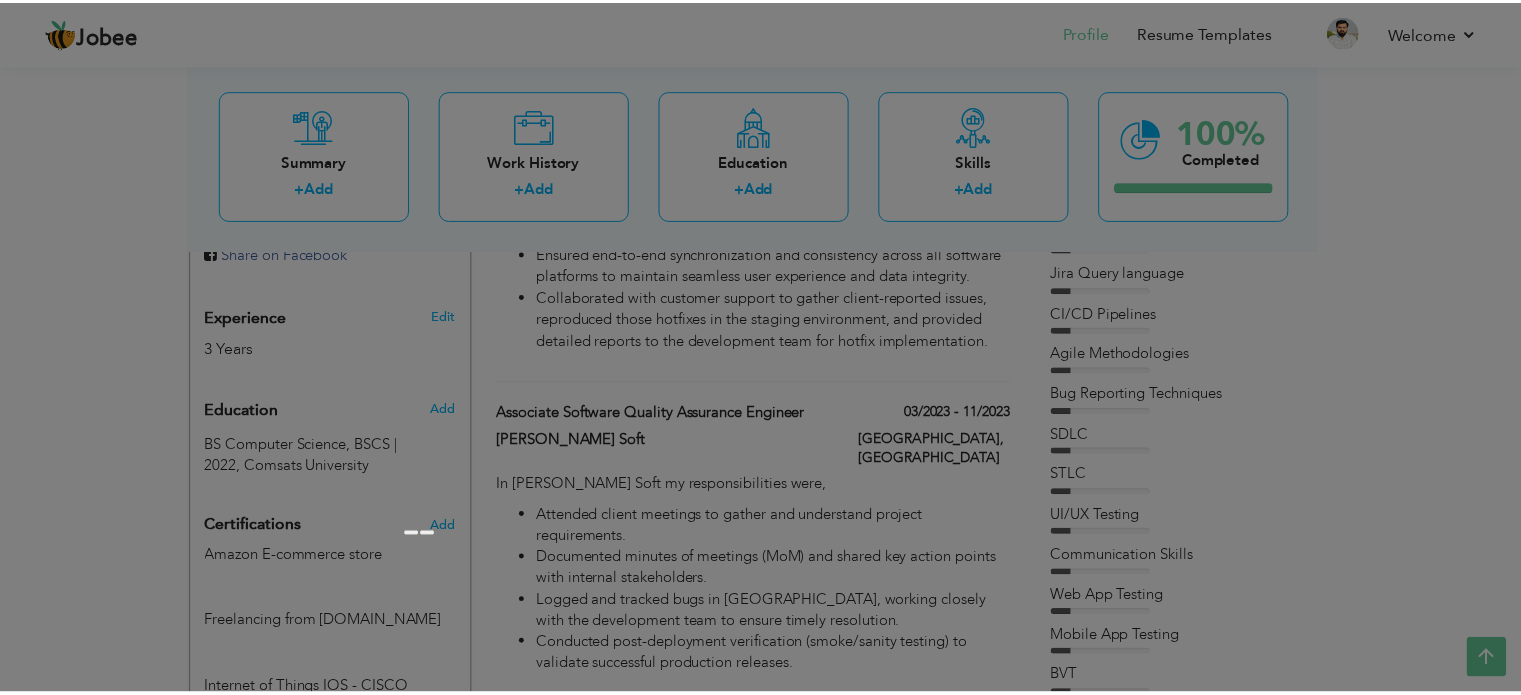 scroll, scrollTop: 0, scrollLeft: 0, axis: both 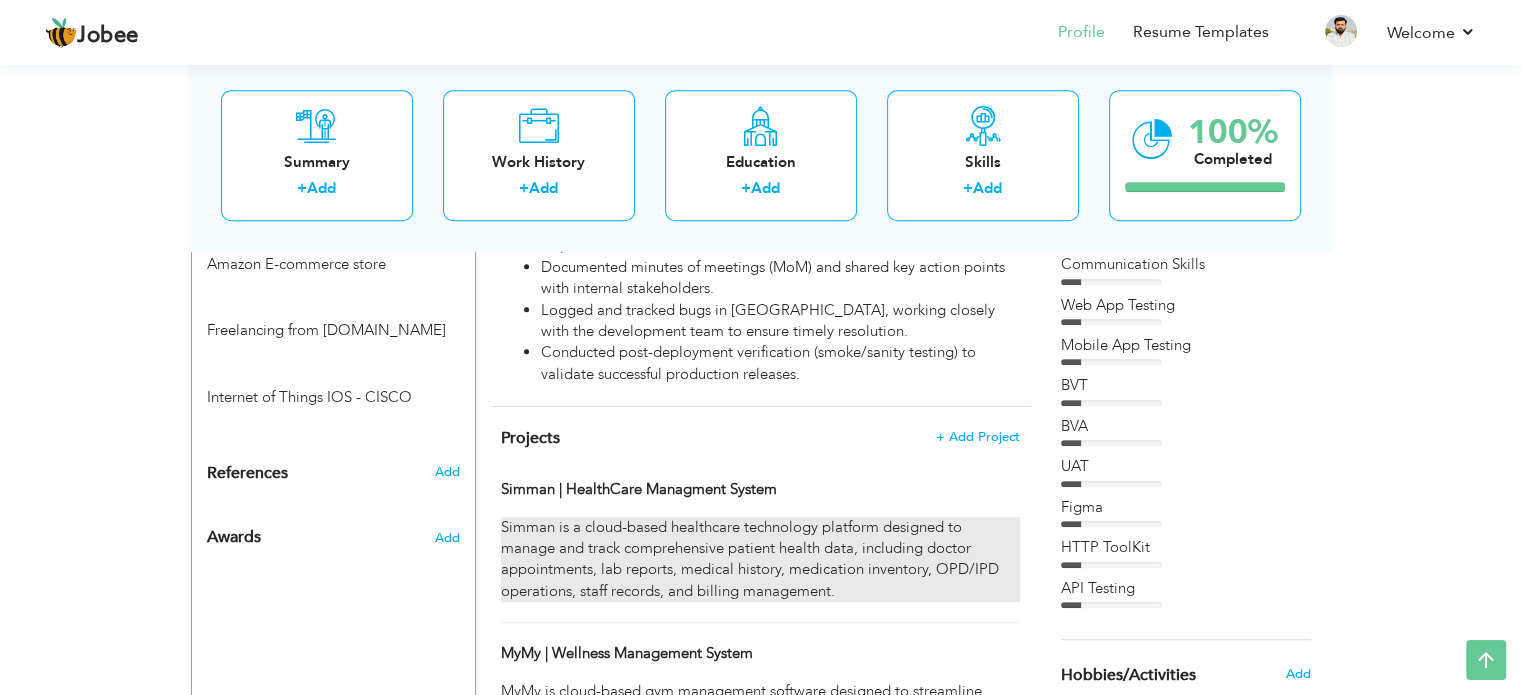 click on "Simman is a cloud-based healthcare technology platform designed to manage and track comprehensive patient health data, including doctor appointments, lab reports, medical history, medication inventory, OPD/IPD operations, staff records, and billing management." at bounding box center (760, 560) 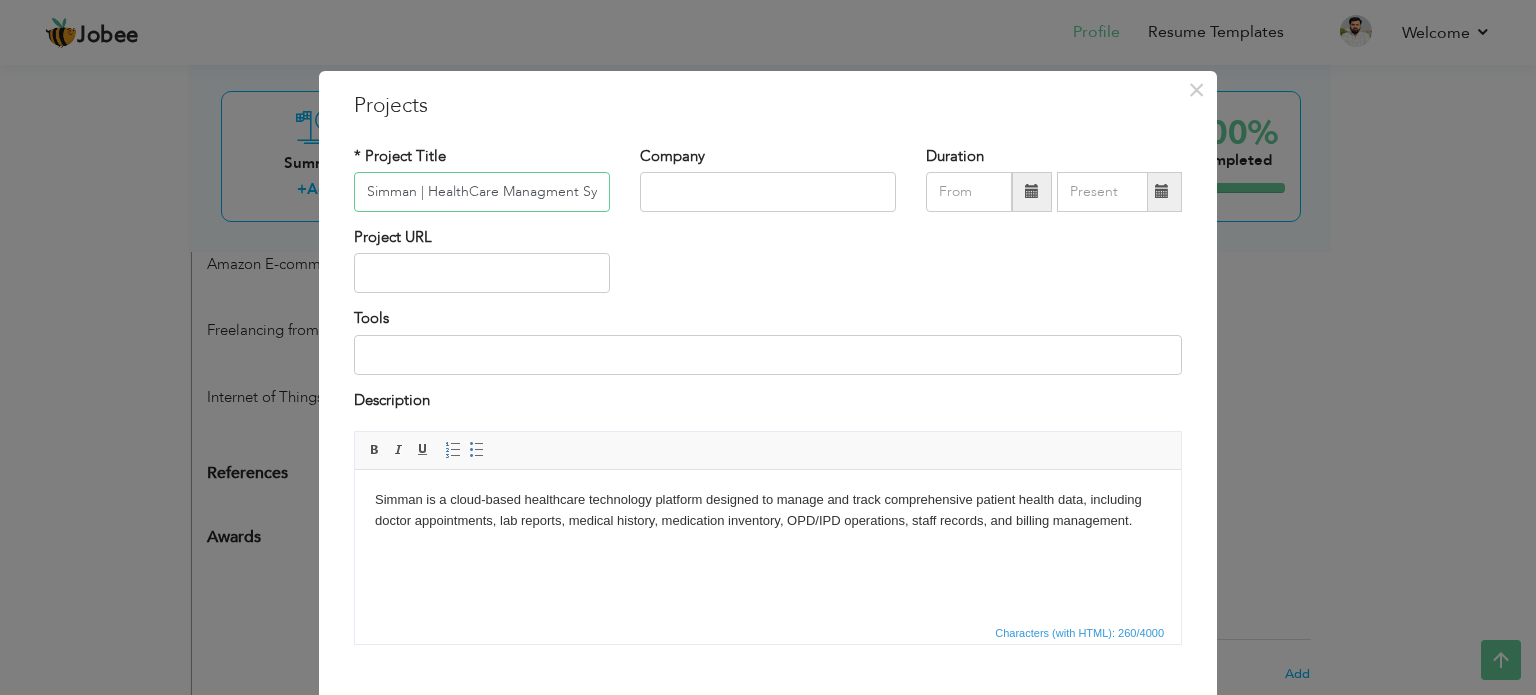 scroll, scrollTop: 0, scrollLeft: 28, axis: horizontal 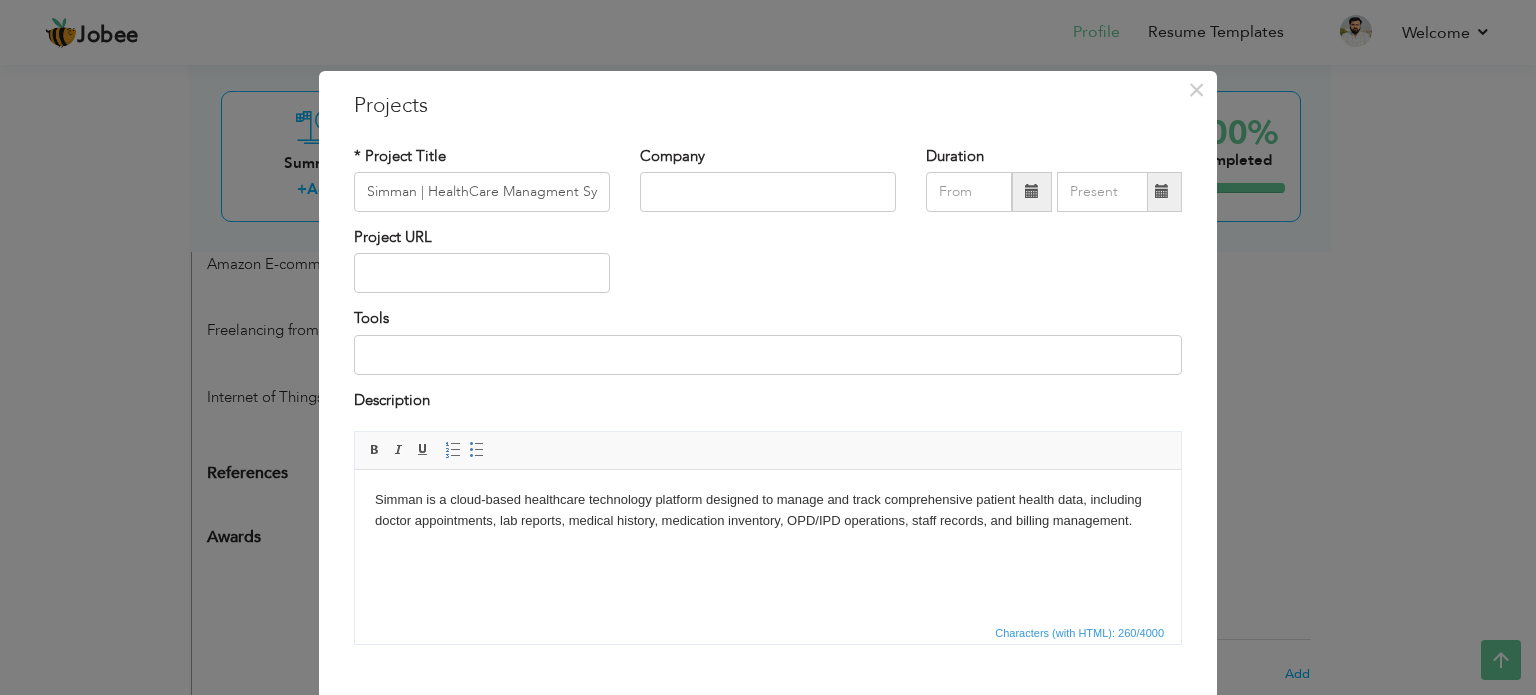 click on "Simman is a cloud-based healthcare technology platform designed to manage and track comprehensive patient health data, including doctor appointments, lab reports, medical history, medication inventory, OPD/IPD operations, staff records, and billing management." at bounding box center [768, 511] 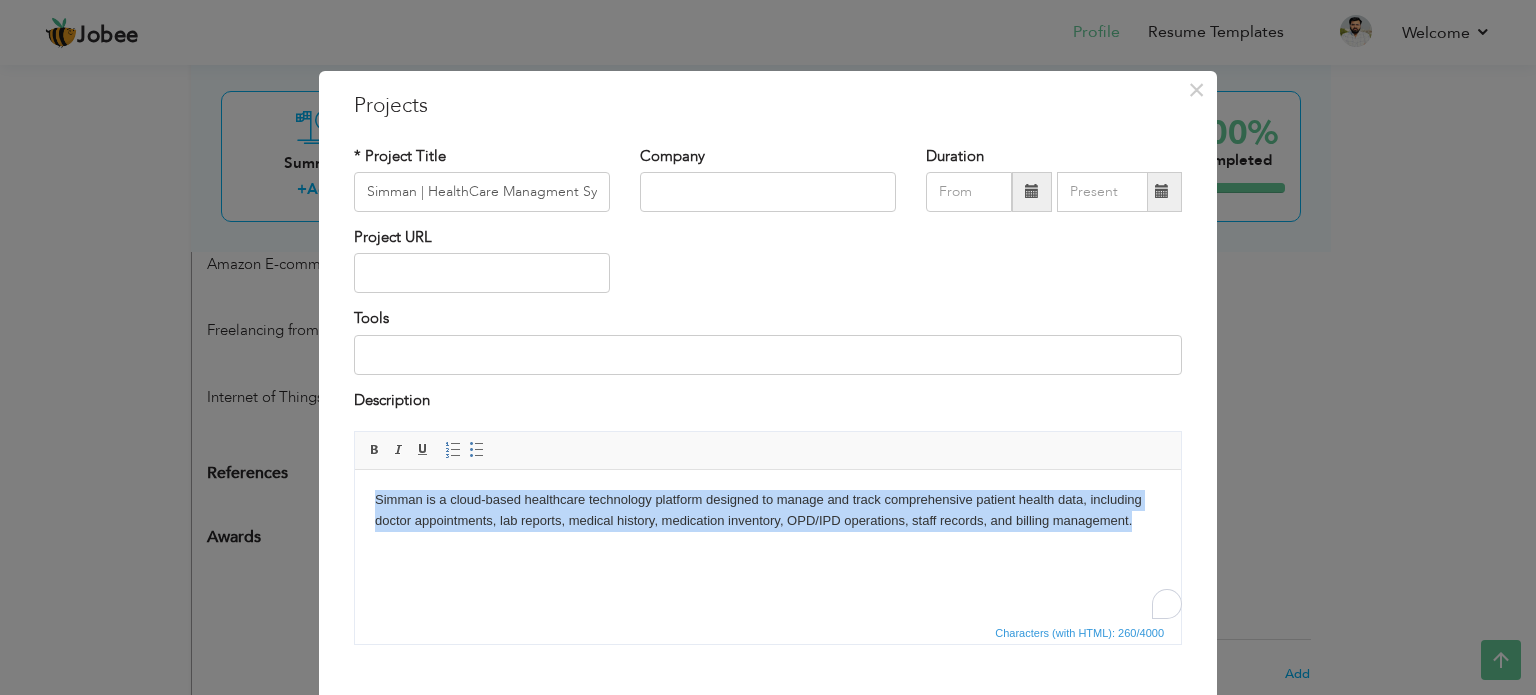 copy on "Simman is a cloud-based healthcare technology platform designed to manage and track comprehensive patient health data, including doctor appointments, lab reports, medical history, medication inventory, OPD/IPD operations, staff records, and billing management." 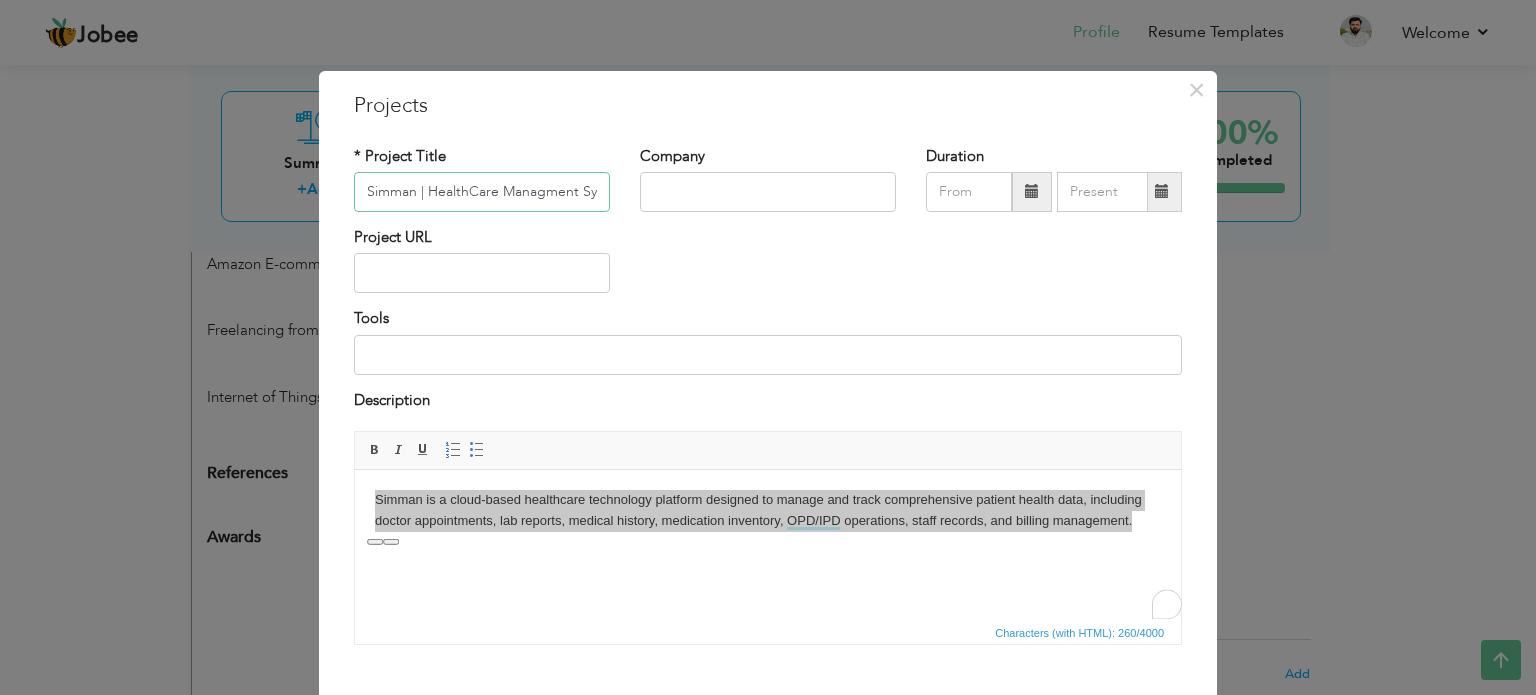 click on "Simman | HealthCare Managment System" at bounding box center (482, 192) 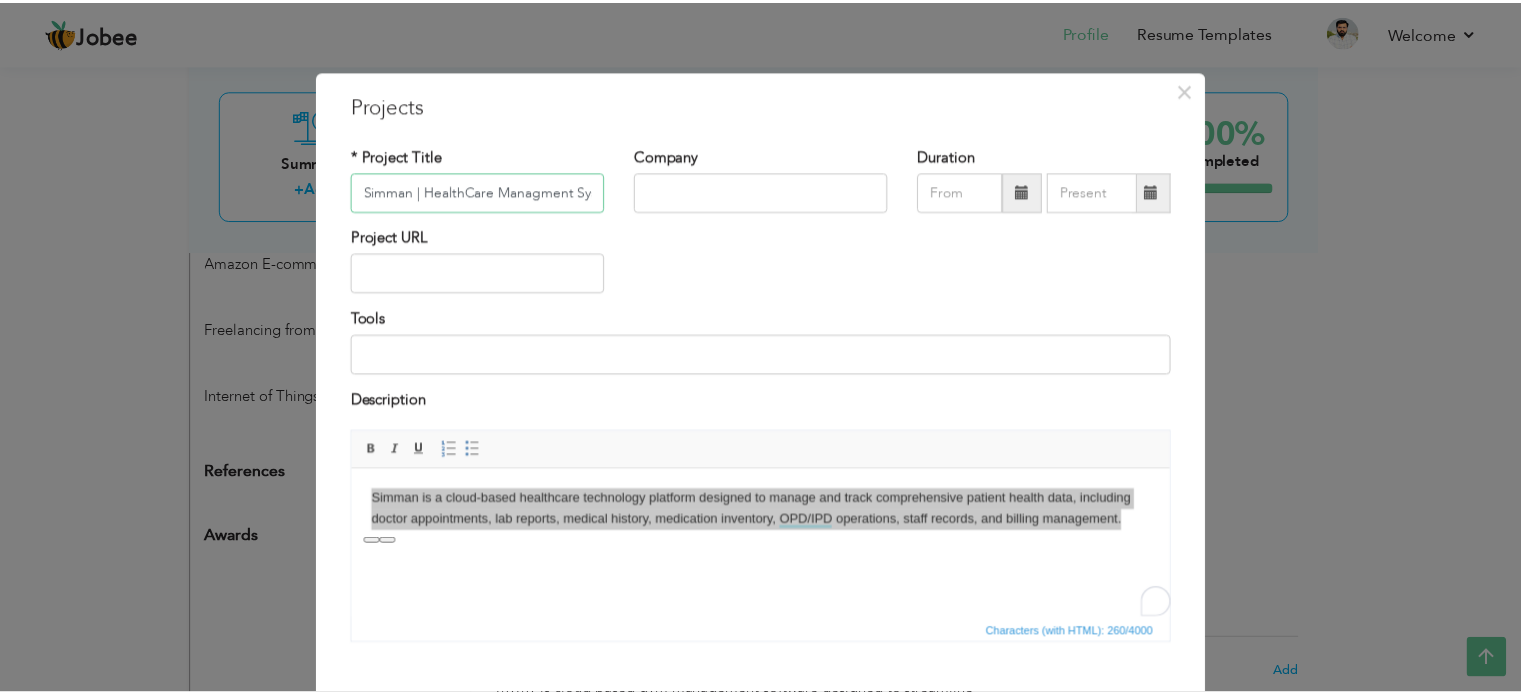 scroll, scrollTop: 111, scrollLeft: 0, axis: vertical 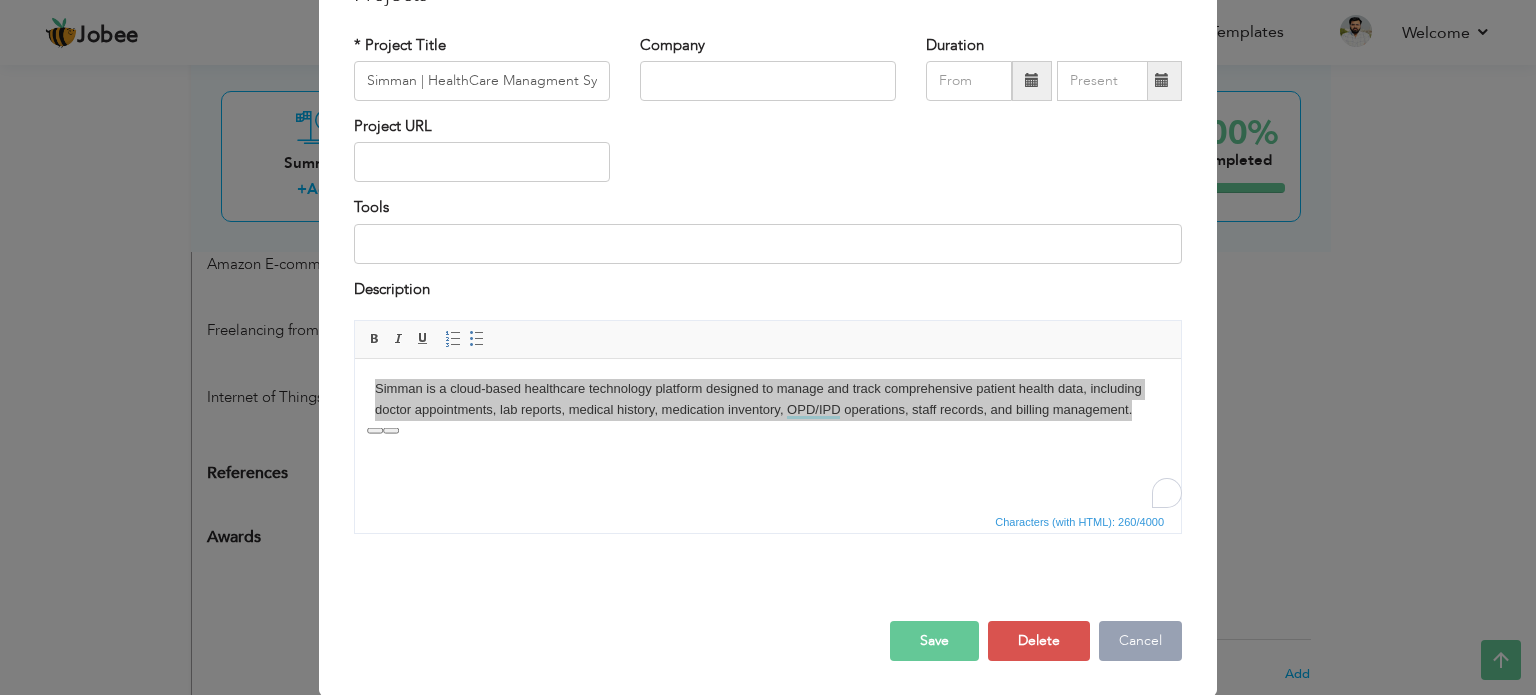 click on "Cancel" at bounding box center [1140, 641] 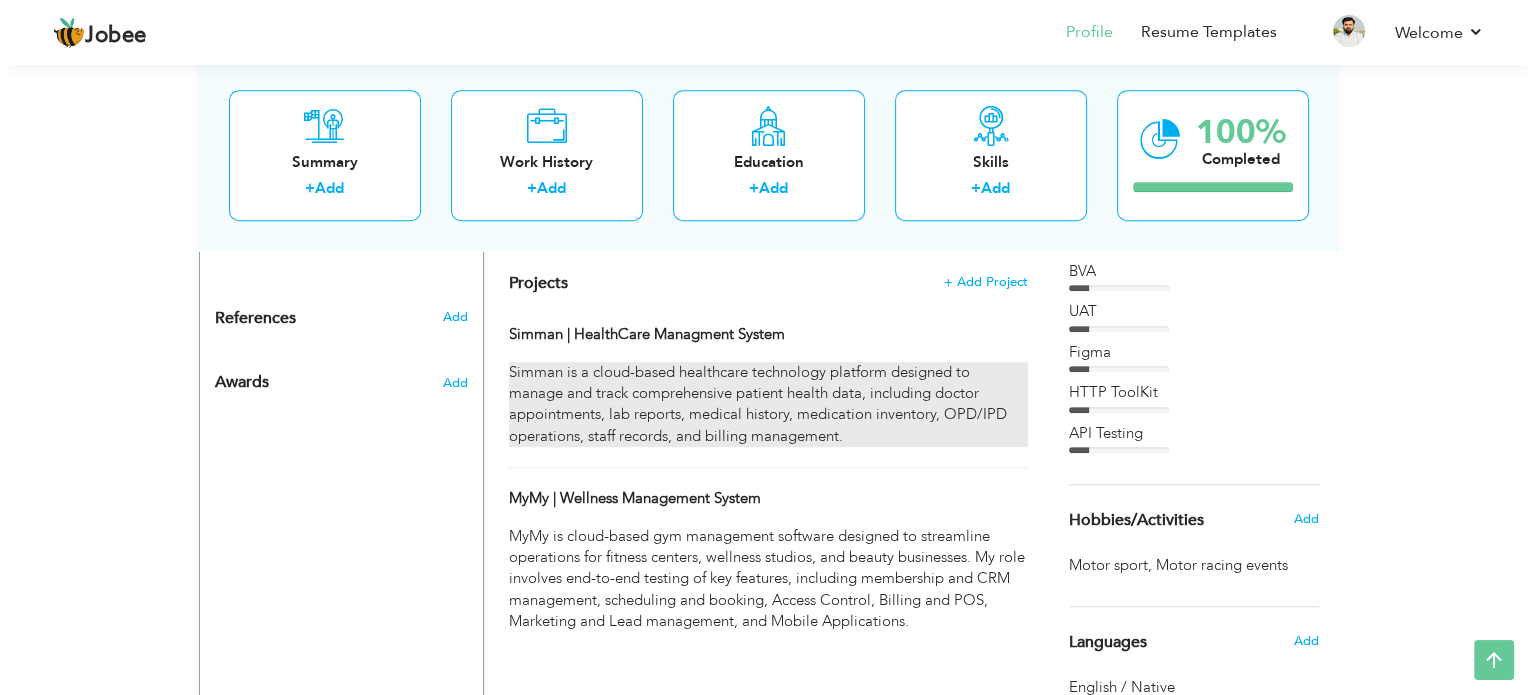 scroll, scrollTop: 1162, scrollLeft: 0, axis: vertical 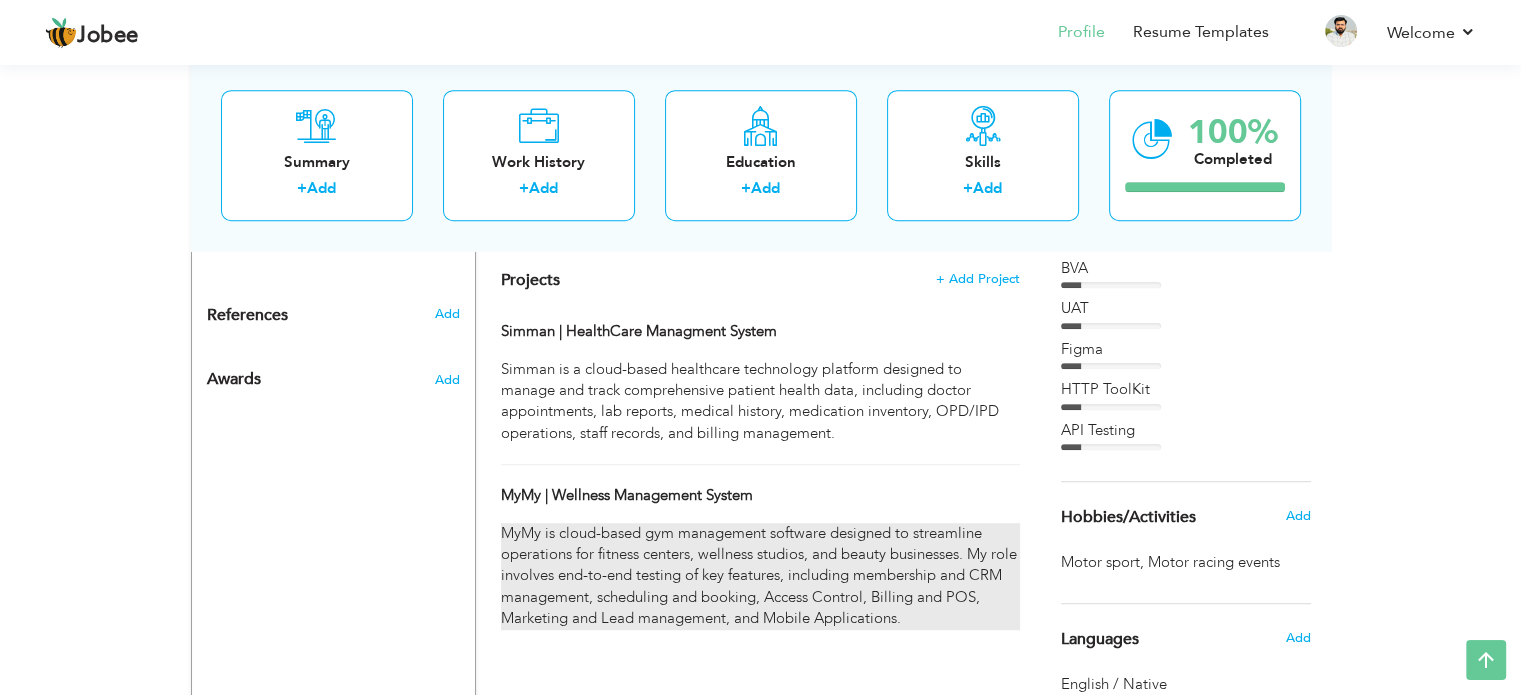 click on "MyMy is cloud-based gym management software designed to streamline operations for fitness centers, wellness studios, and beauty businesses. My role involves end-to-end testing of key features, including membership and CRM management, scheduling and booking, Access Control, Billing and POS, Marketing and Lead management, and Mobile Applications." at bounding box center [760, 576] 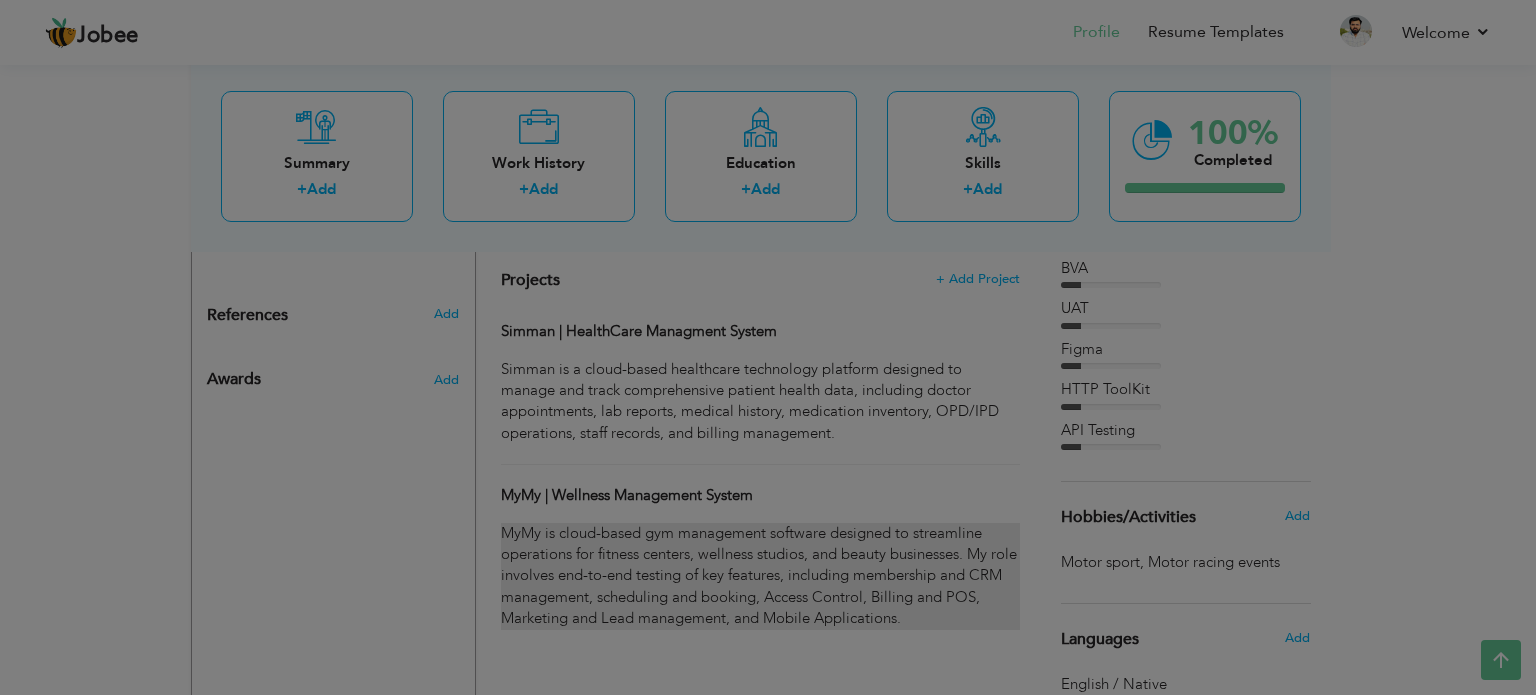 scroll, scrollTop: 0, scrollLeft: 0, axis: both 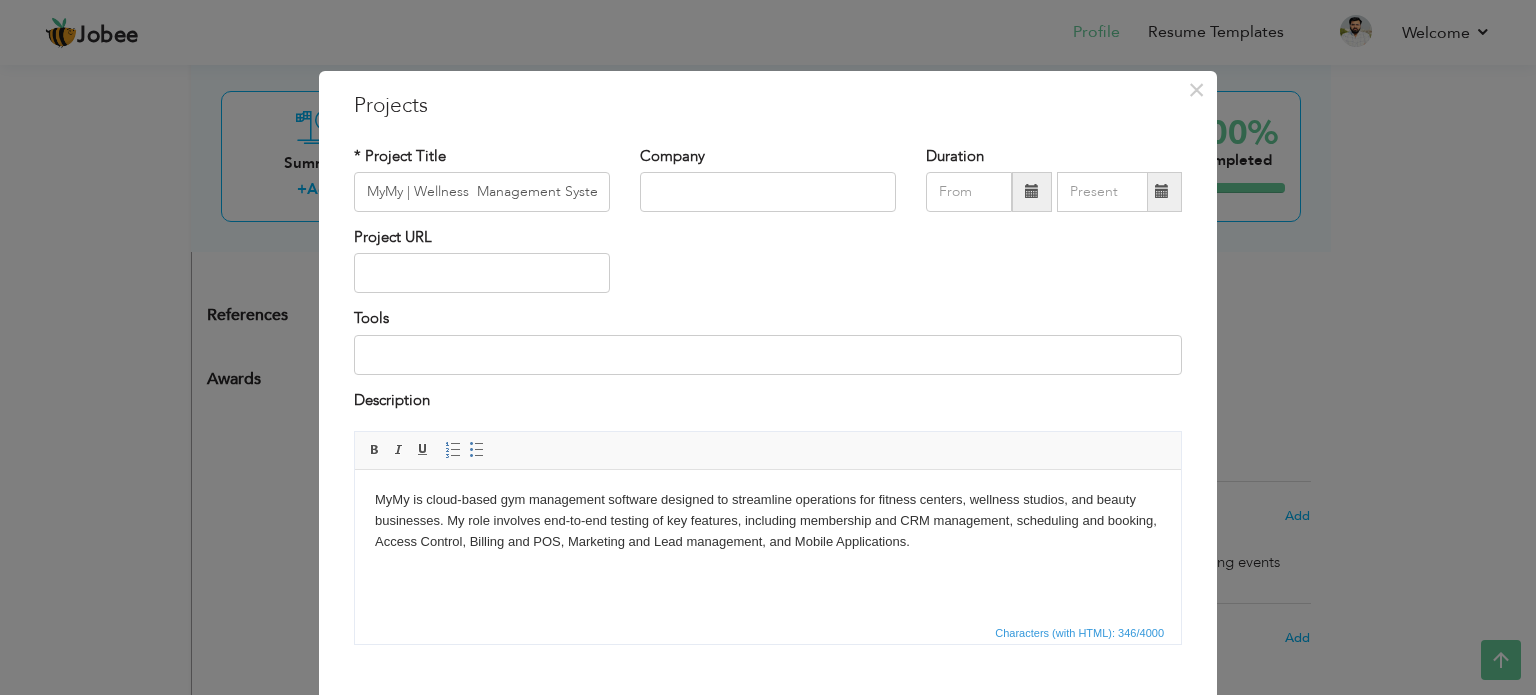 click on "MyMy is cloud-based gym management software designed to streamline operations for fitness centers, wellness studios, and beauty businesses. My role involves end-to-end testing of key features, including membership and CRM management, scheduling and booking, Access Control, Billing and POS, Marketing and Lead management, and Mobile Applications." at bounding box center (768, 521) 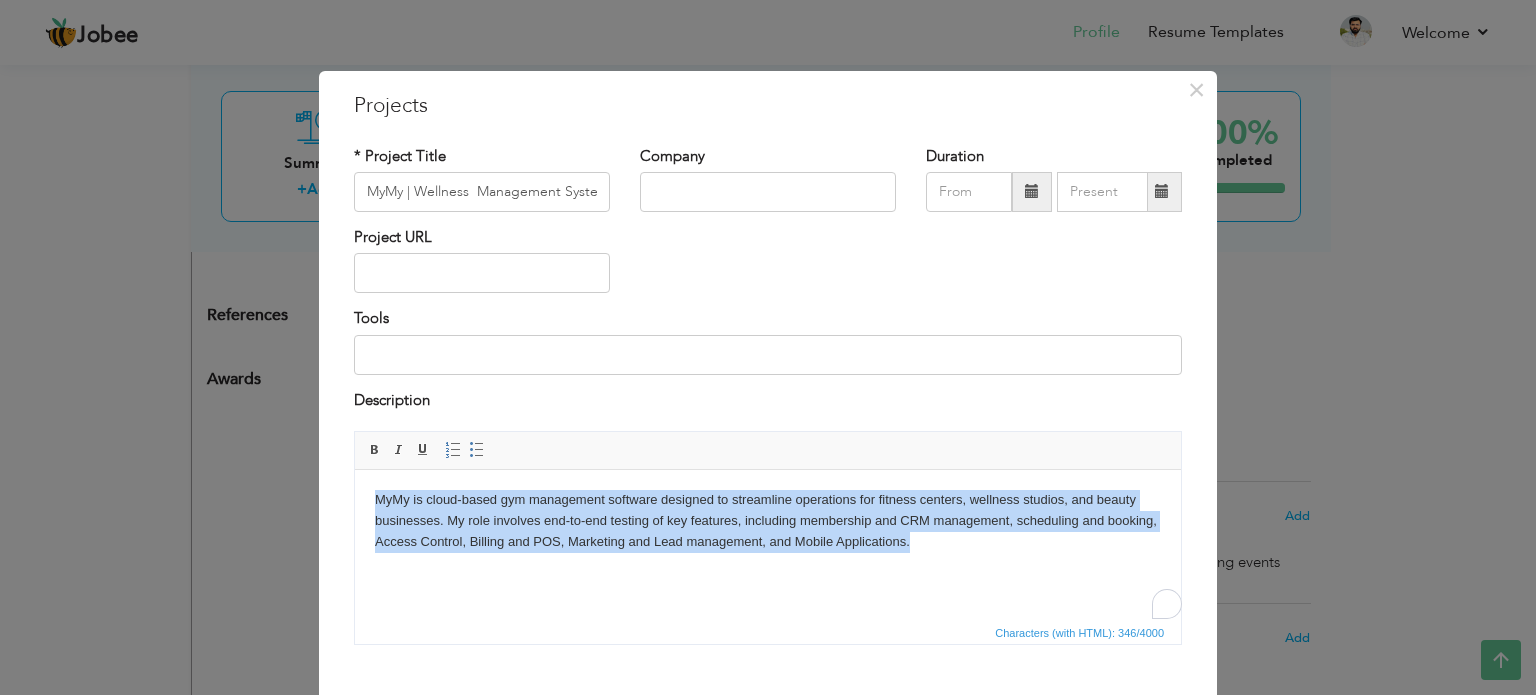copy on "MyMy is cloud-based gym management software designed to streamline operations for fitness centers, wellness studios, and beauty businesses. My role involves end-to-end testing of key features, including membership and CRM management, scheduling and booking, Access Control, Billing and POS, Marketing and Lead management, and Mobile Applications." 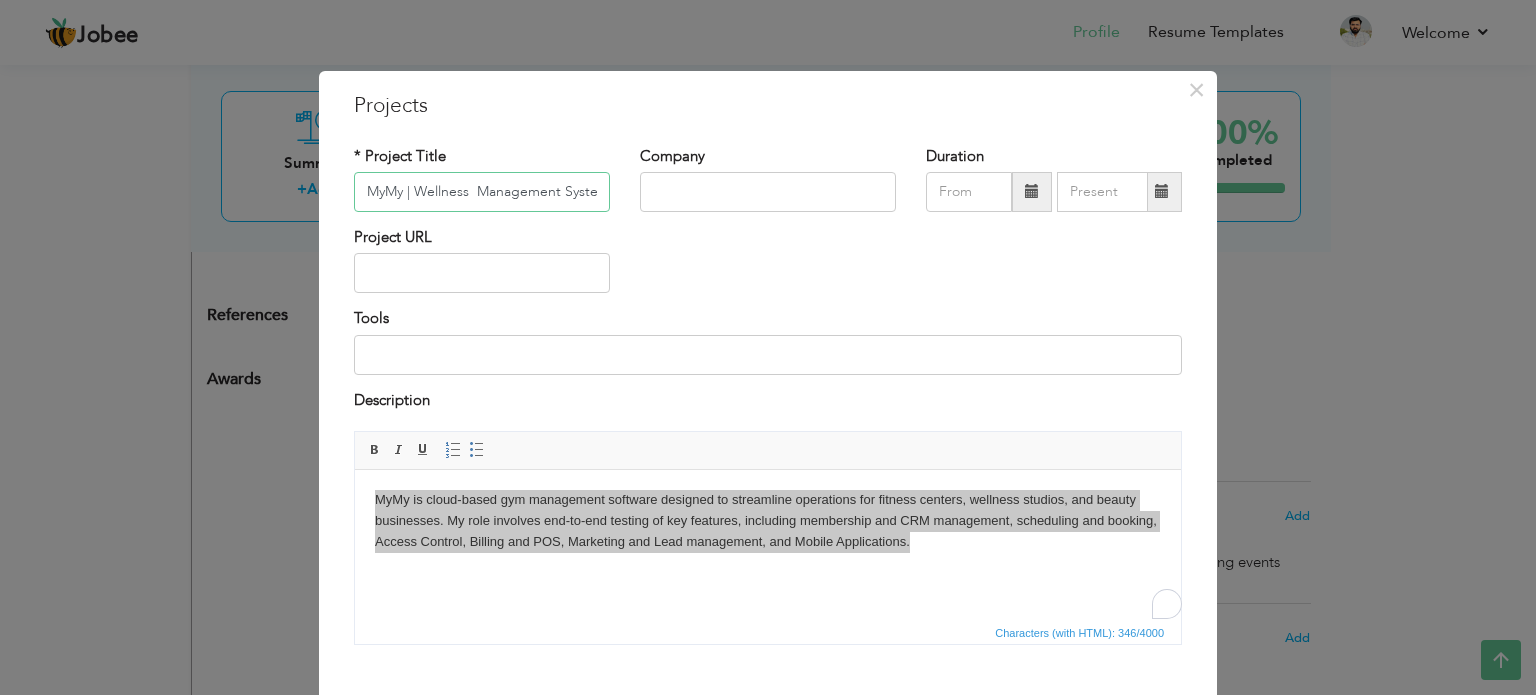 click on "MyMy | Wellness  Management System" at bounding box center [482, 192] 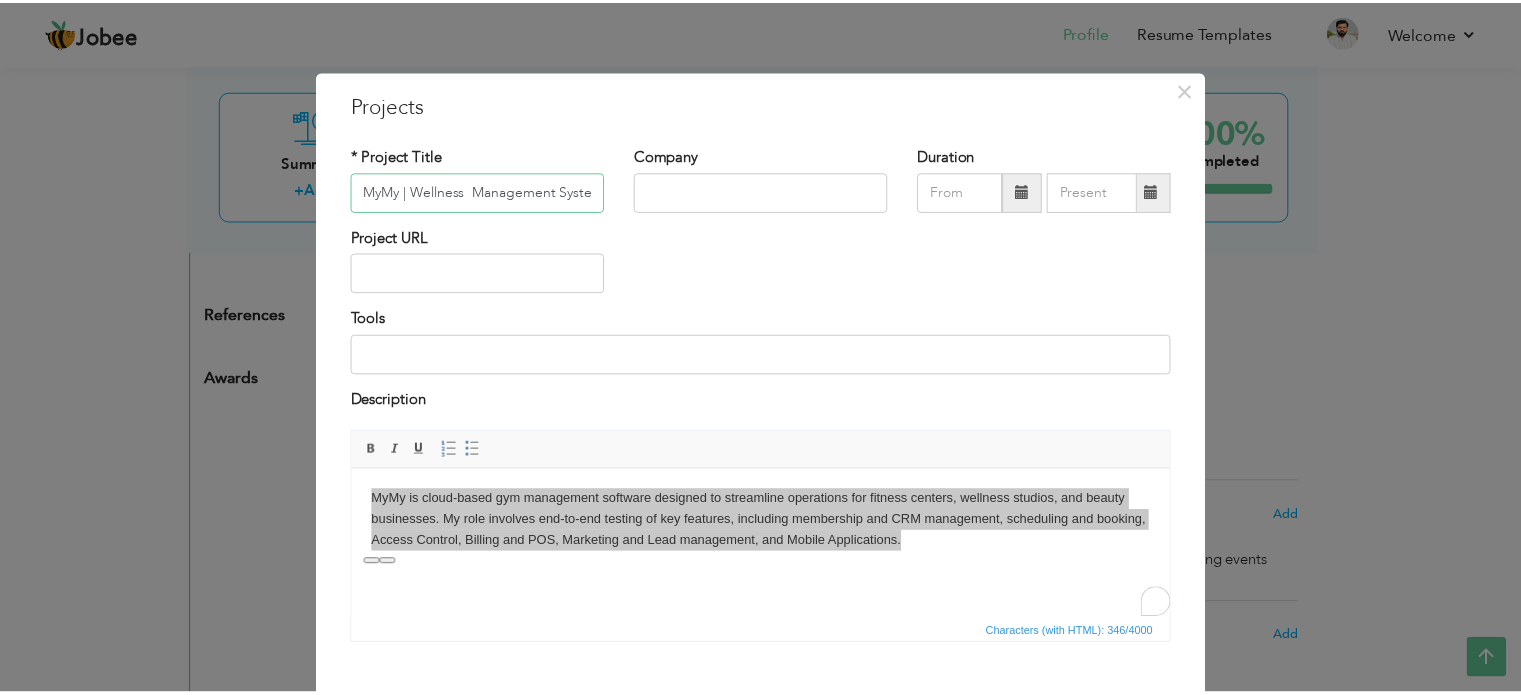 scroll, scrollTop: 106, scrollLeft: 0, axis: vertical 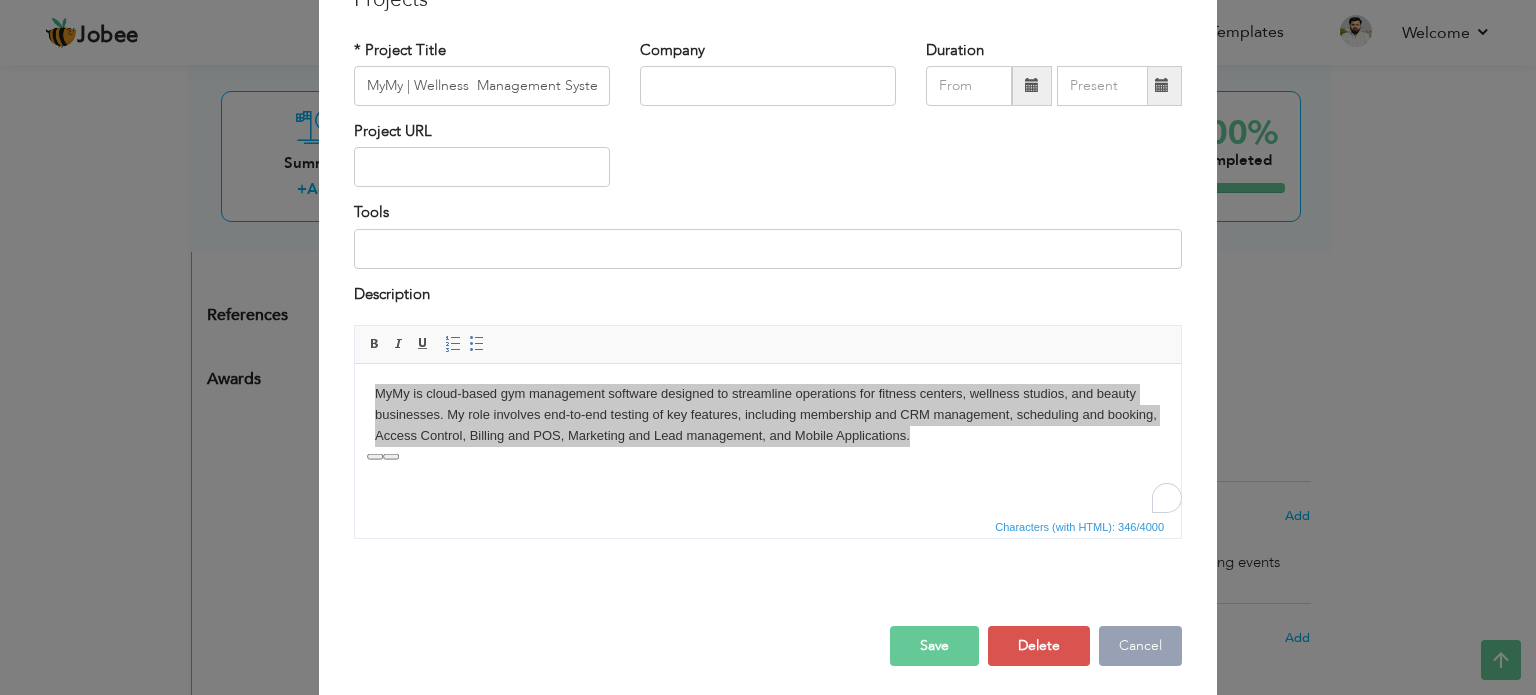 click on "Cancel" at bounding box center [1140, 646] 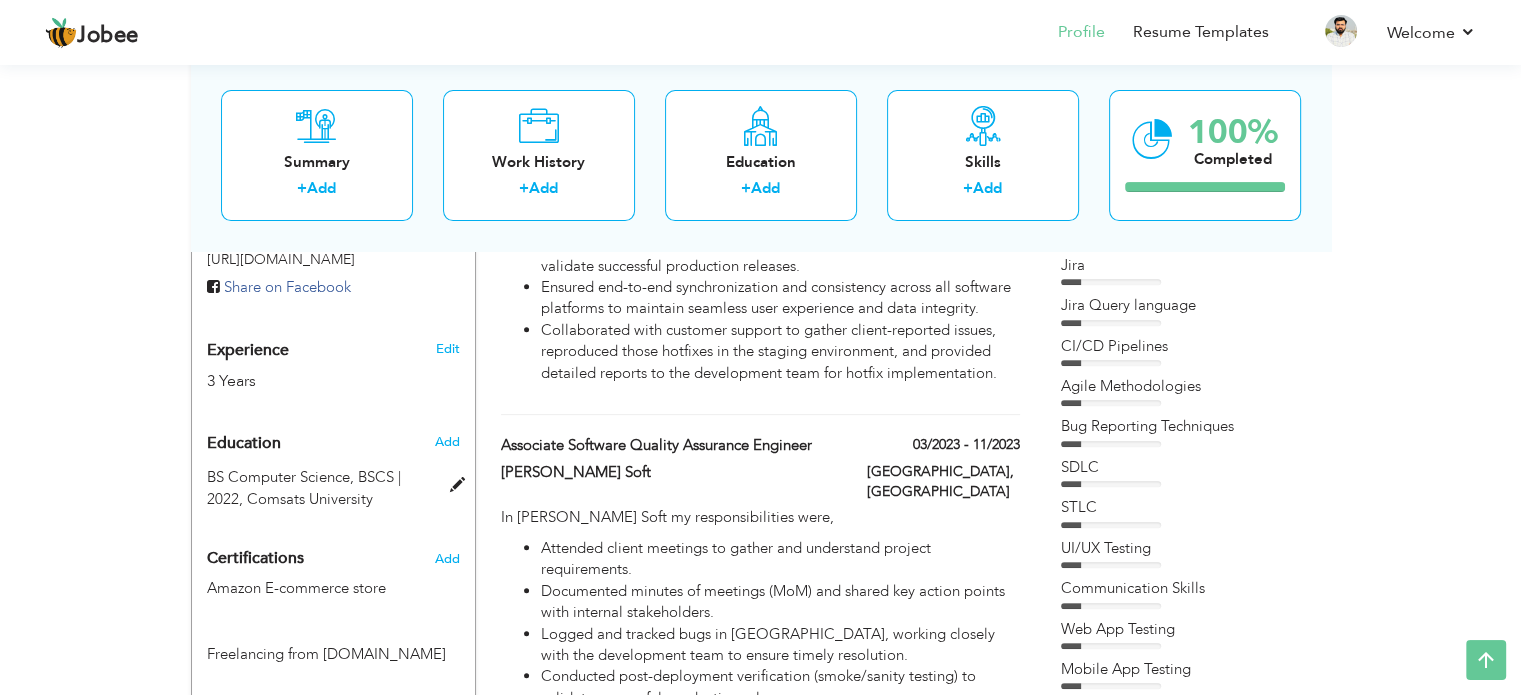 scroll, scrollTop: 682, scrollLeft: 0, axis: vertical 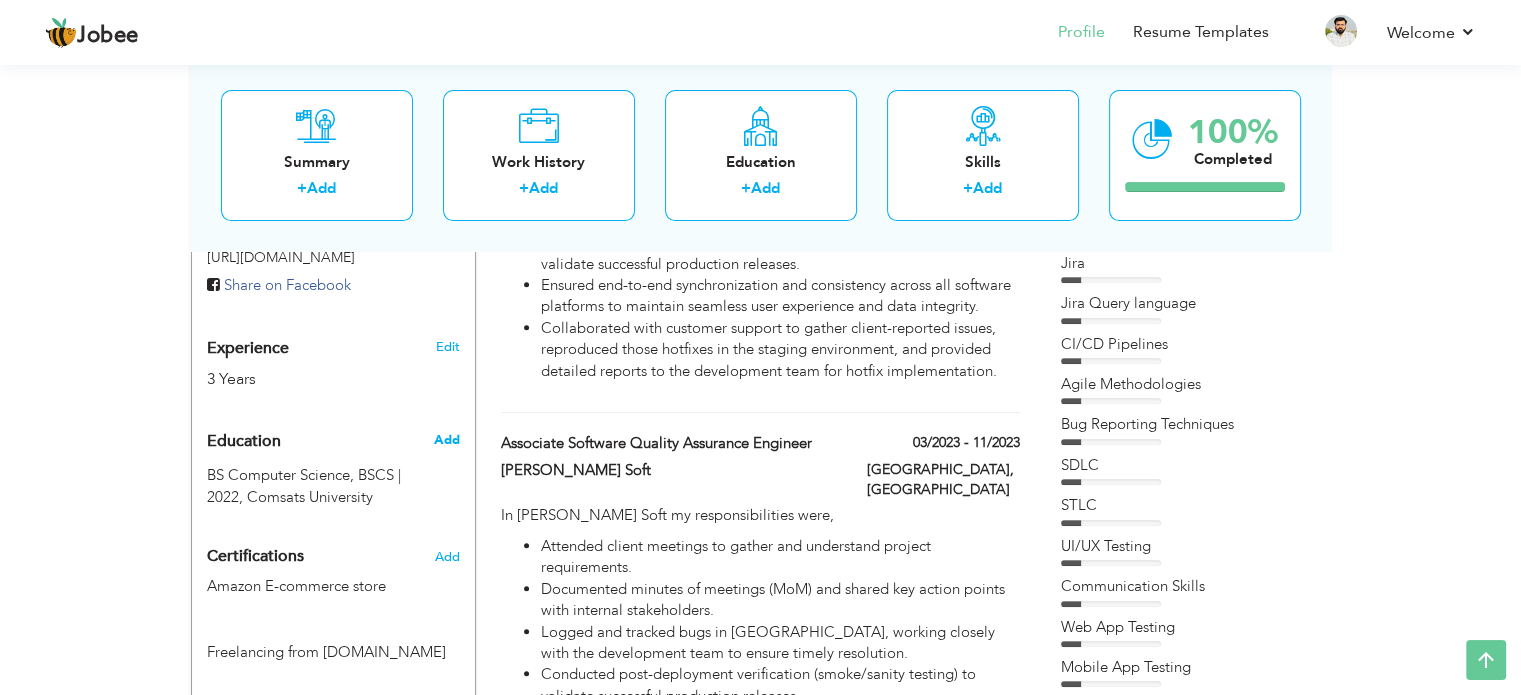click on "Add" at bounding box center (446, 440) 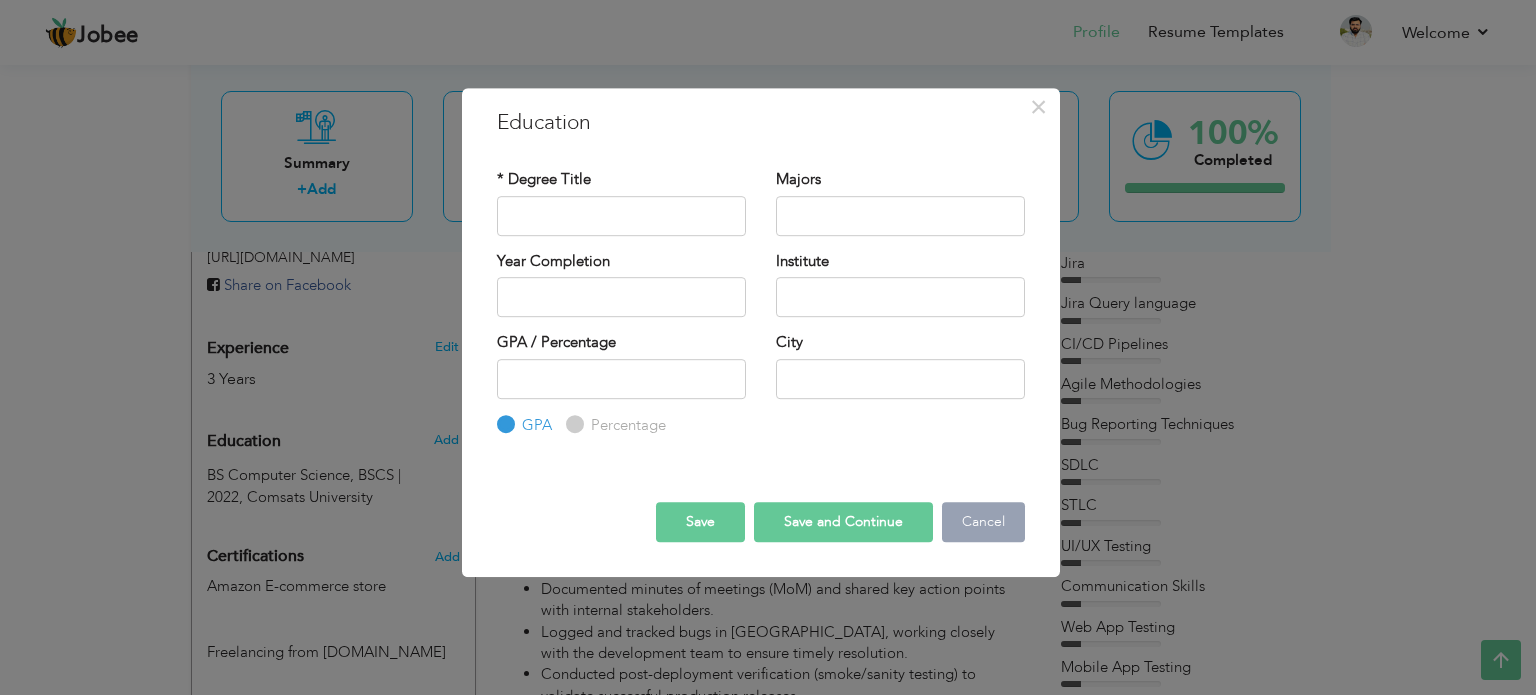 click on "Cancel" at bounding box center [983, 522] 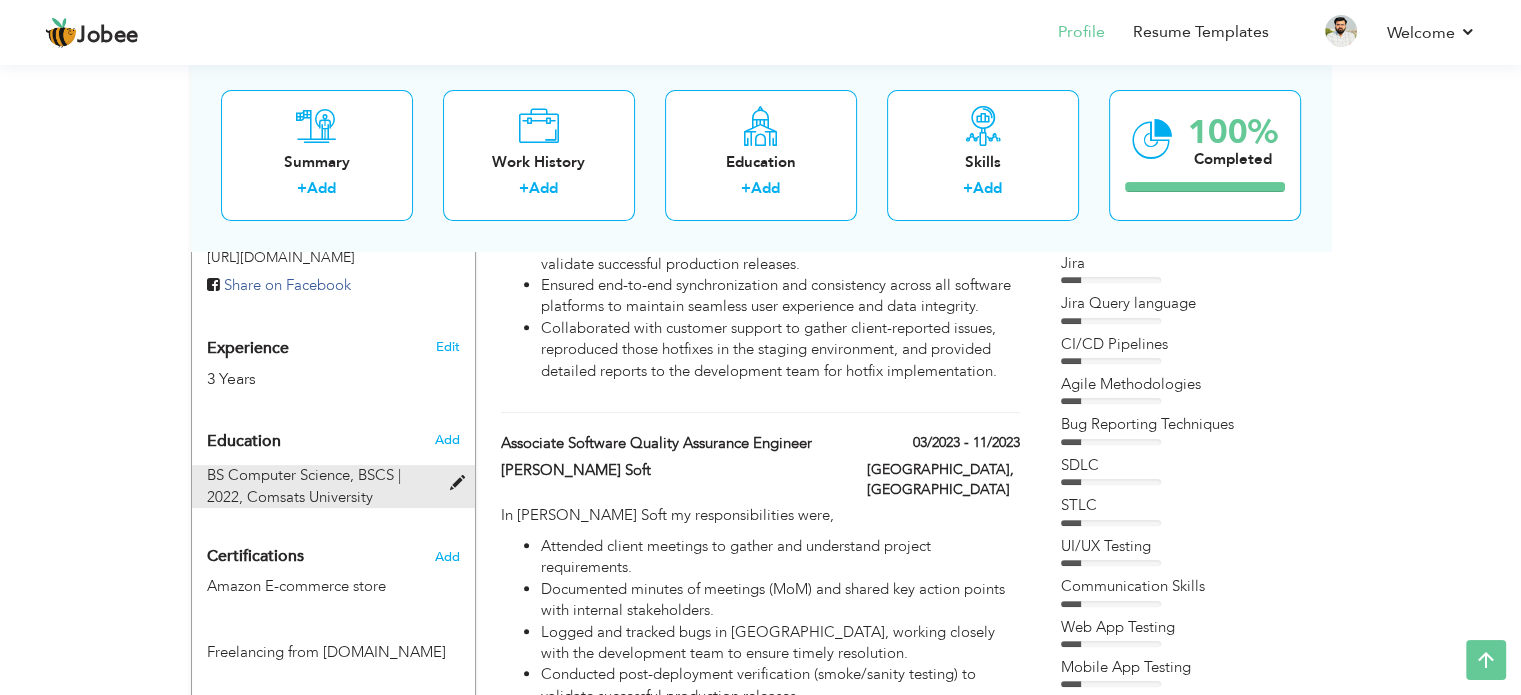 click on "Comsats University" at bounding box center [310, 497] 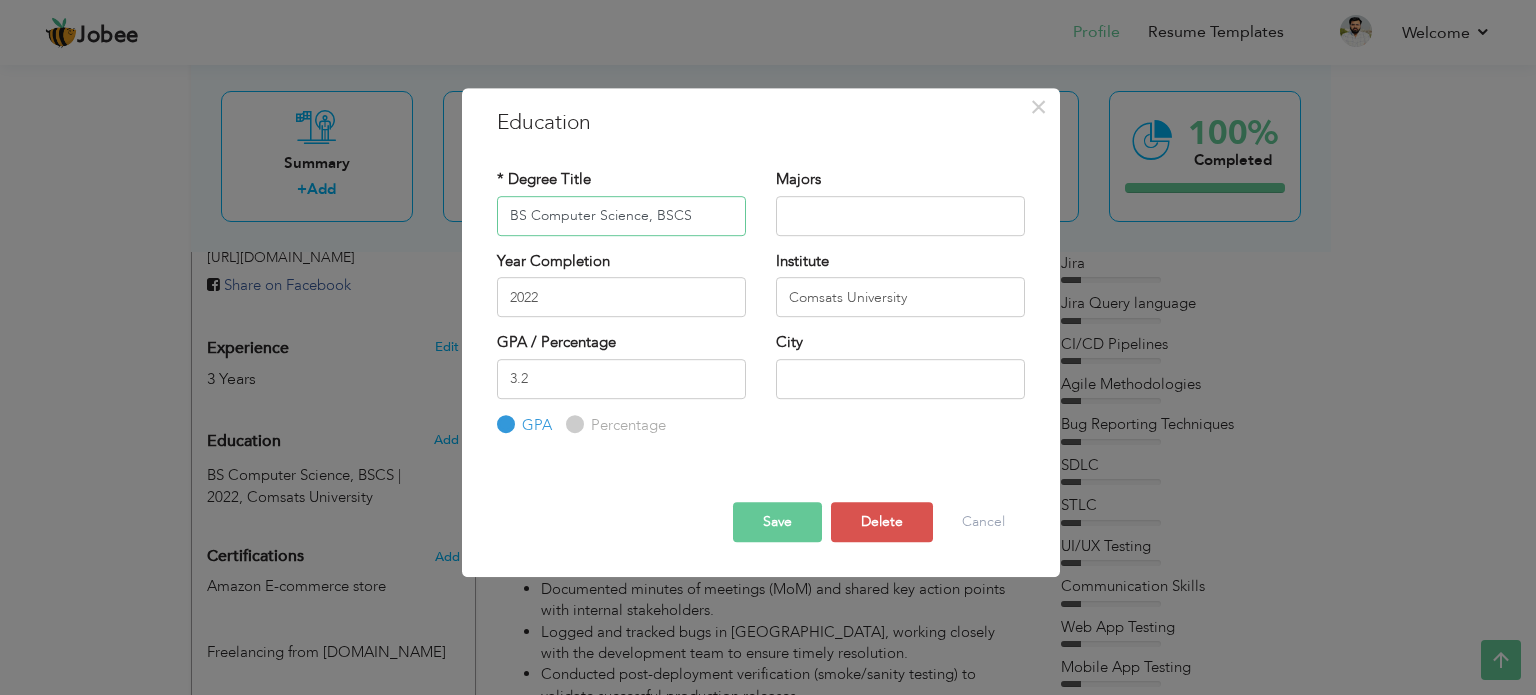 click on "BS Computer Science, BSCS" at bounding box center (621, 216) 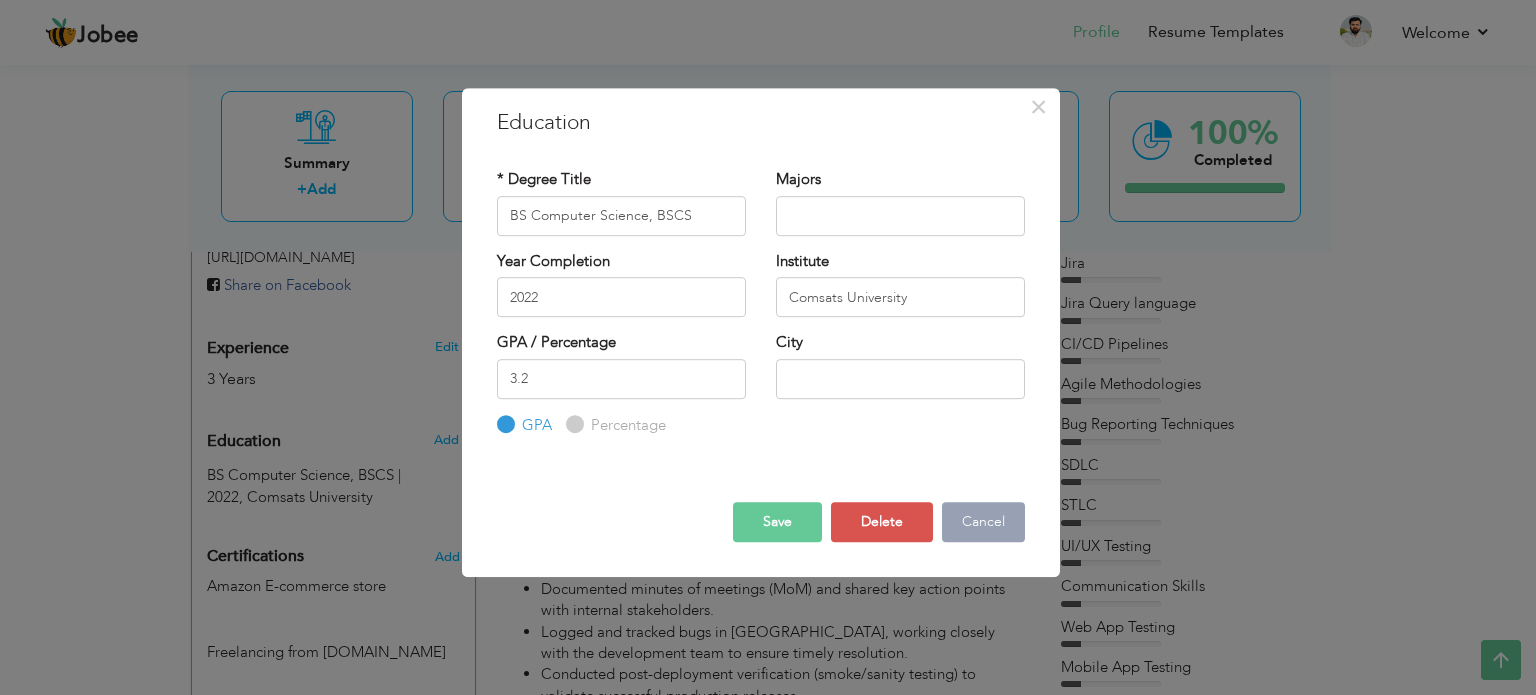 click on "Cancel" at bounding box center (983, 522) 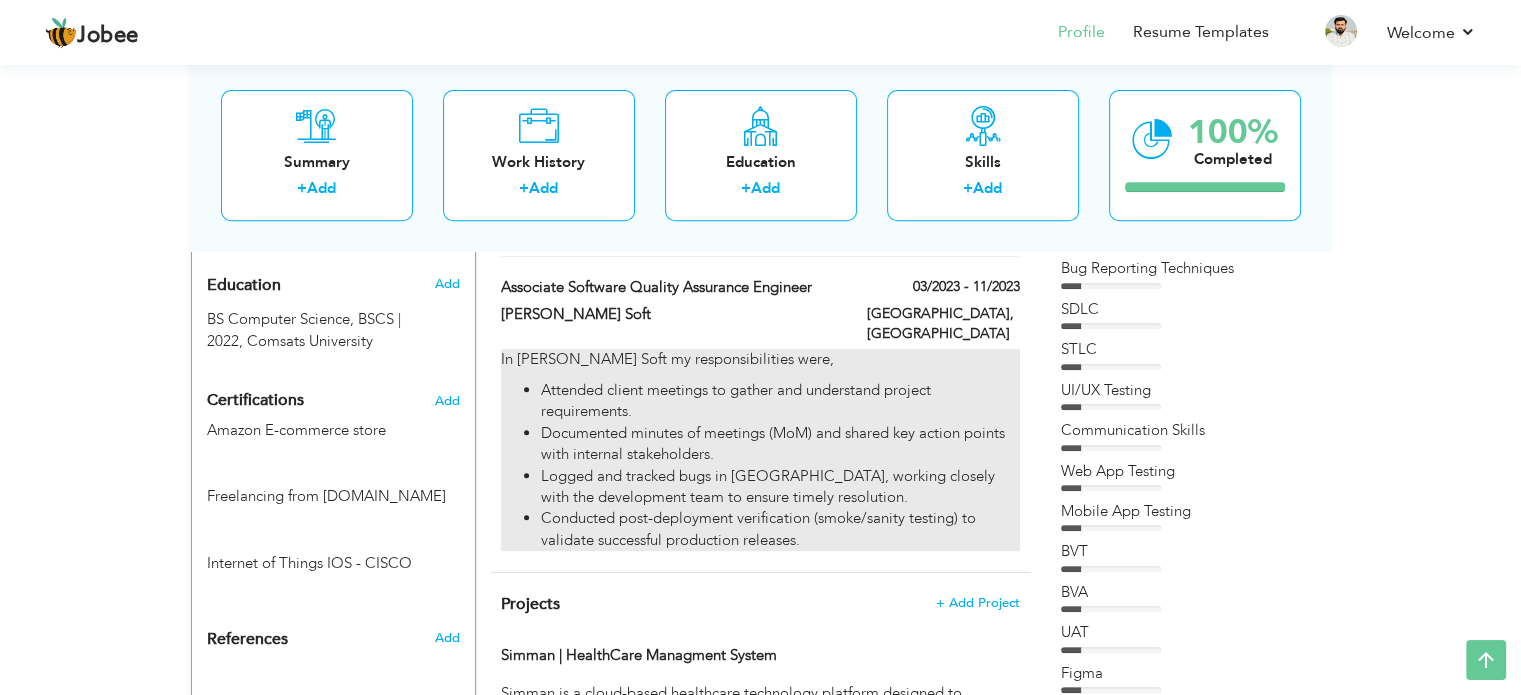 scroll, scrollTop: 839, scrollLeft: 0, axis: vertical 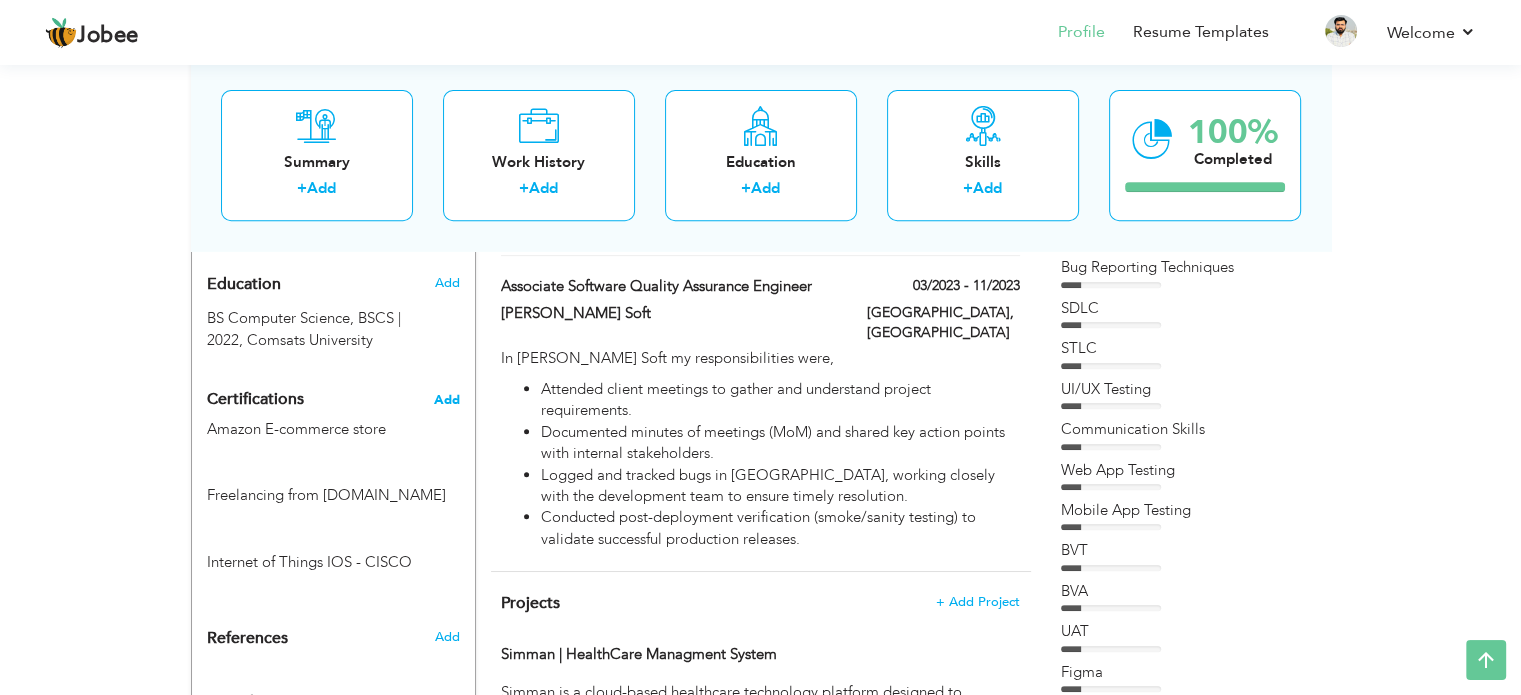 click on "Add" at bounding box center (447, 400) 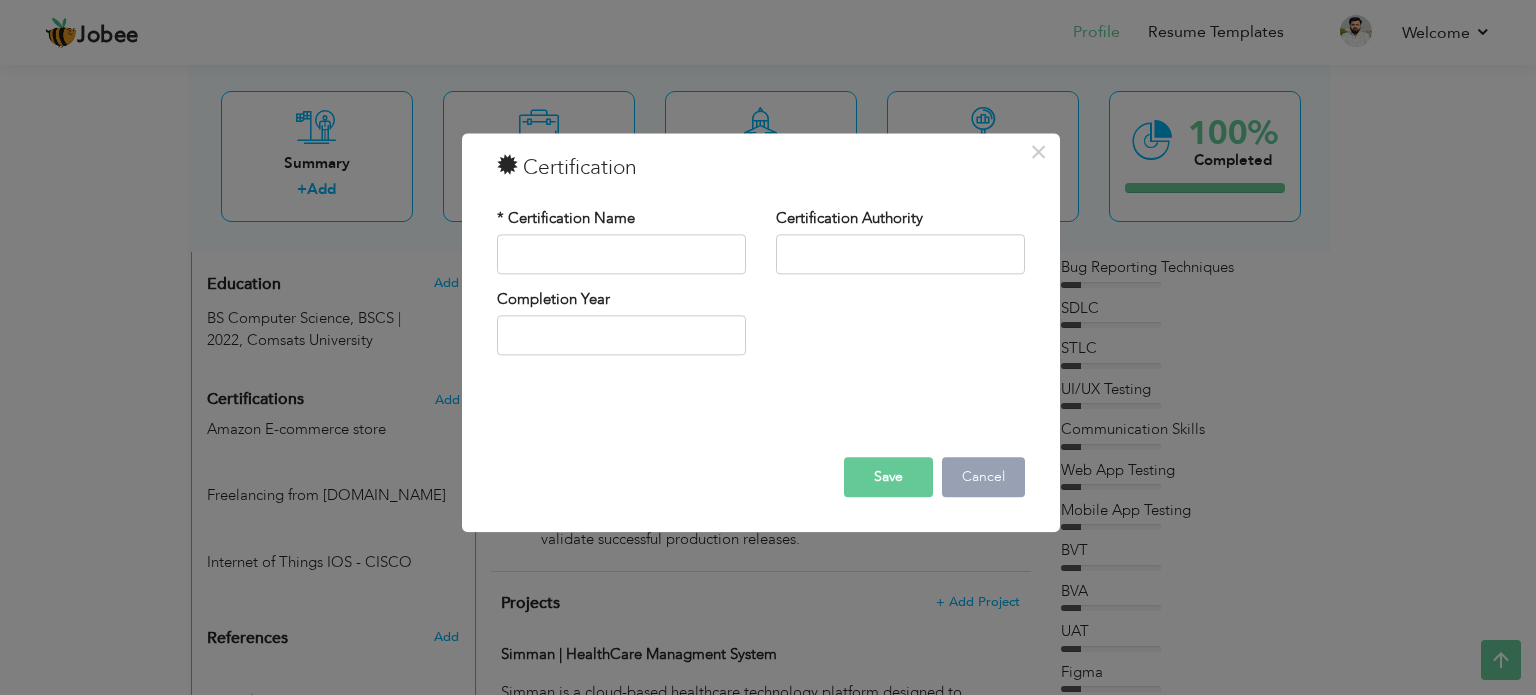 click on "Cancel" at bounding box center [983, 477] 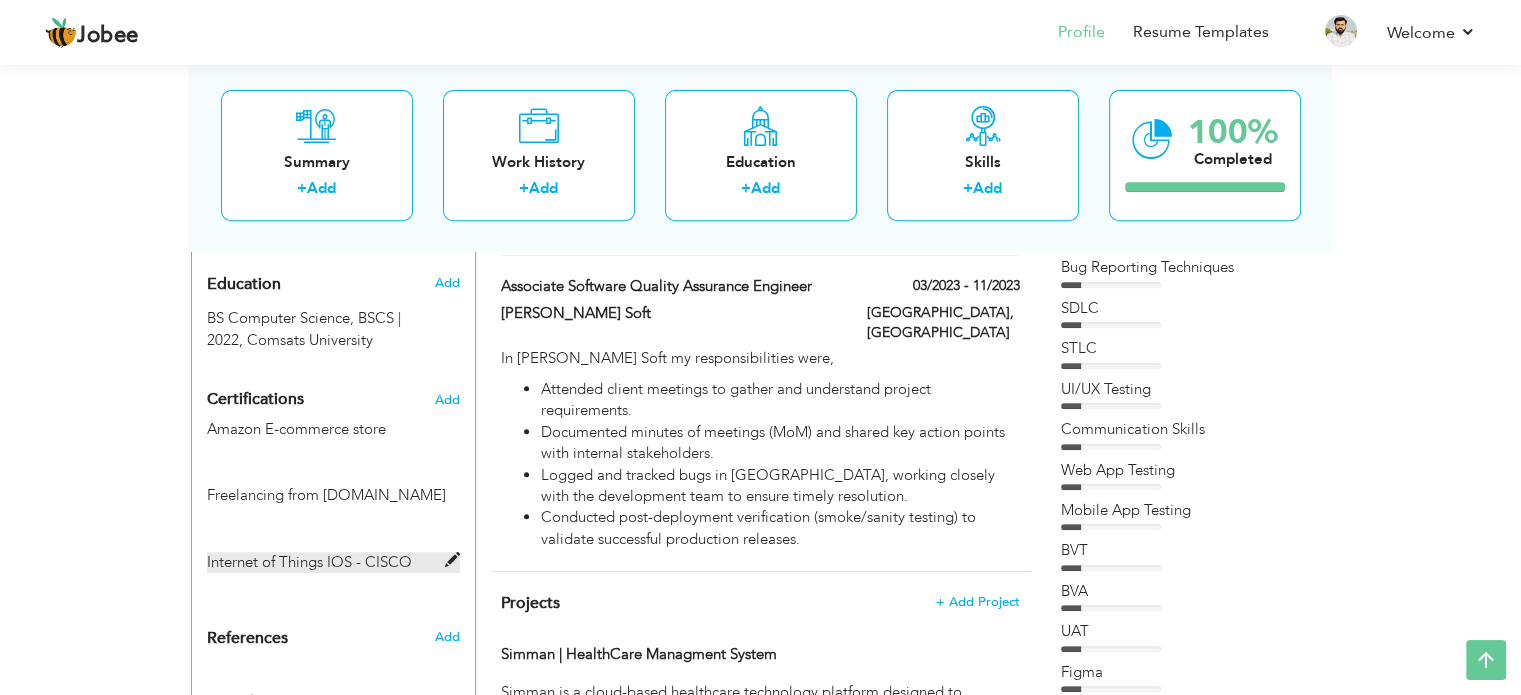 click on "Internet of Things IOS - CISCO" at bounding box center (333, 562) 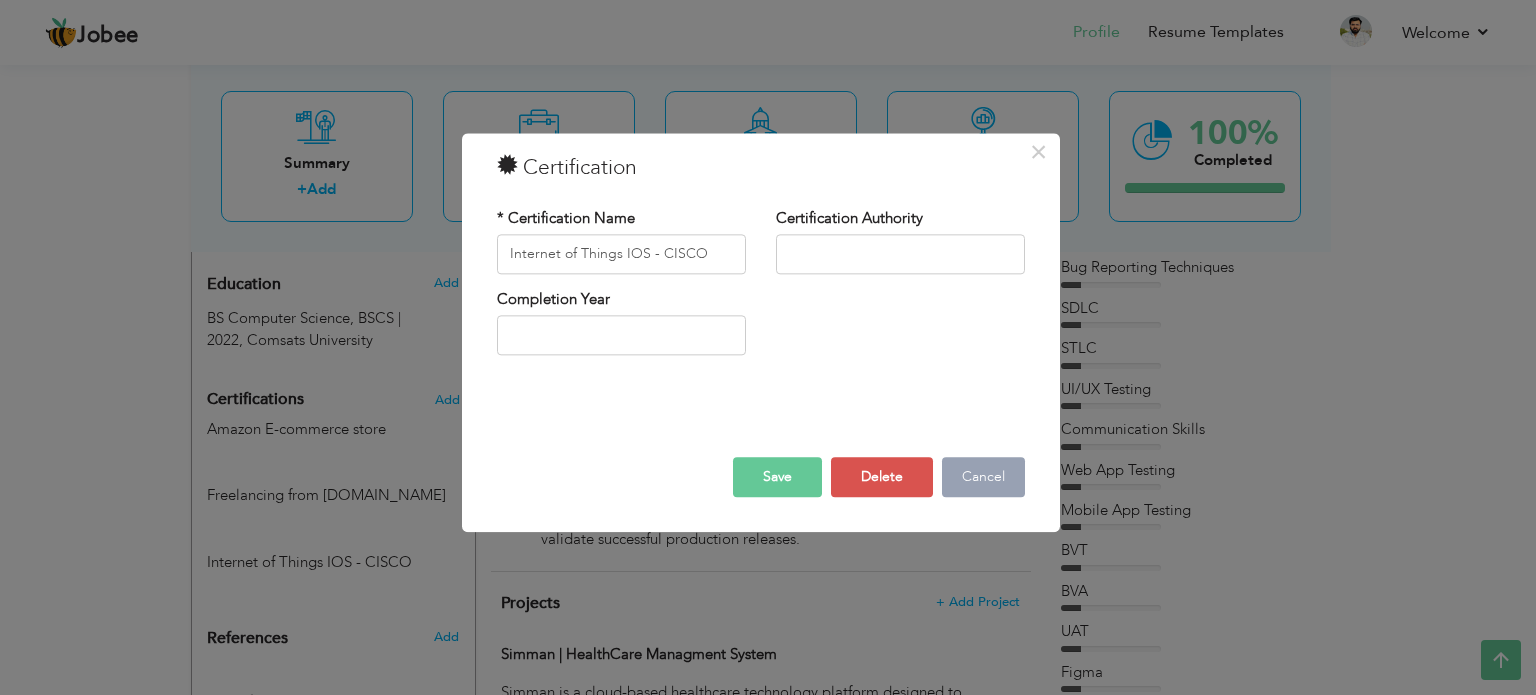 click on "Cancel" at bounding box center [983, 477] 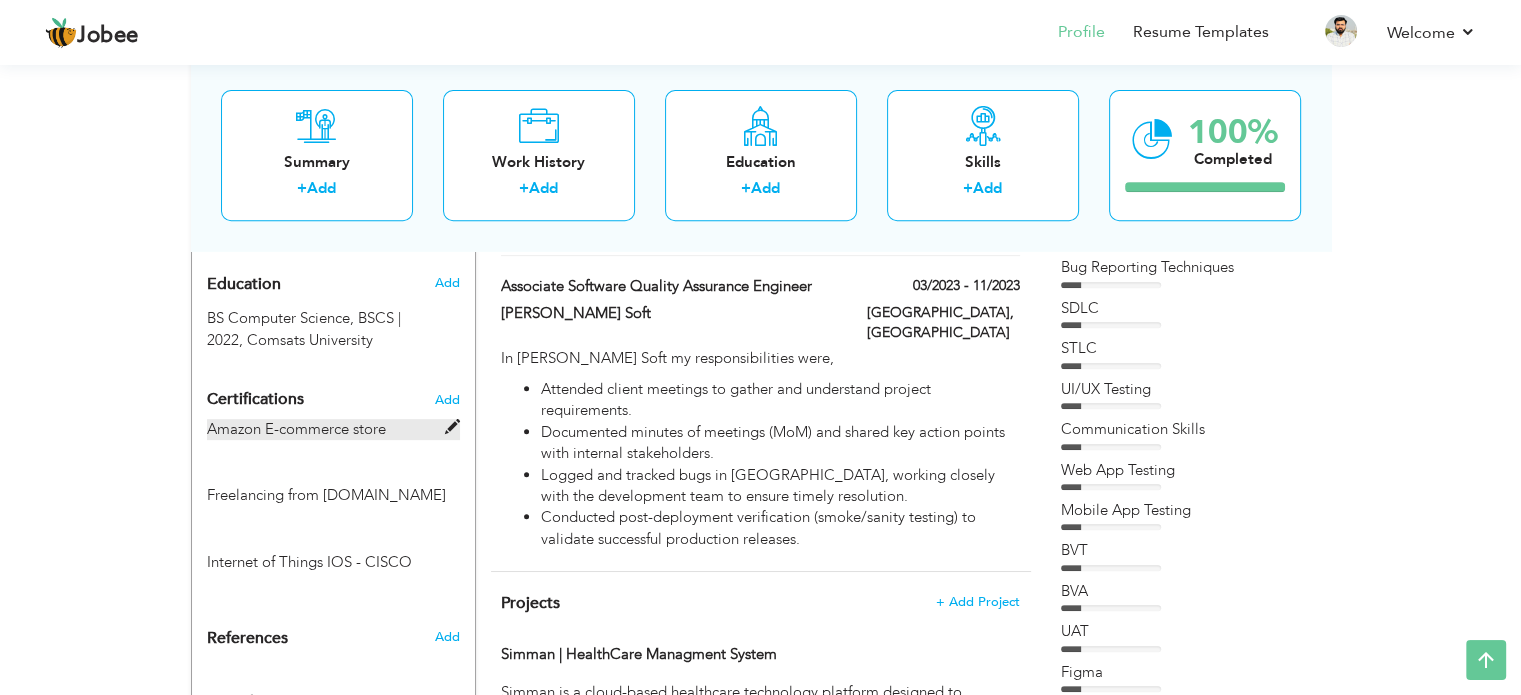 click at bounding box center [452, 427] 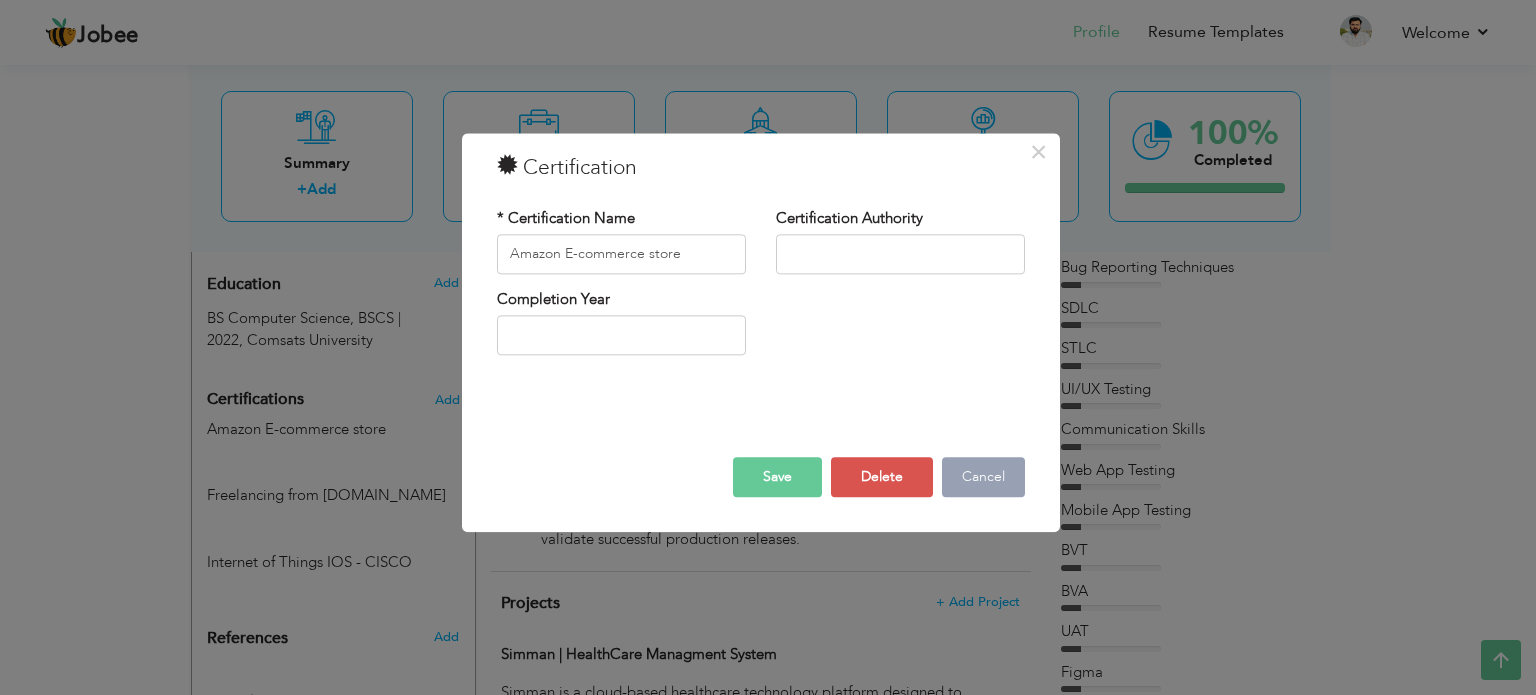click on "Cancel" at bounding box center [983, 477] 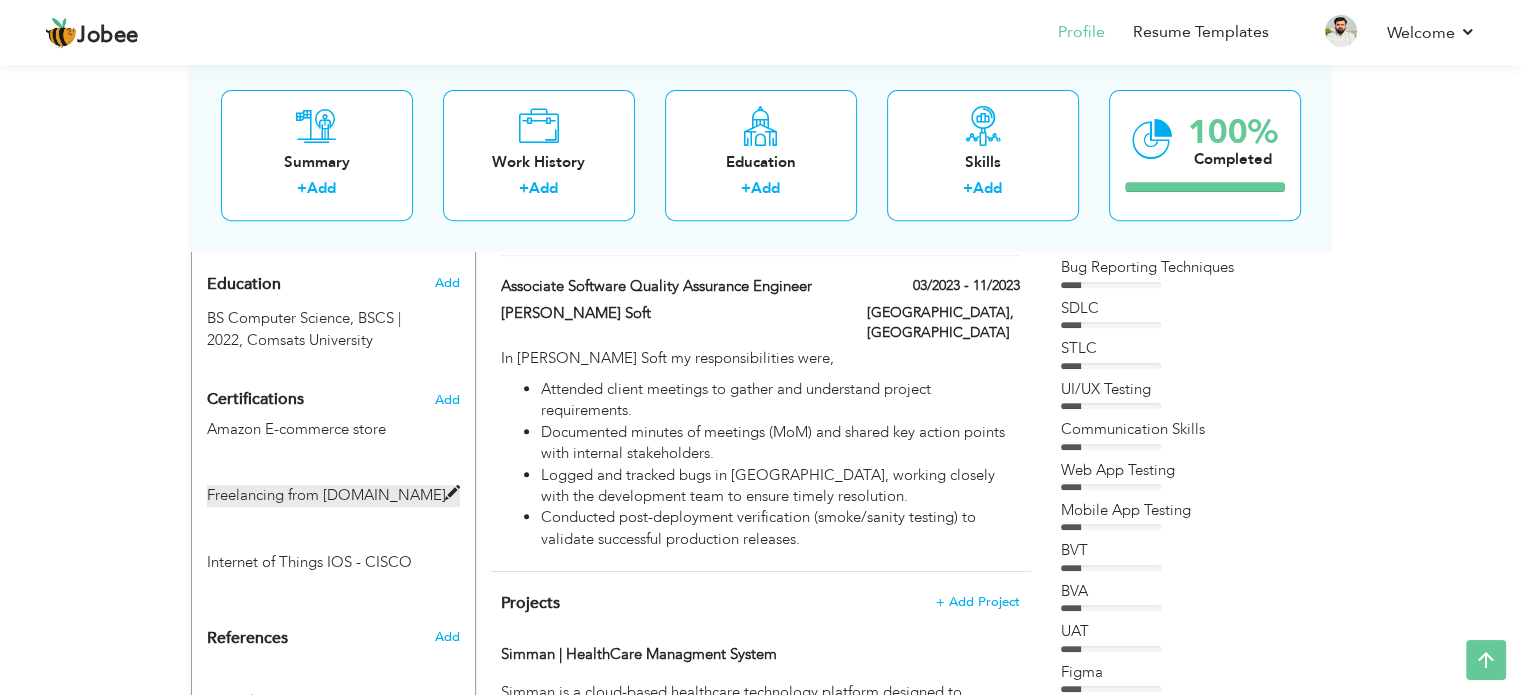 click at bounding box center [452, 493] 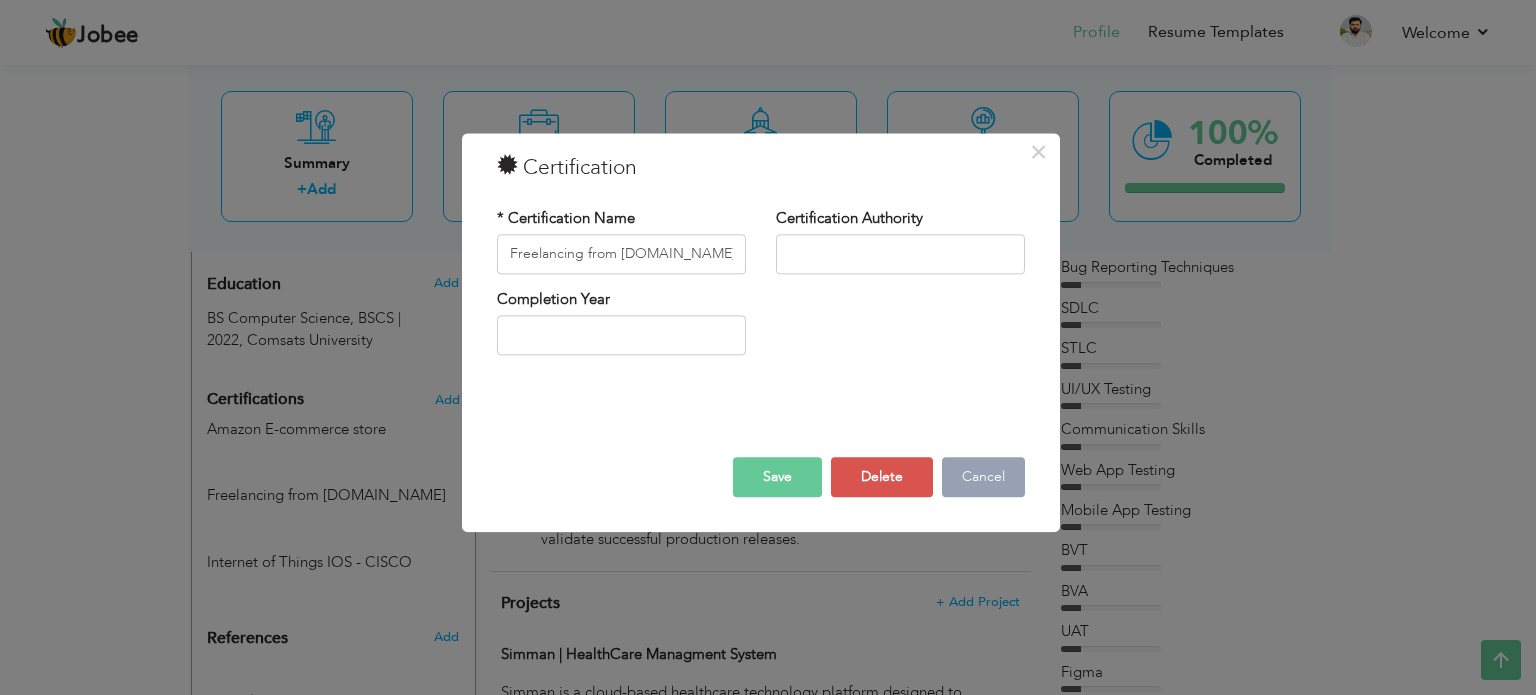 click on "Cancel" at bounding box center (983, 477) 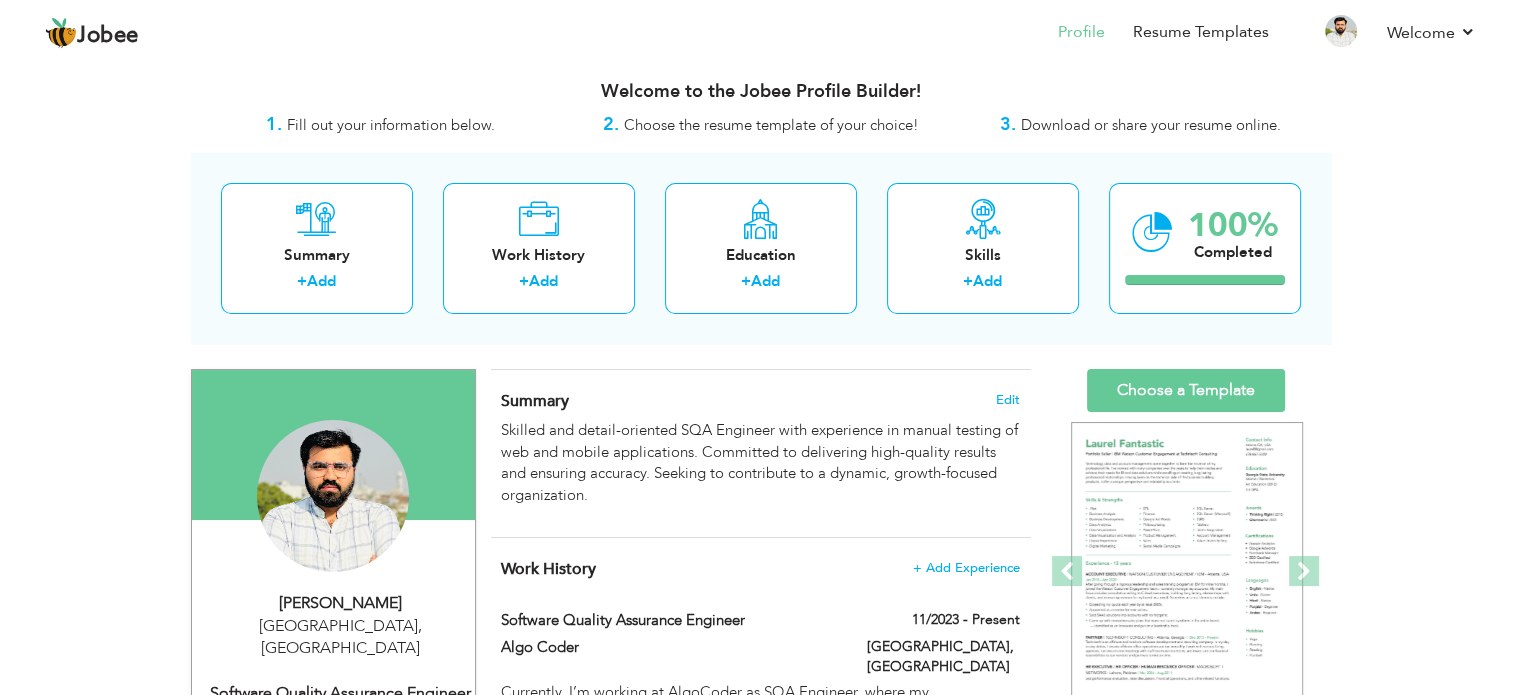 scroll, scrollTop: 7, scrollLeft: 0, axis: vertical 